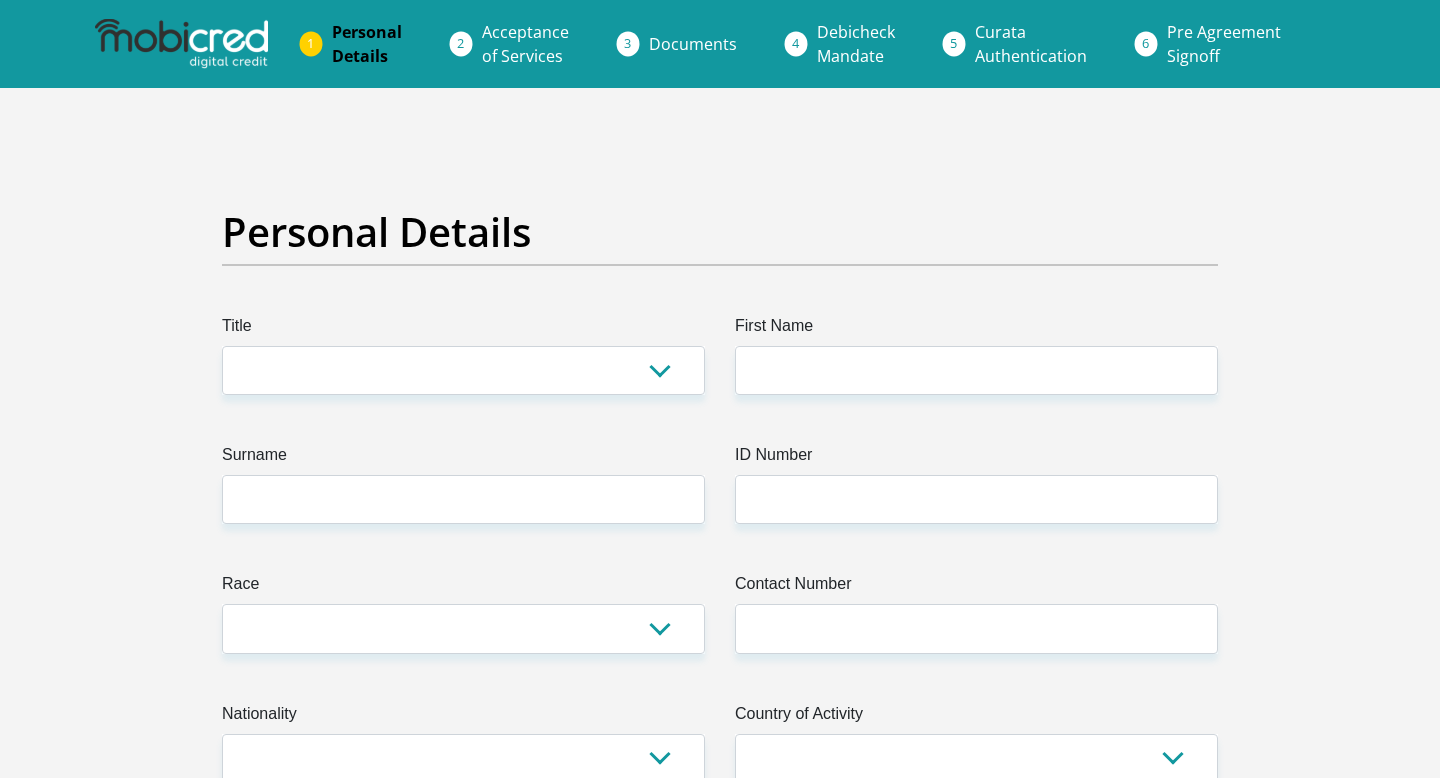 scroll, scrollTop: 0, scrollLeft: 0, axis: both 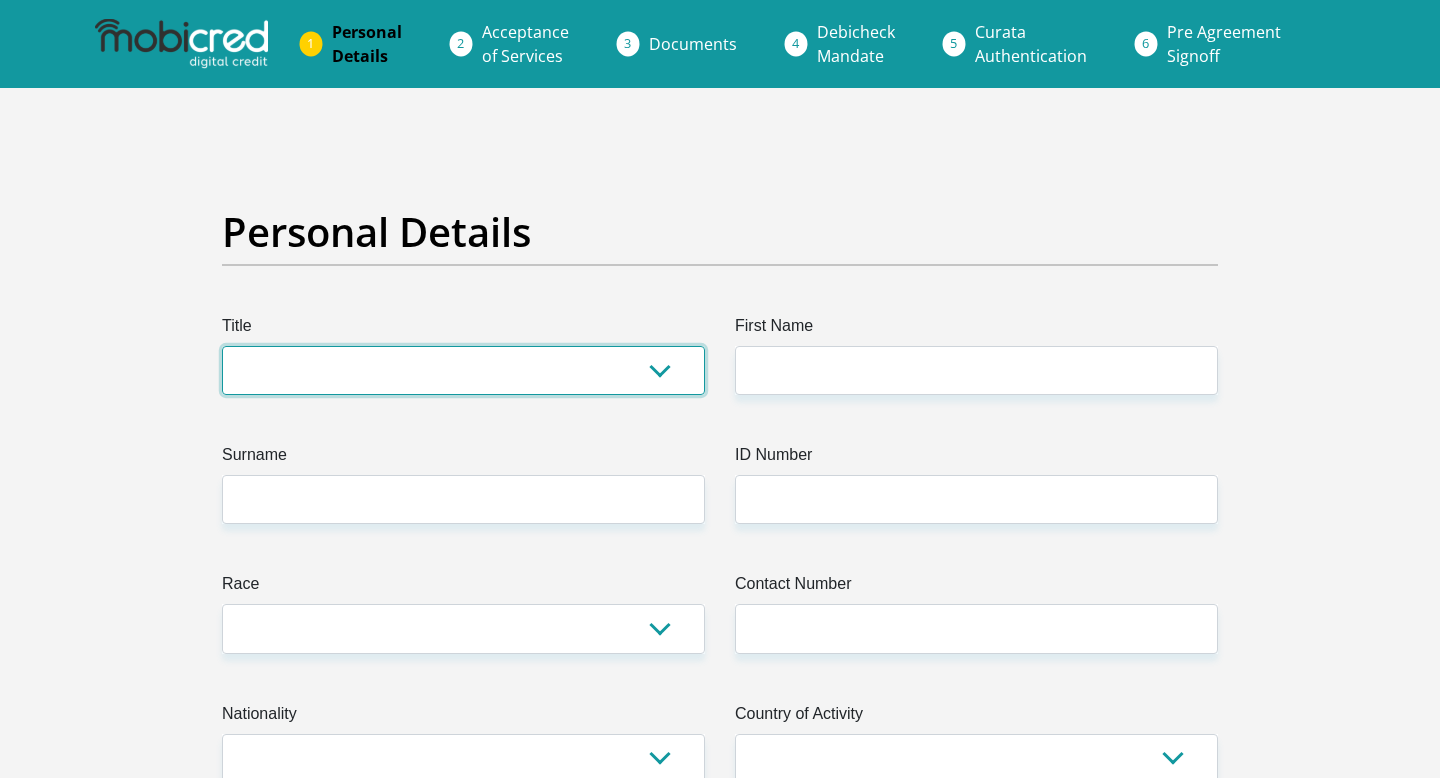 click on "Mr
Ms
Mrs
Dr
Other" at bounding box center [463, 370] 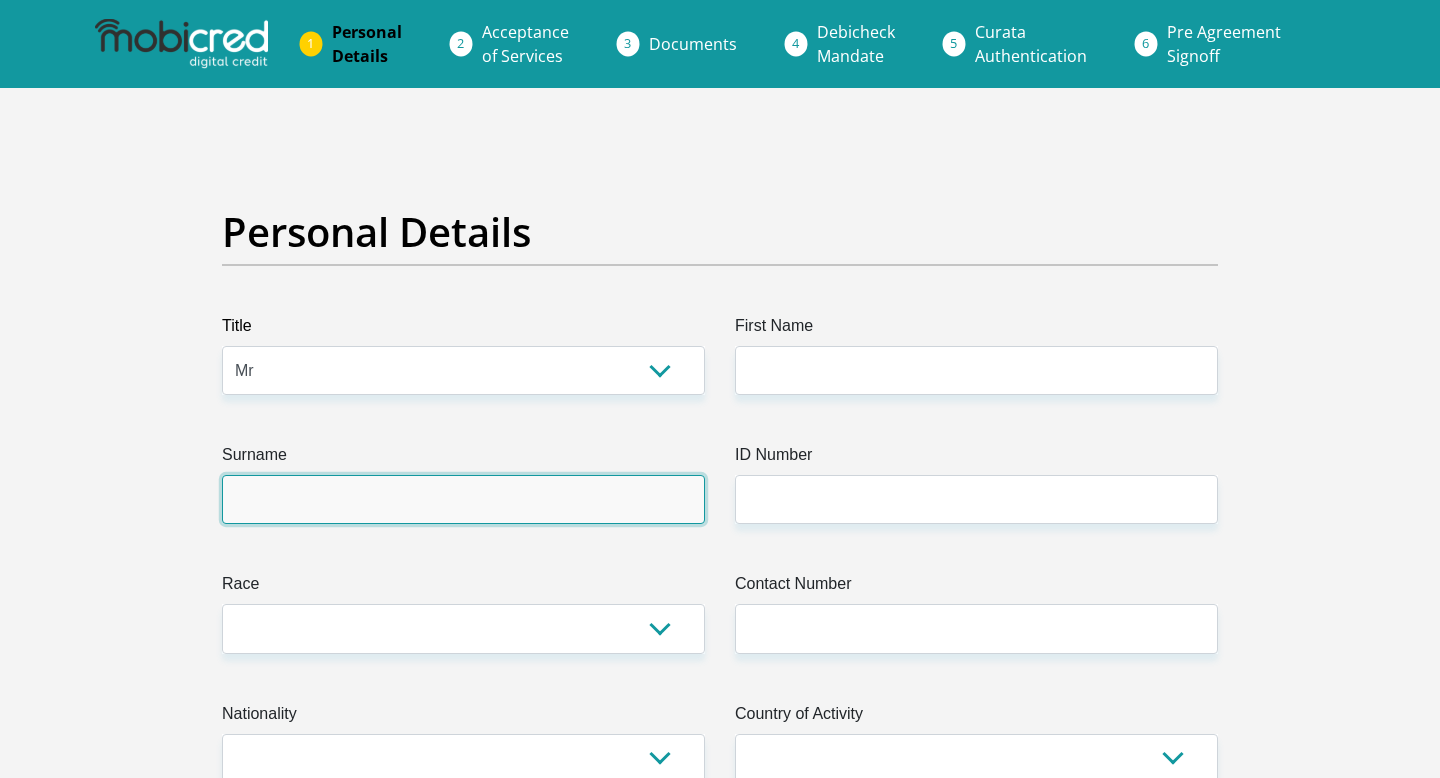 click on "Surname" at bounding box center (463, 499) 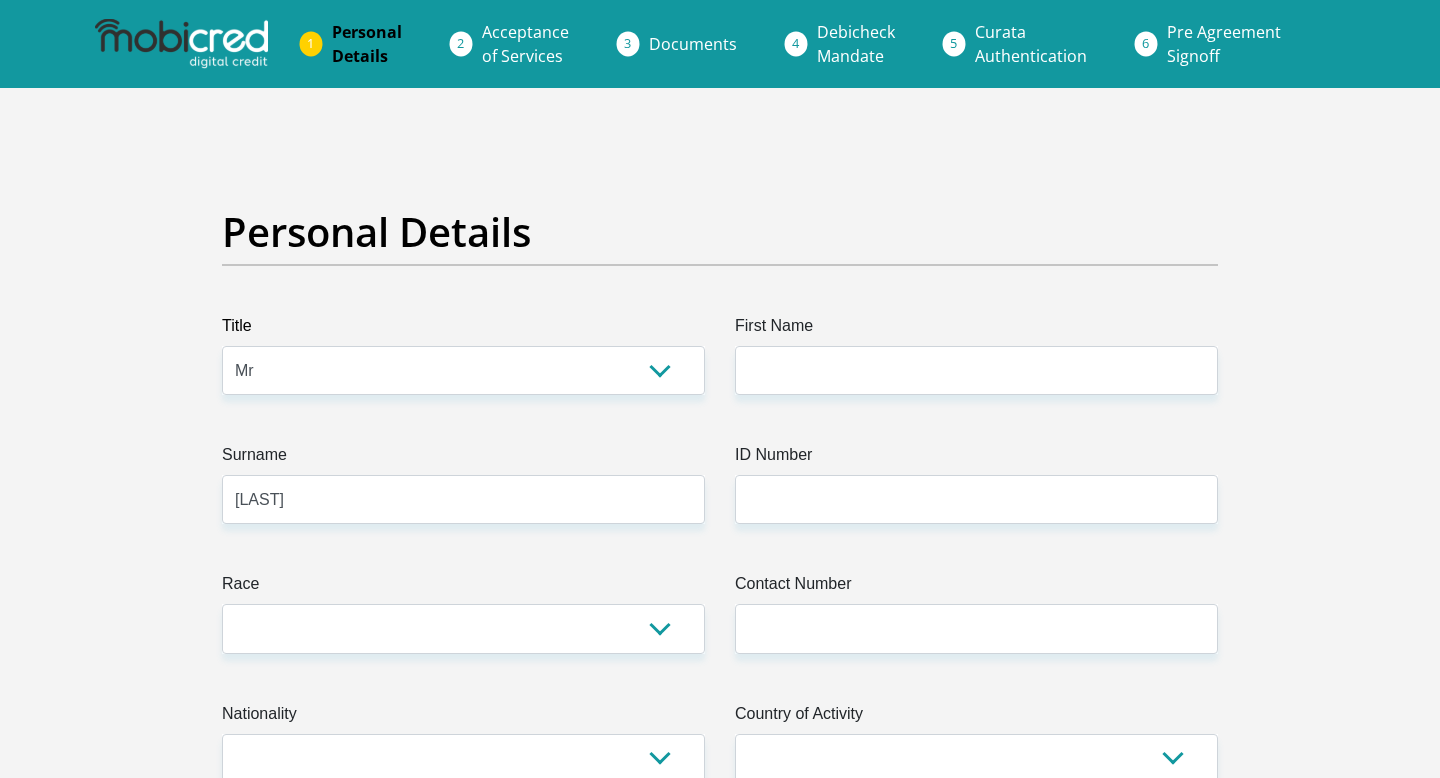 type on "Christo" 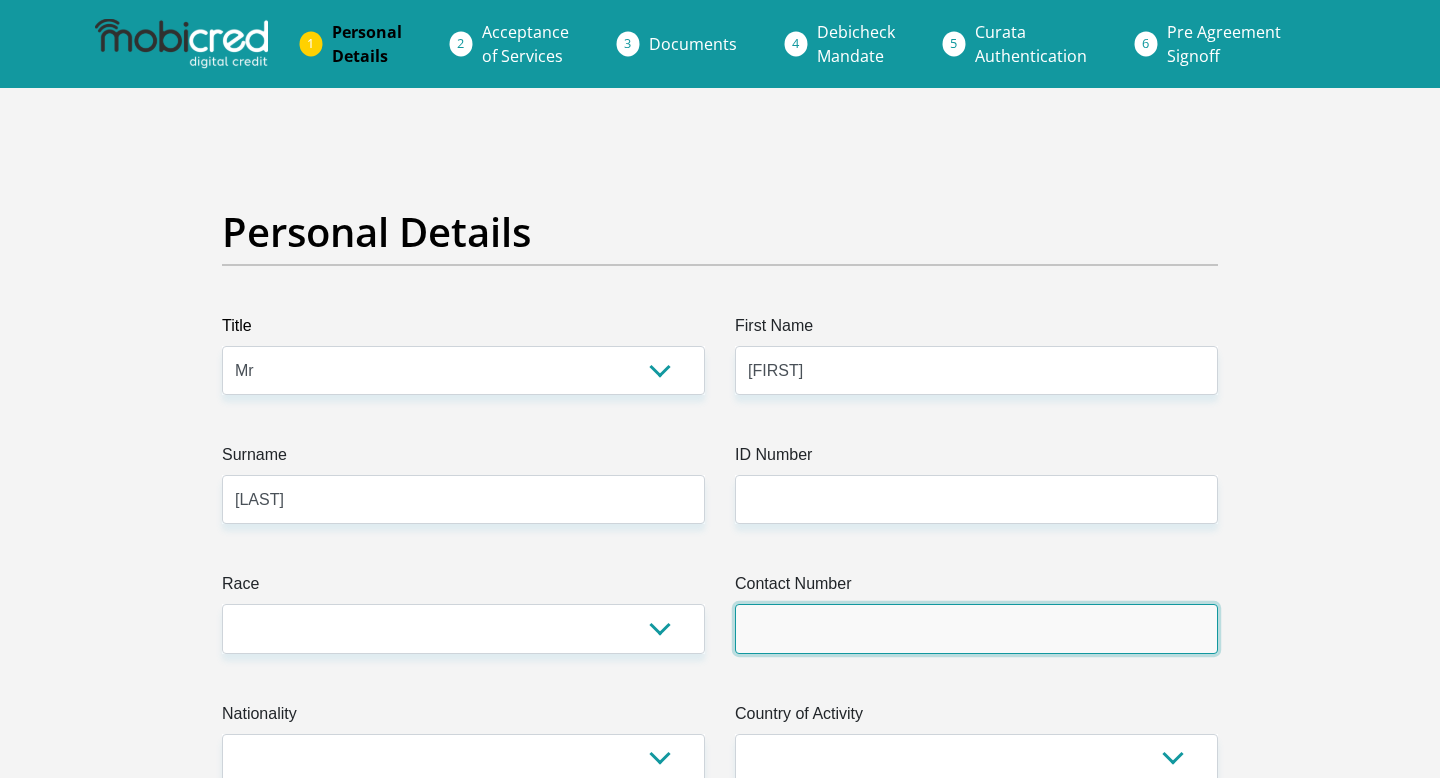 type on "0810174318" 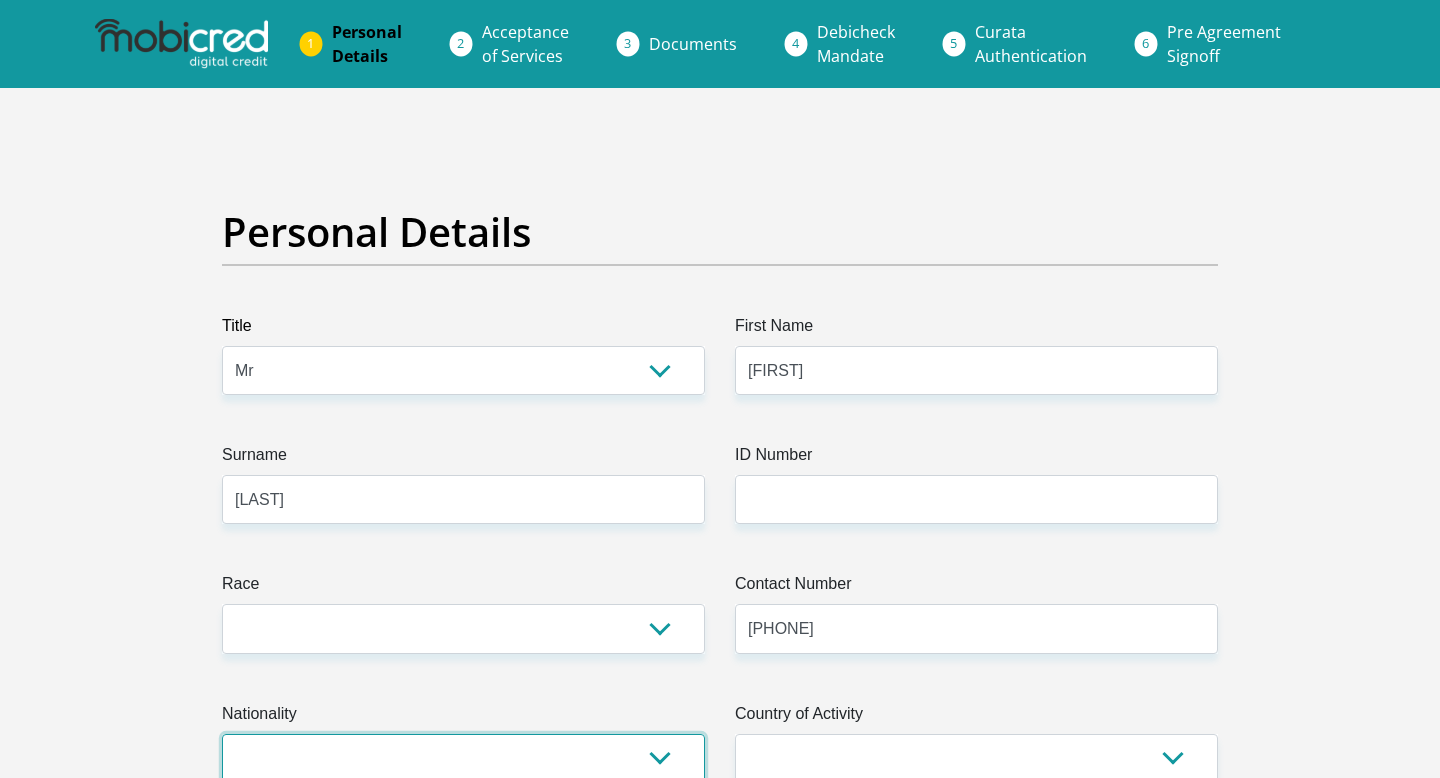 select on "ZAF" 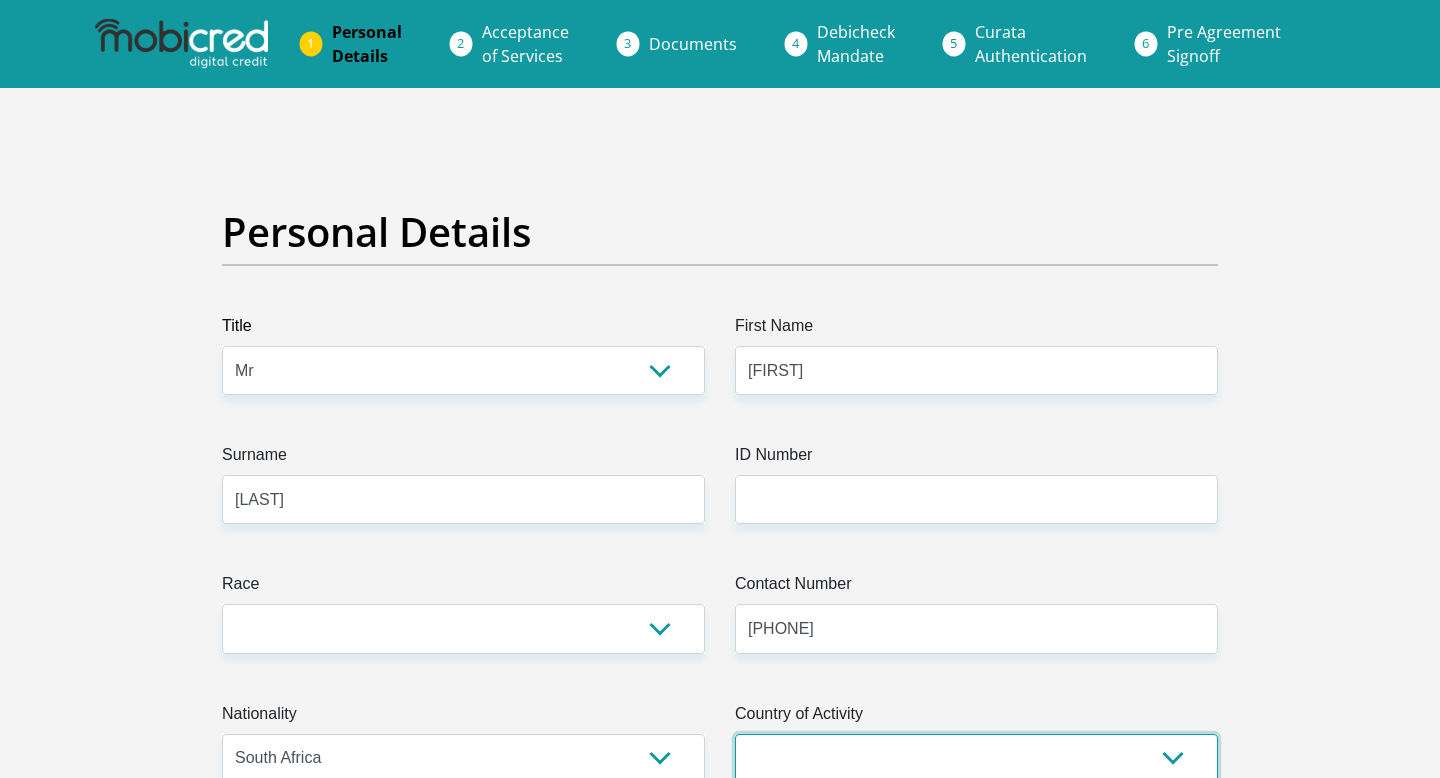 select on "ZAF" 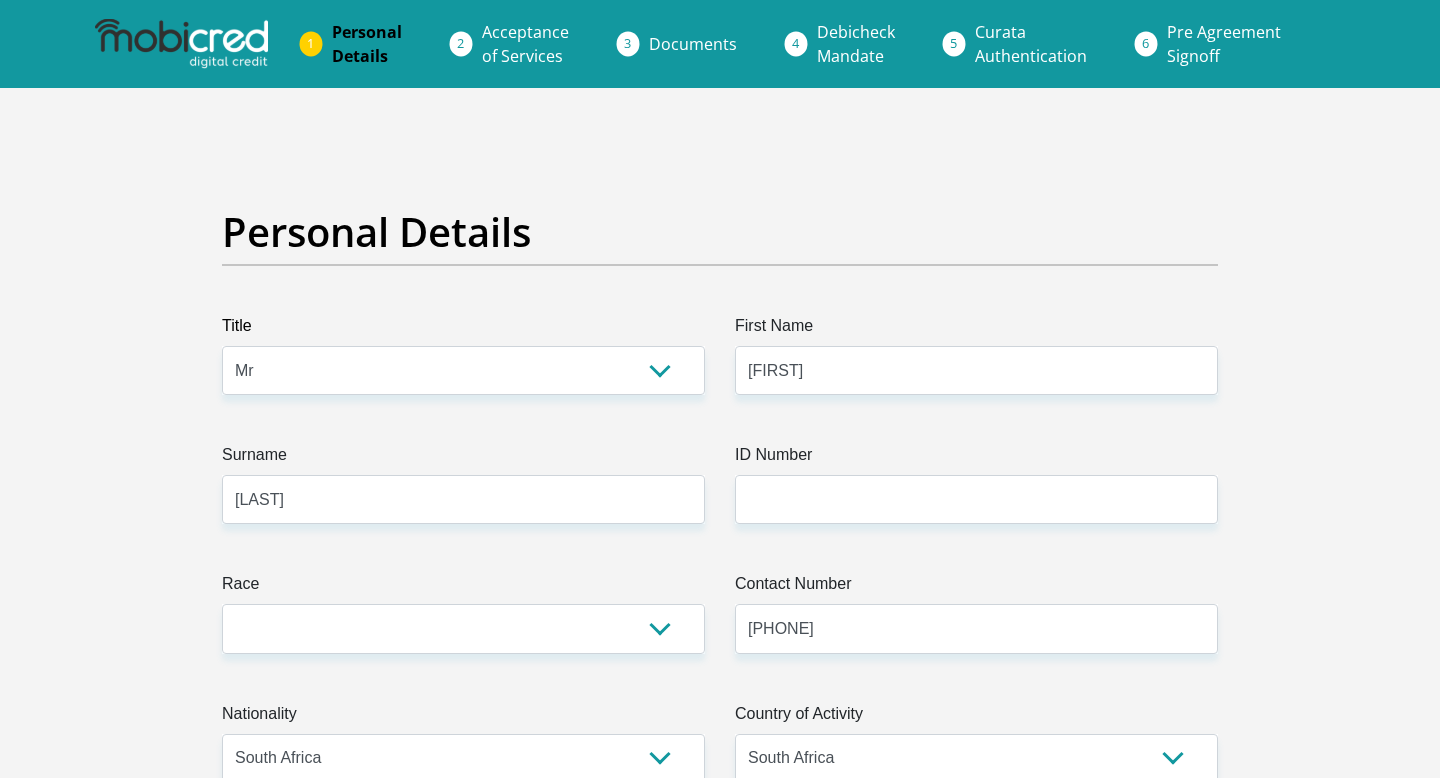 type on "124A York Street" 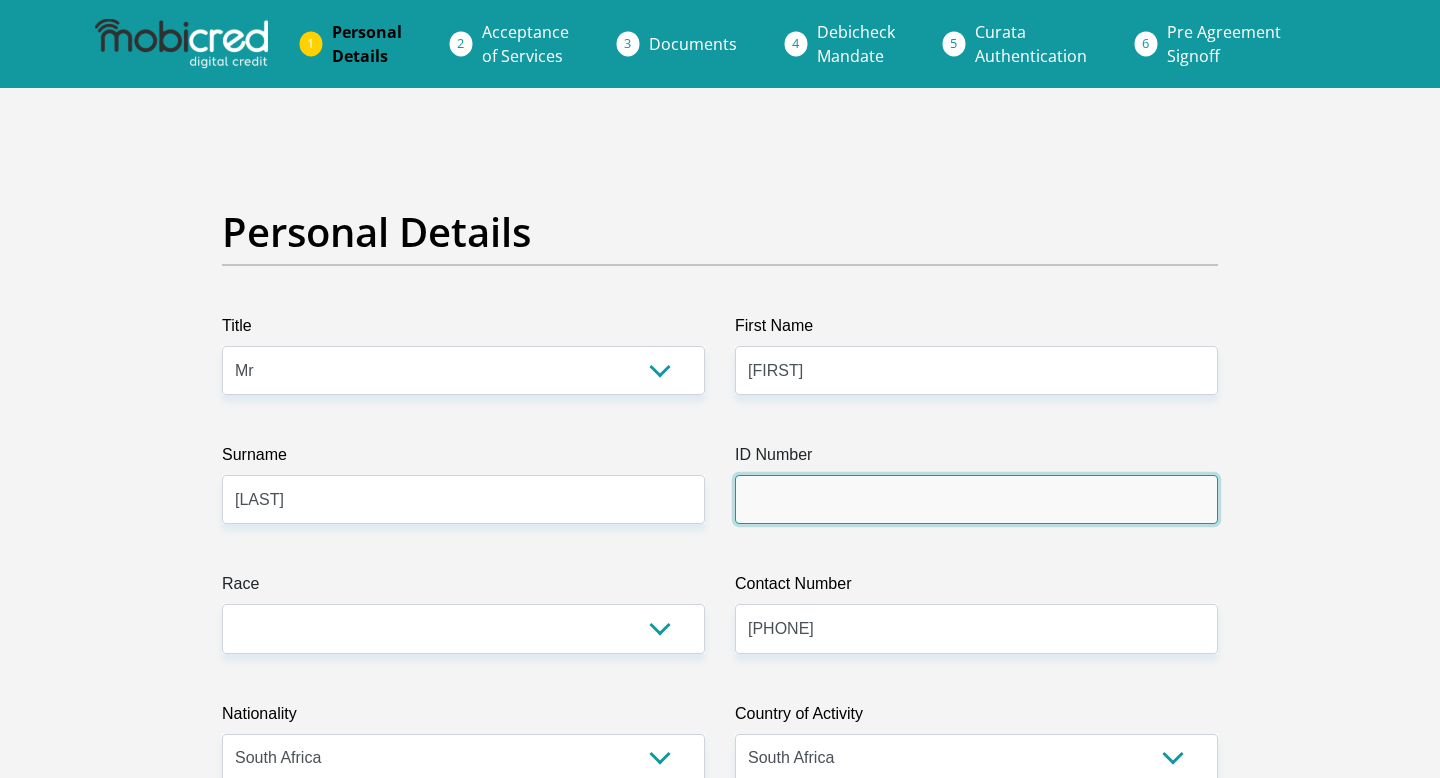 click on "ID Number" at bounding box center [976, 499] 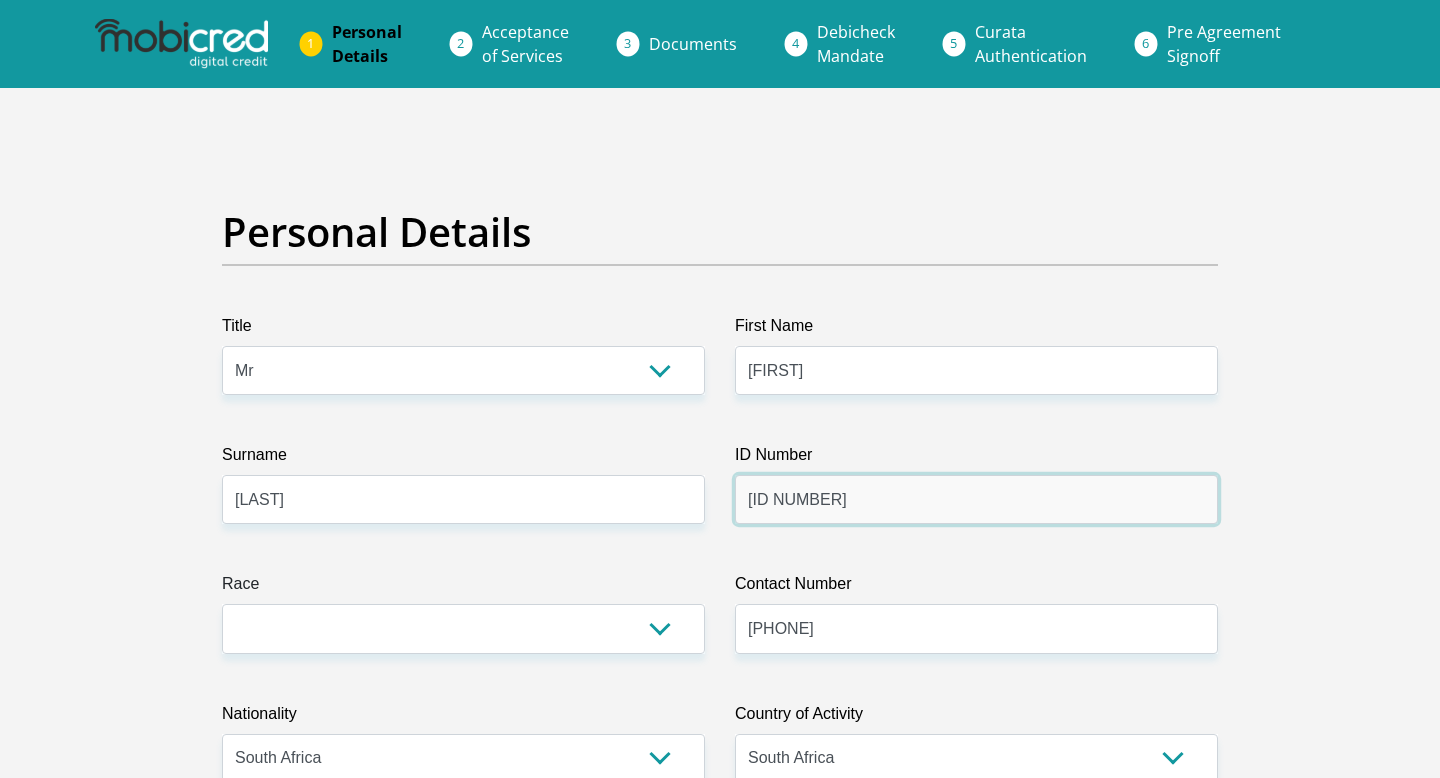 type on "8210035122081" 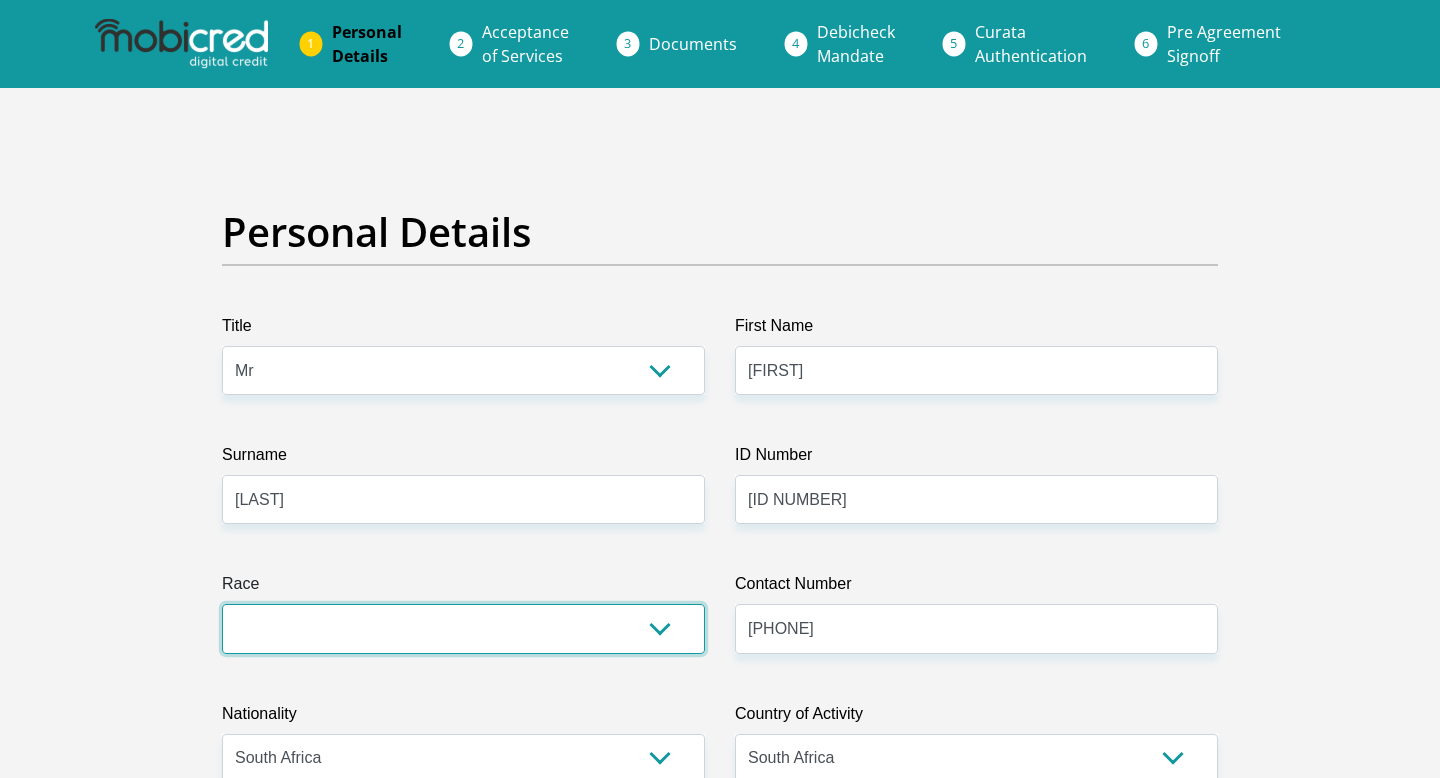click on "Black
Coloured
Indian
White
Other" at bounding box center [463, 628] 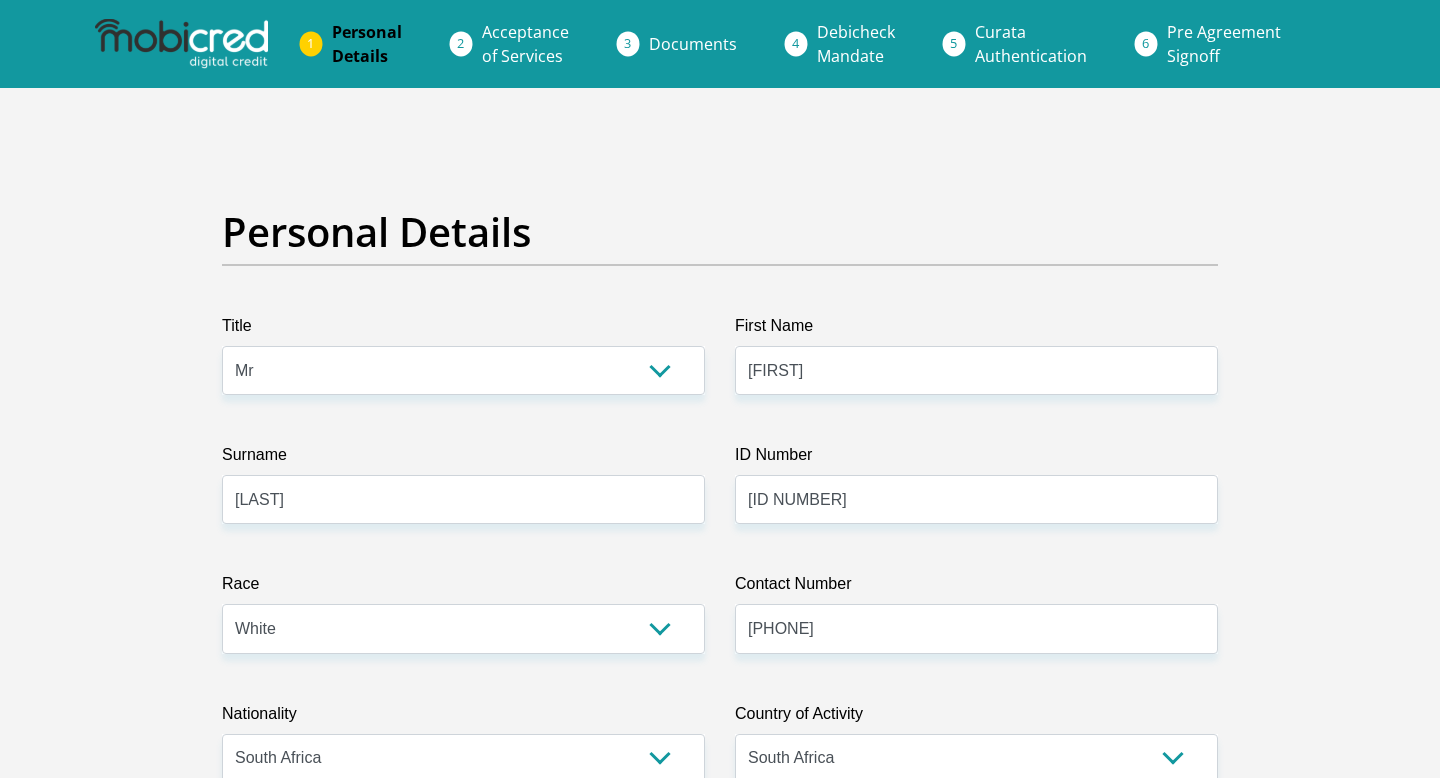 click on "Personal Details
Title
Mr
Ms
Mrs
Dr
Other
First Name
Christo
Surname
Nortier
ID Number
8210035122081
Please input valid ID number
Race
Black
Coloured
Indian
White
Other
Contact Number
0810174318
Please input valid contact number" at bounding box center [720, 3573] 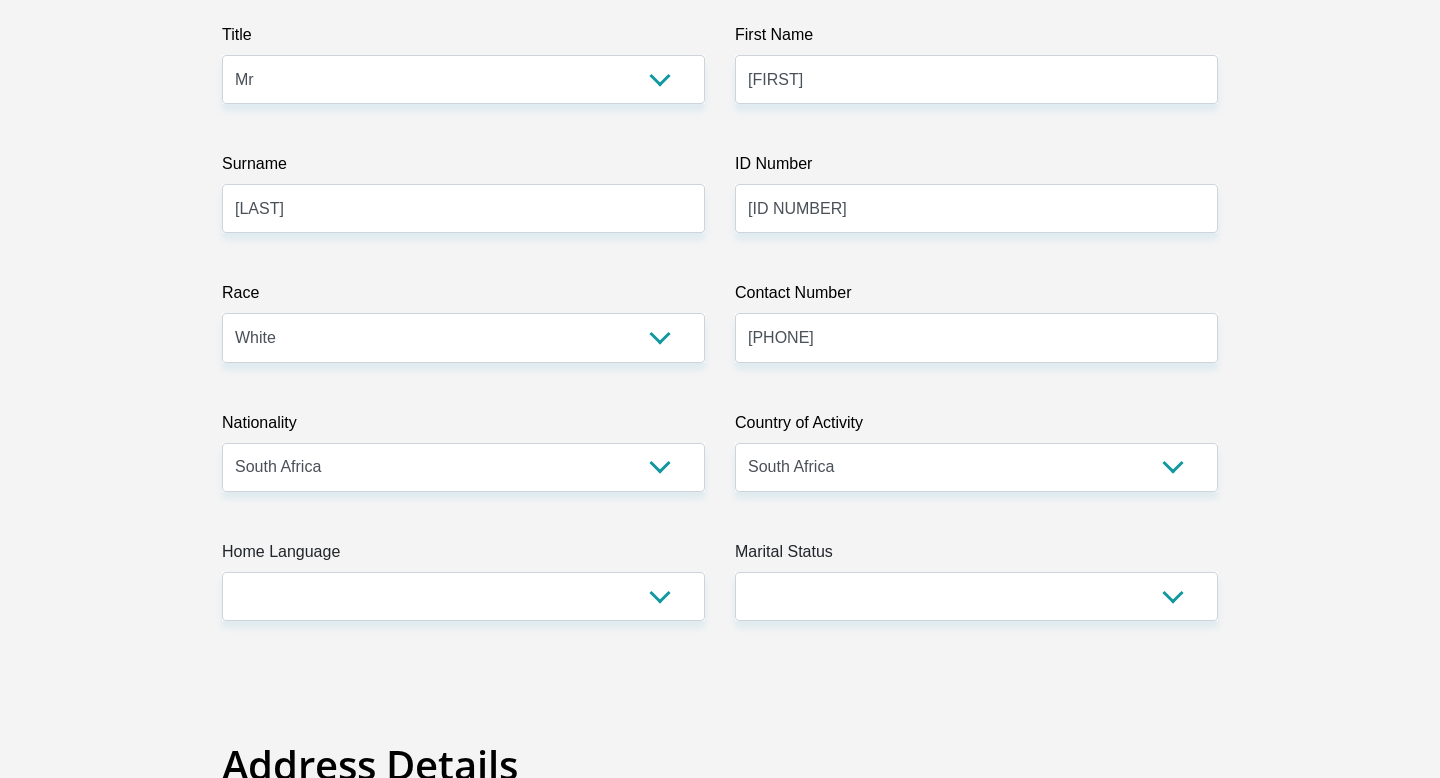 scroll, scrollTop: 293, scrollLeft: 0, axis: vertical 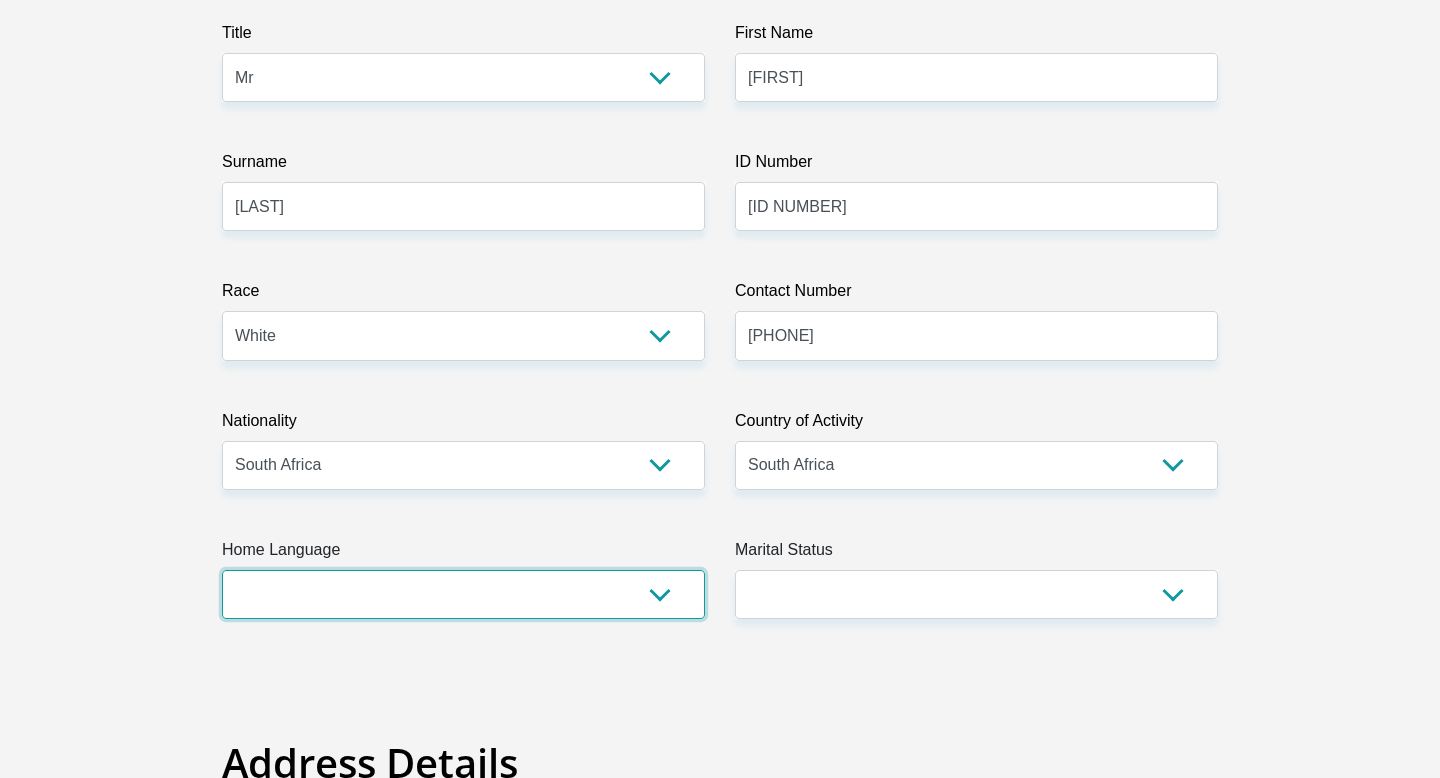 click on "Afrikaans
English
Sepedi
South Ndebele
Southern Sotho
Swati
Tsonga
Tswana
Venda
Xhosa
Zulu
Other" at bounding box center [463, 594] 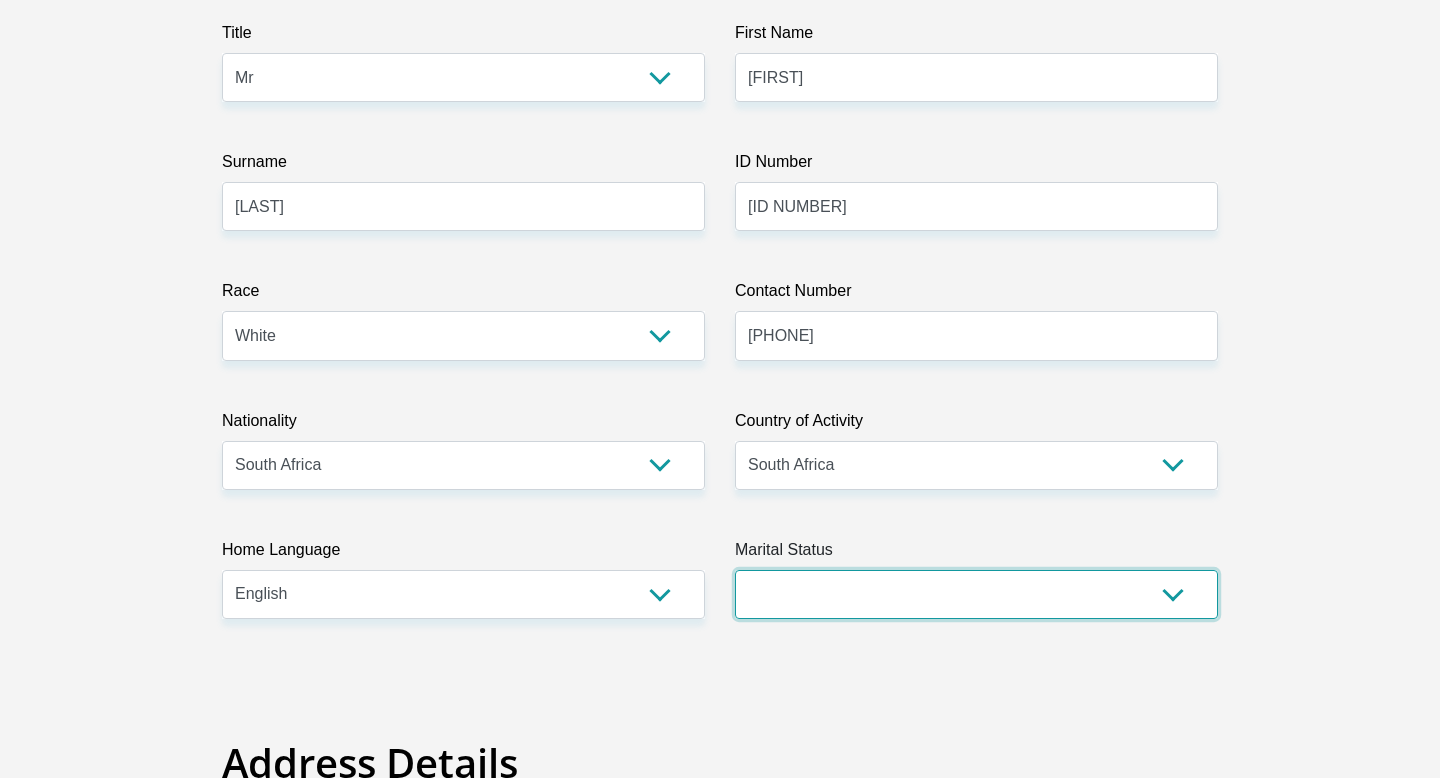 click on "Married ANC
Single
Divorced
Widowed
Married COP or Customary Law" at bounding box center (976, 594) 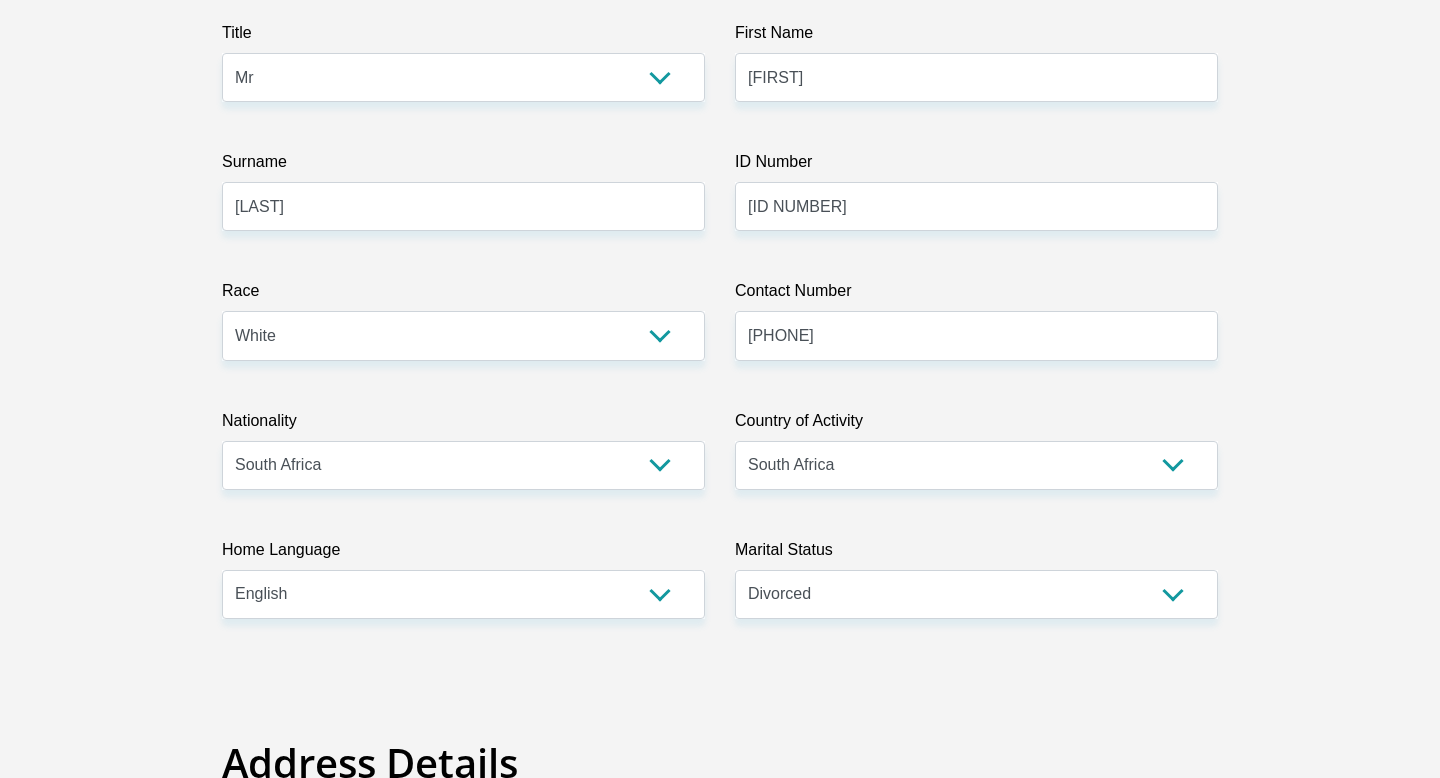 click on "Title
Mr
Ms
Mrs
Dr
Other
First Name
Christo
Surname
Nortier
ID Number
8210035122081
Please input valid ID number
Race
Black
Coloured
Indian
White
Other
Contact Number
0810174318
Please input valid contact number
Nationality
South Africa
Afghanistan
Aland Islands  Albania  Algeria" at bounding box center (720, 3274) 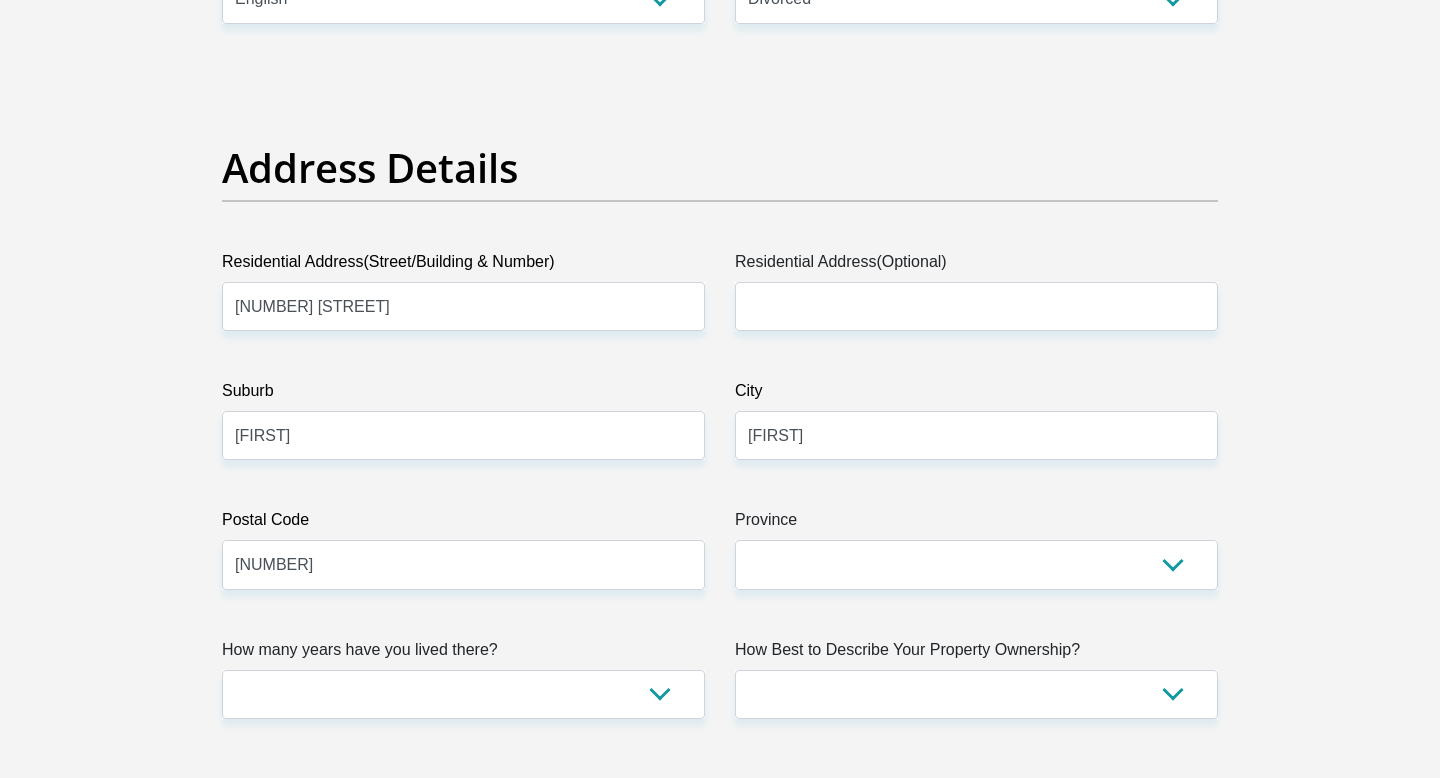 scroll, scrollTop: 889, scrollLeft: 0, axis: vertical 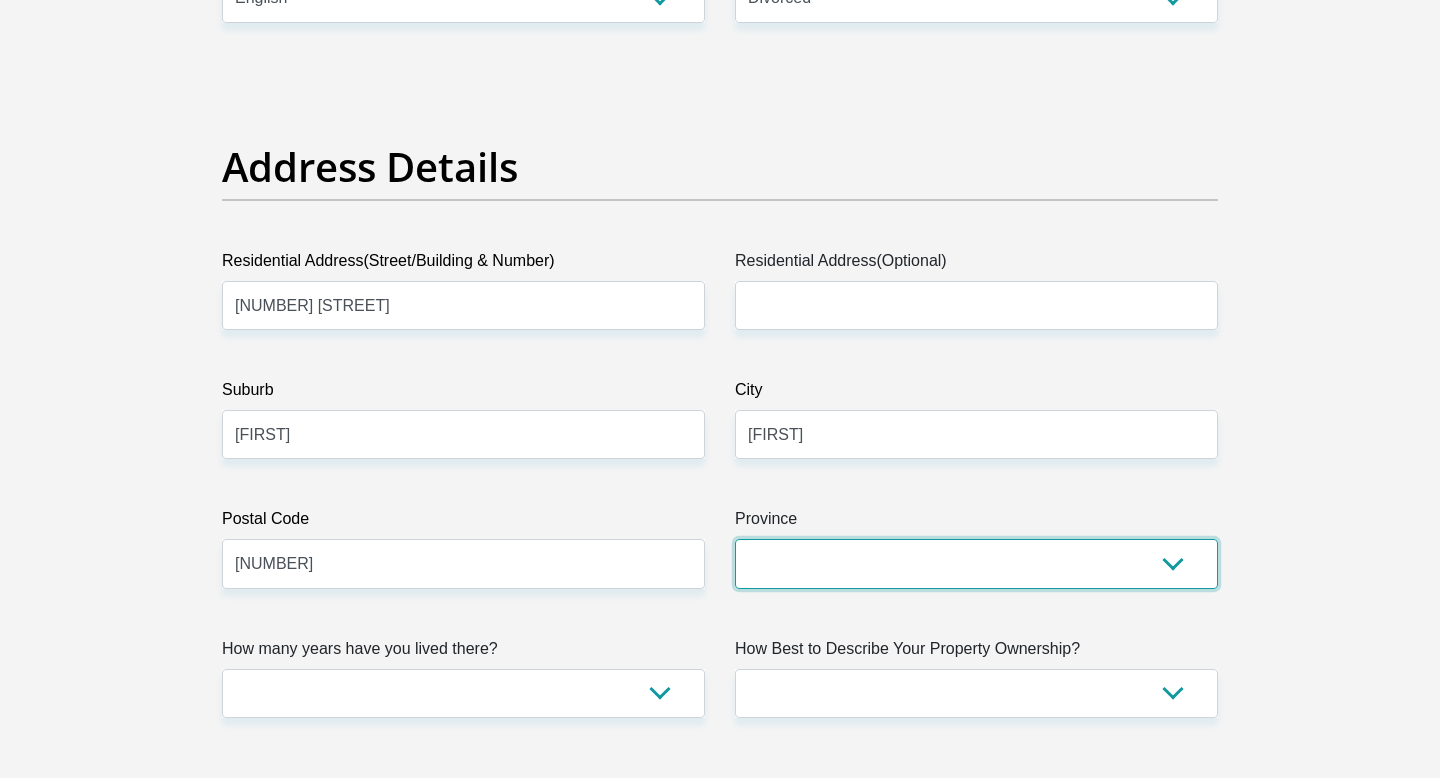 click on "Eastern Cape
Free State
Gauteng
KwaZulu-Natal
Limpopo
Mpumalanga
Northern Cape
North West
Western Cape" at bounding box center [976, 563] 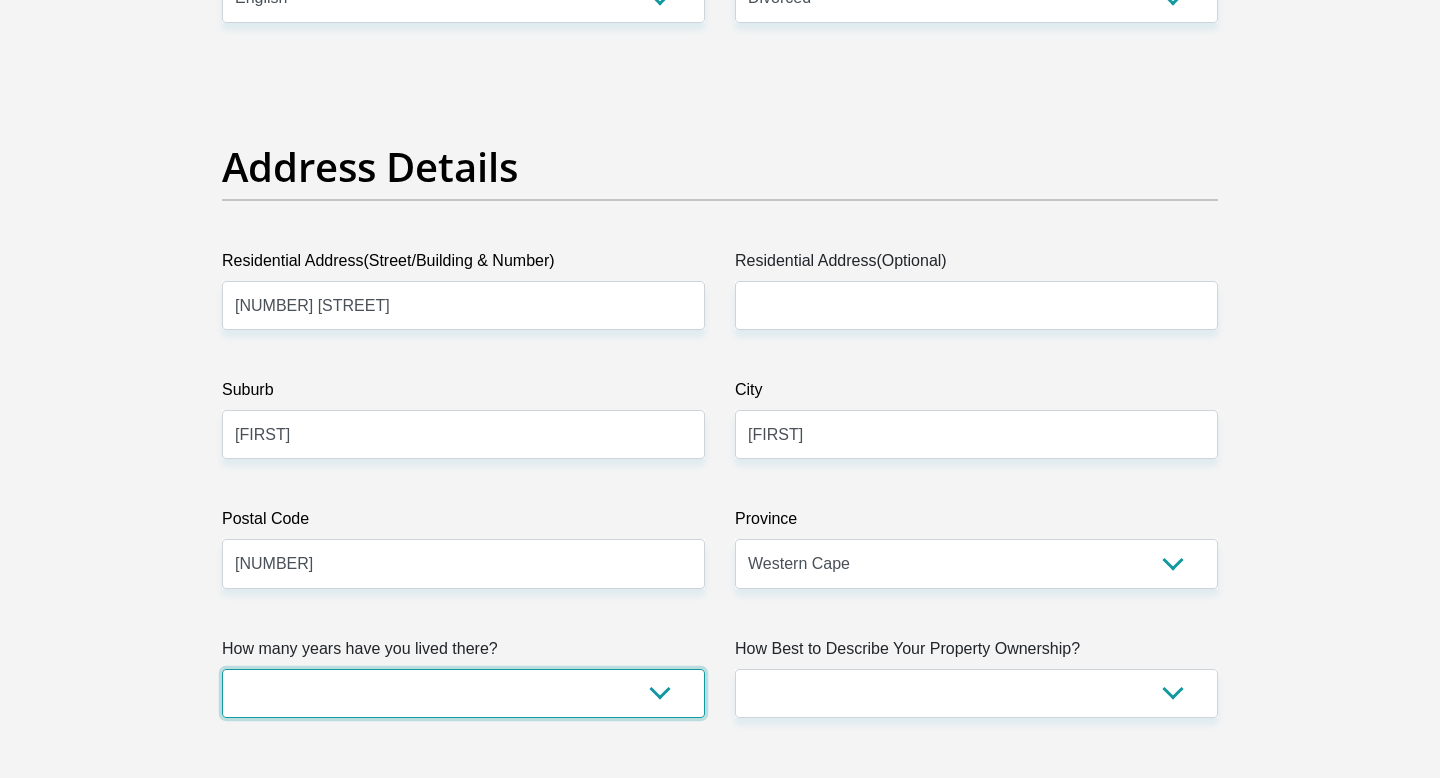 click on "less than 1 year
1-3 years
3-5 years
5+ years" at bounding box center (463, 693) 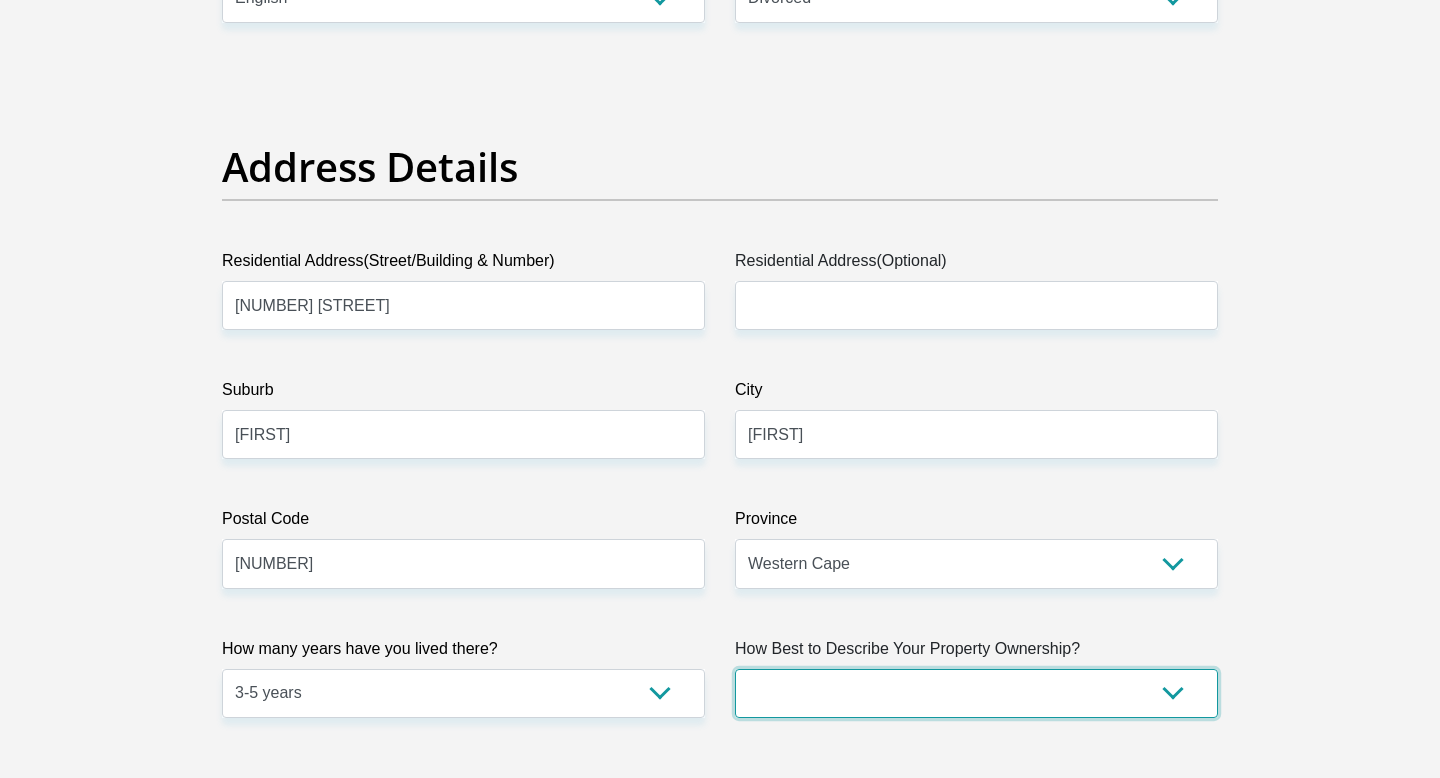 click on "Owned
Rented
Family Owned
Company Dwelling" at bounding box center (976, 693) 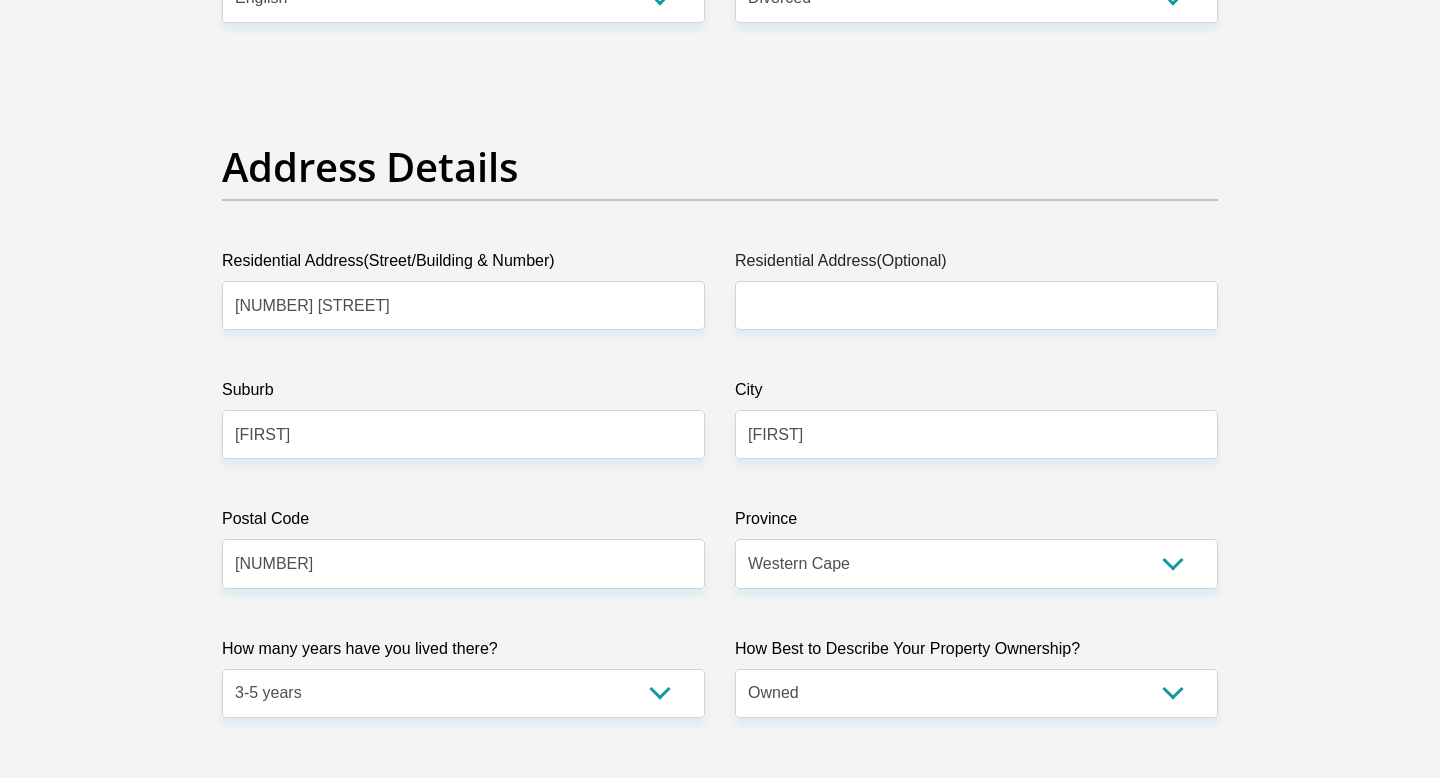 click on "Personal Details
Title
Mr
Ms
Mrs
Dr
Other
First Name
Christo
Surname
Nortier
ID Number
8210035122081
Please input valid ID number
Race
Black
Coloured
Indian
White
Other
Contact Number
0810174318
Please input valid contact number" at bounding box center (720, 2684) 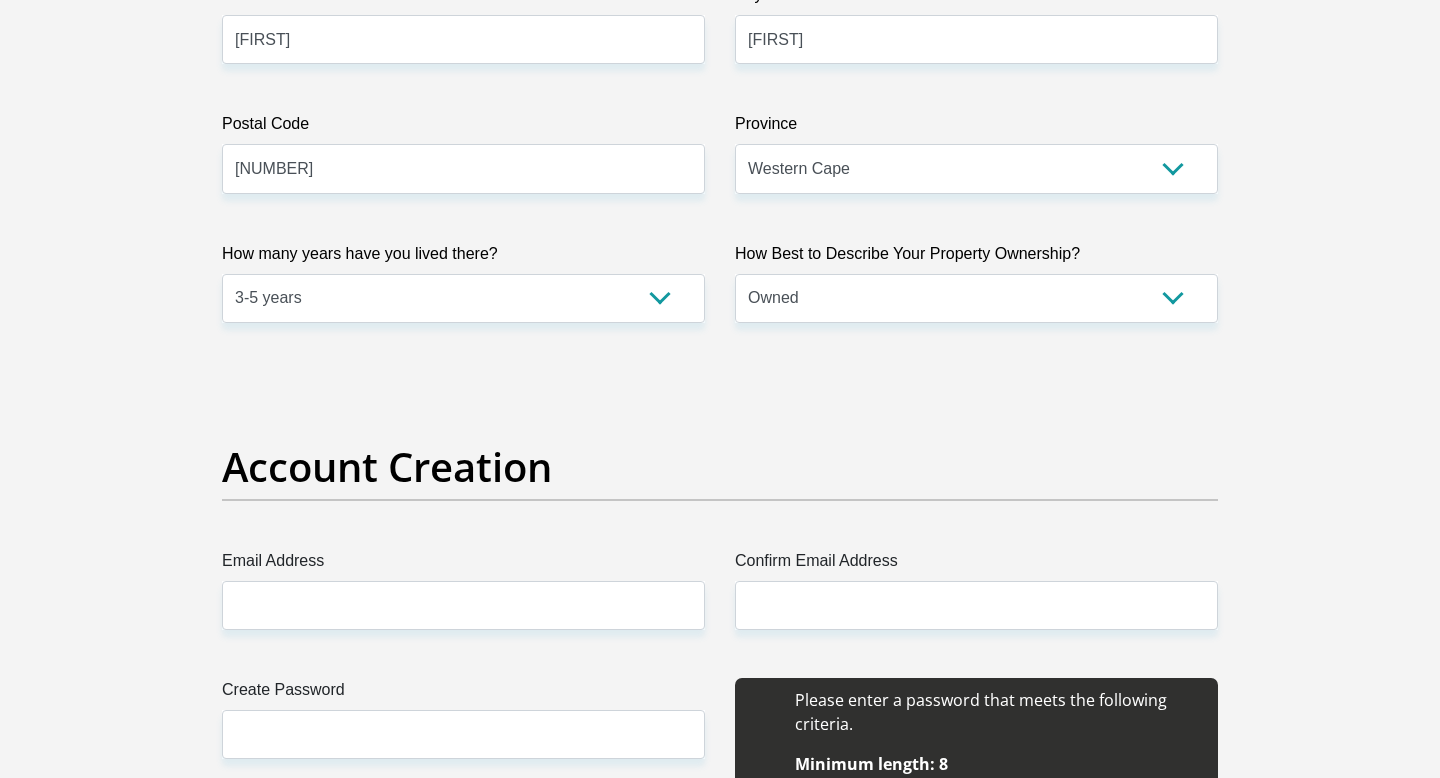 scroll, scrollTop: 1377, scrollLeft: 0, axis: vertical 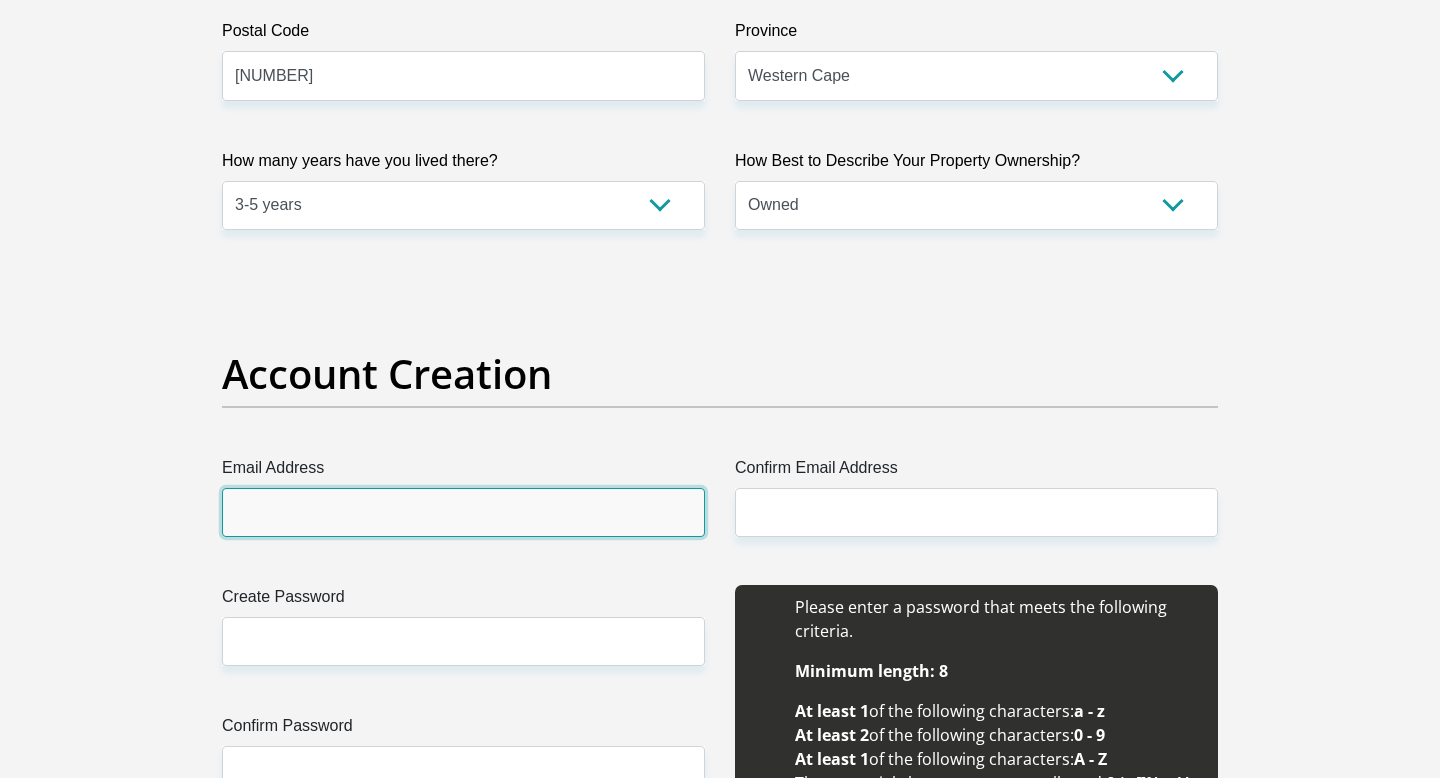 click on "Email Address" at bounding box center [463, 512] 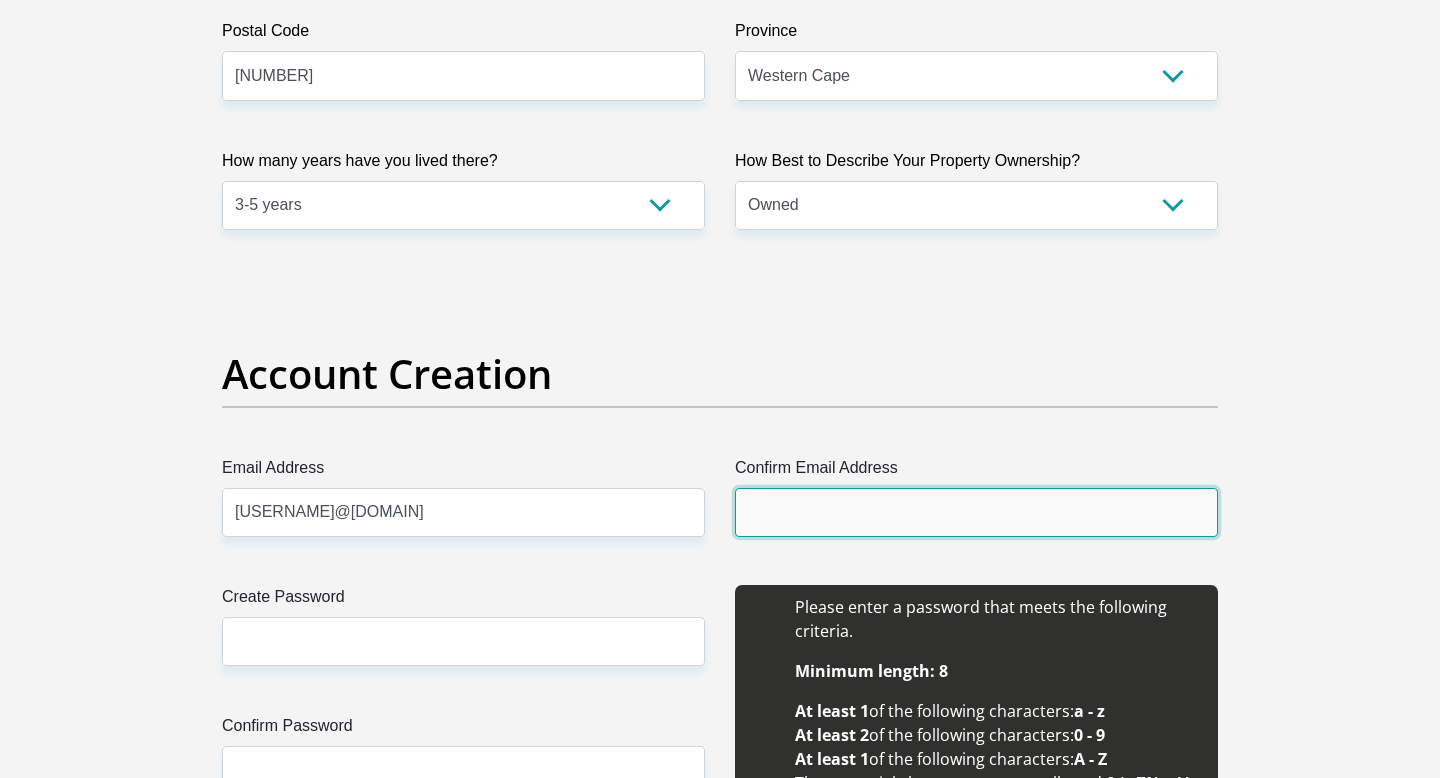 type on "jc15nortier@gmail.com" 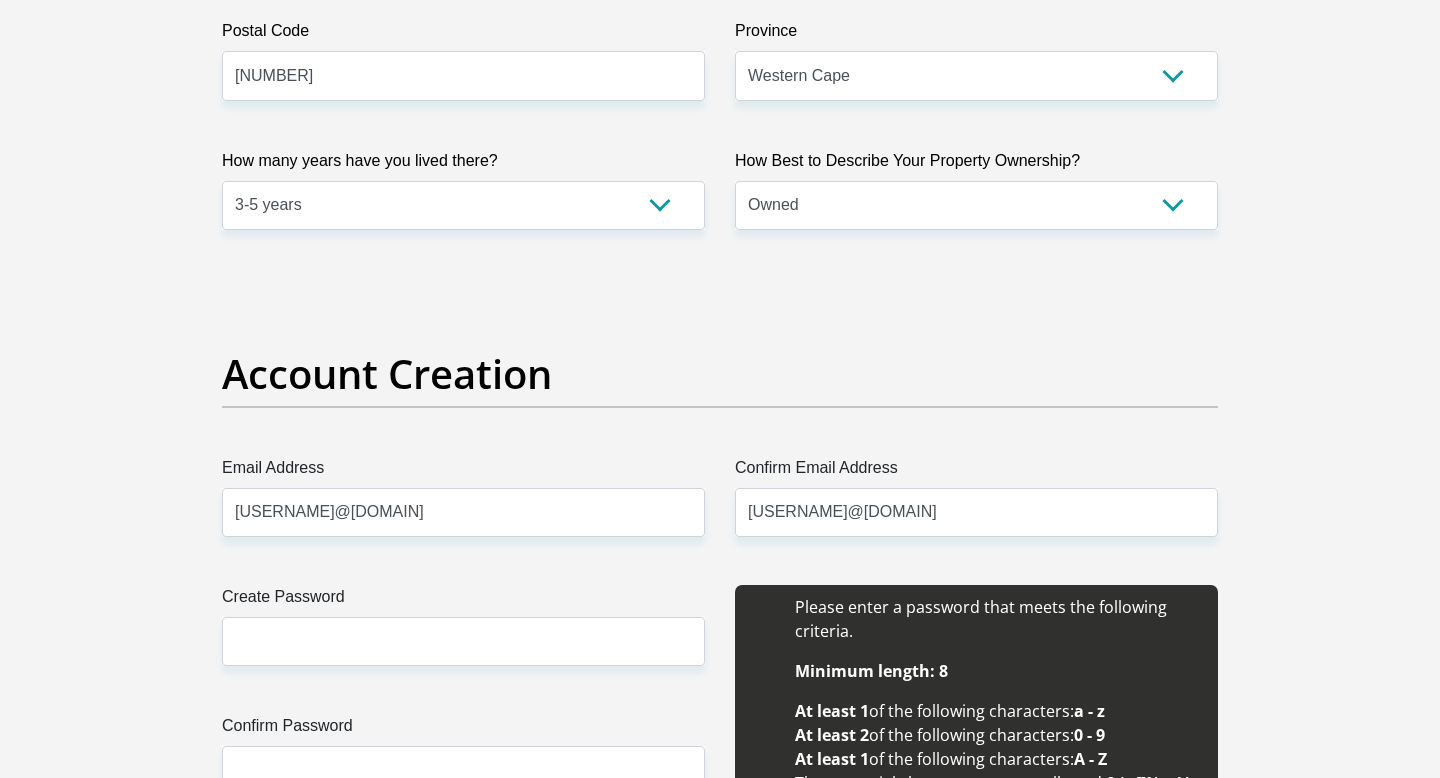 type 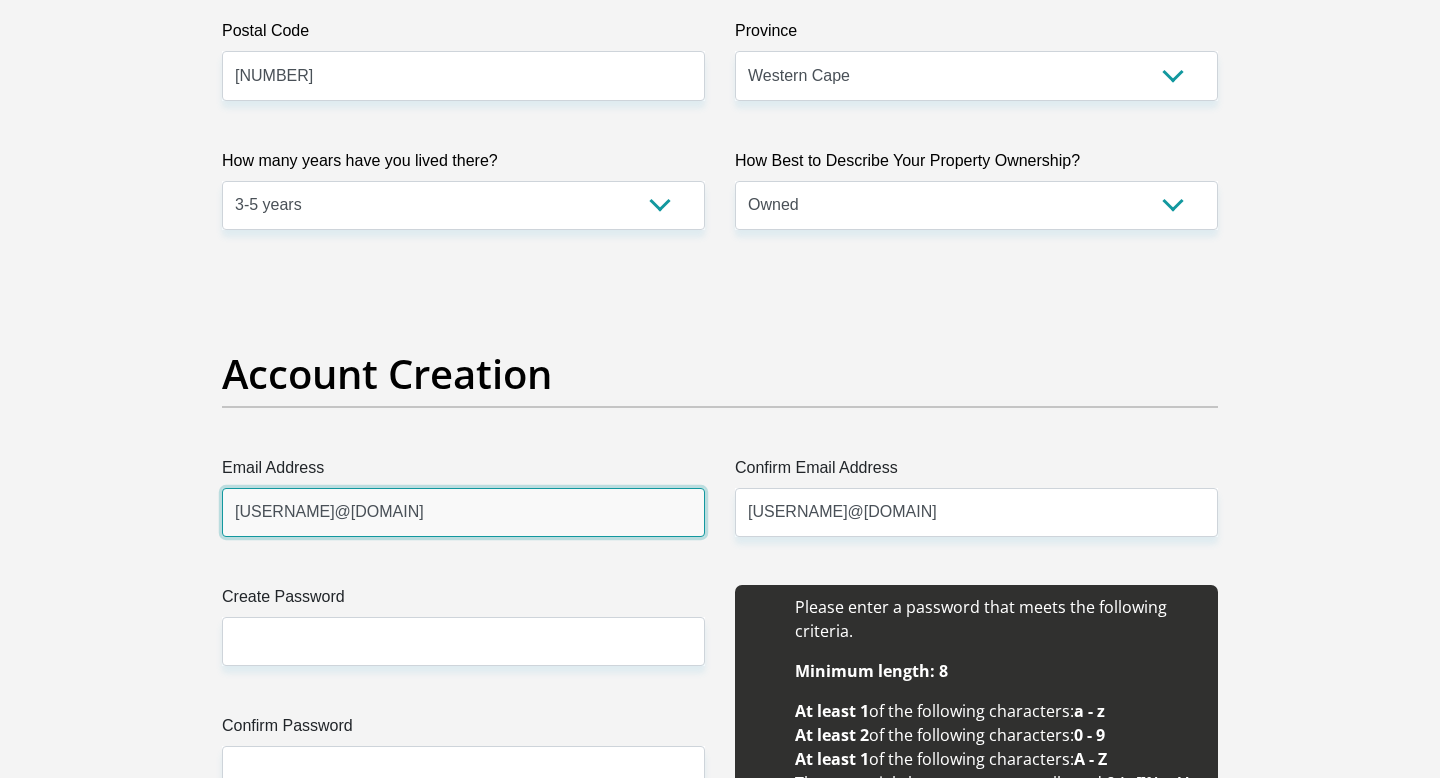 type 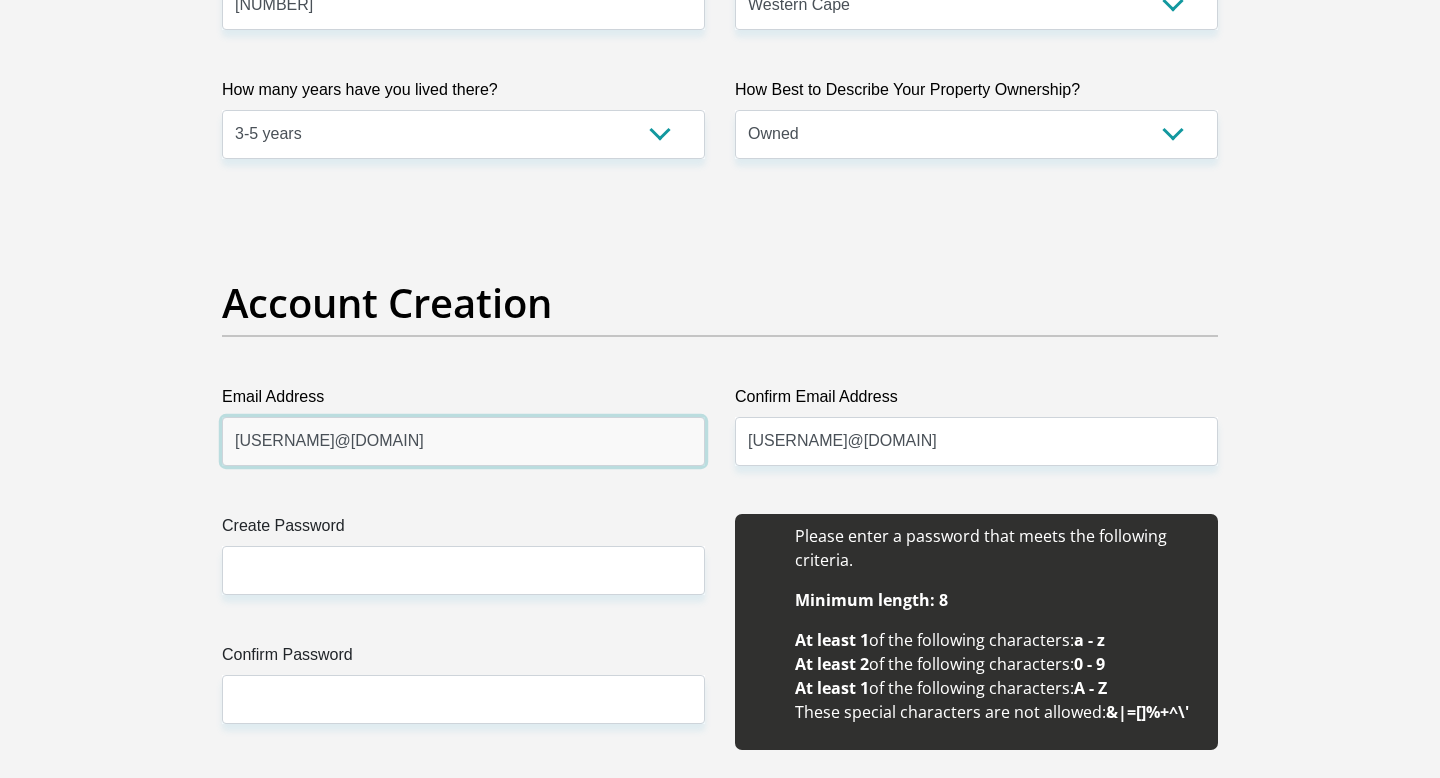 scroll, scrollTop: 1452, scrollLeft: 0, axis: vertical 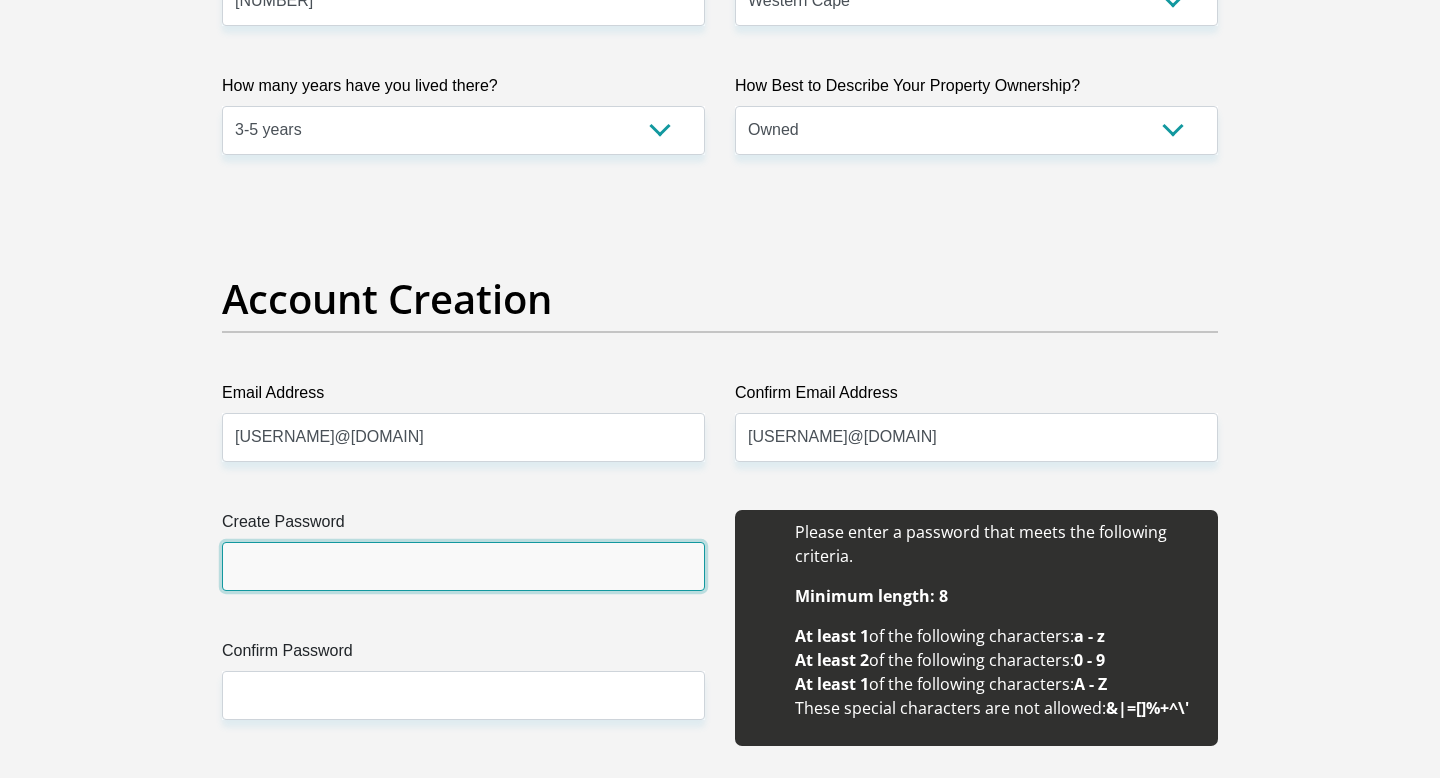 click on "Create Password" at bounding box center (463, 566) 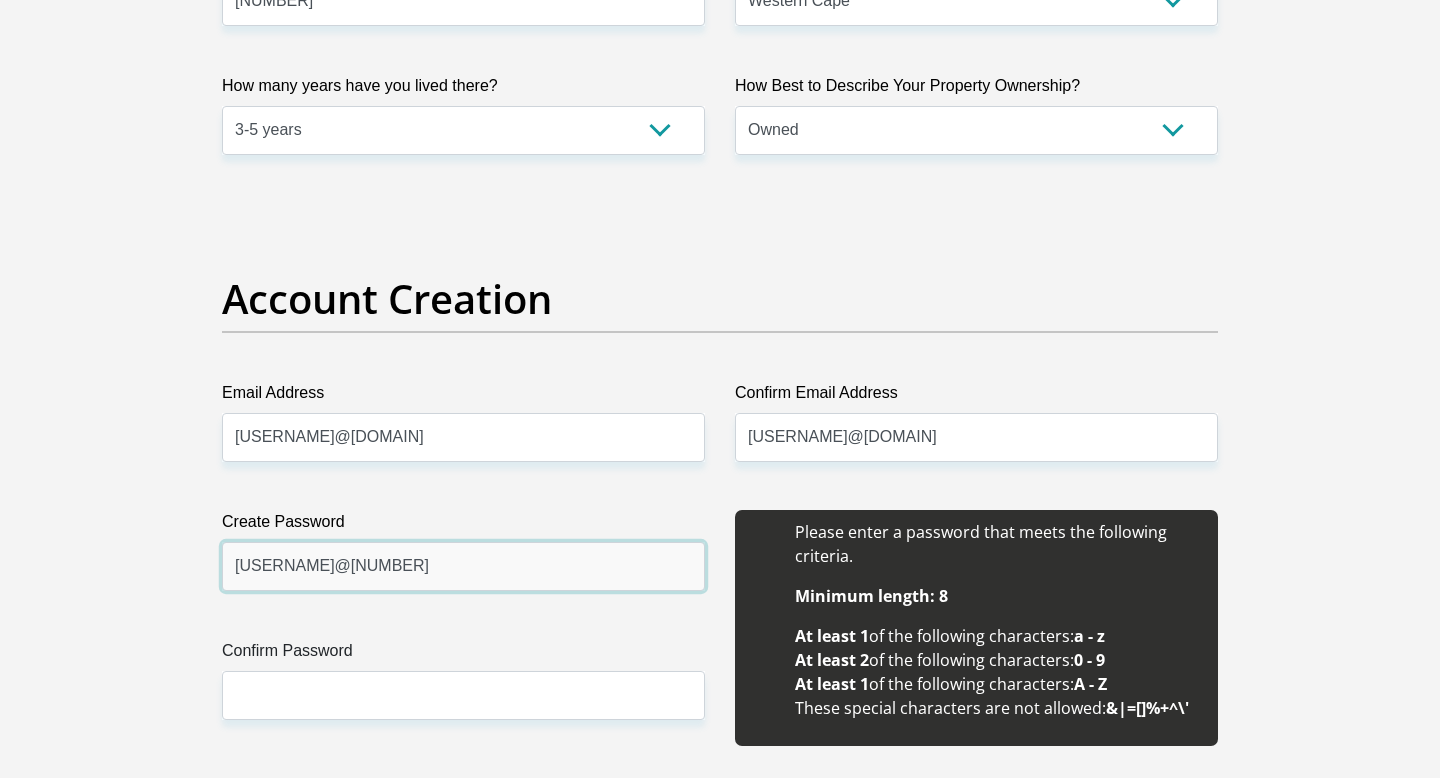 type on "Bloubulle@198215" 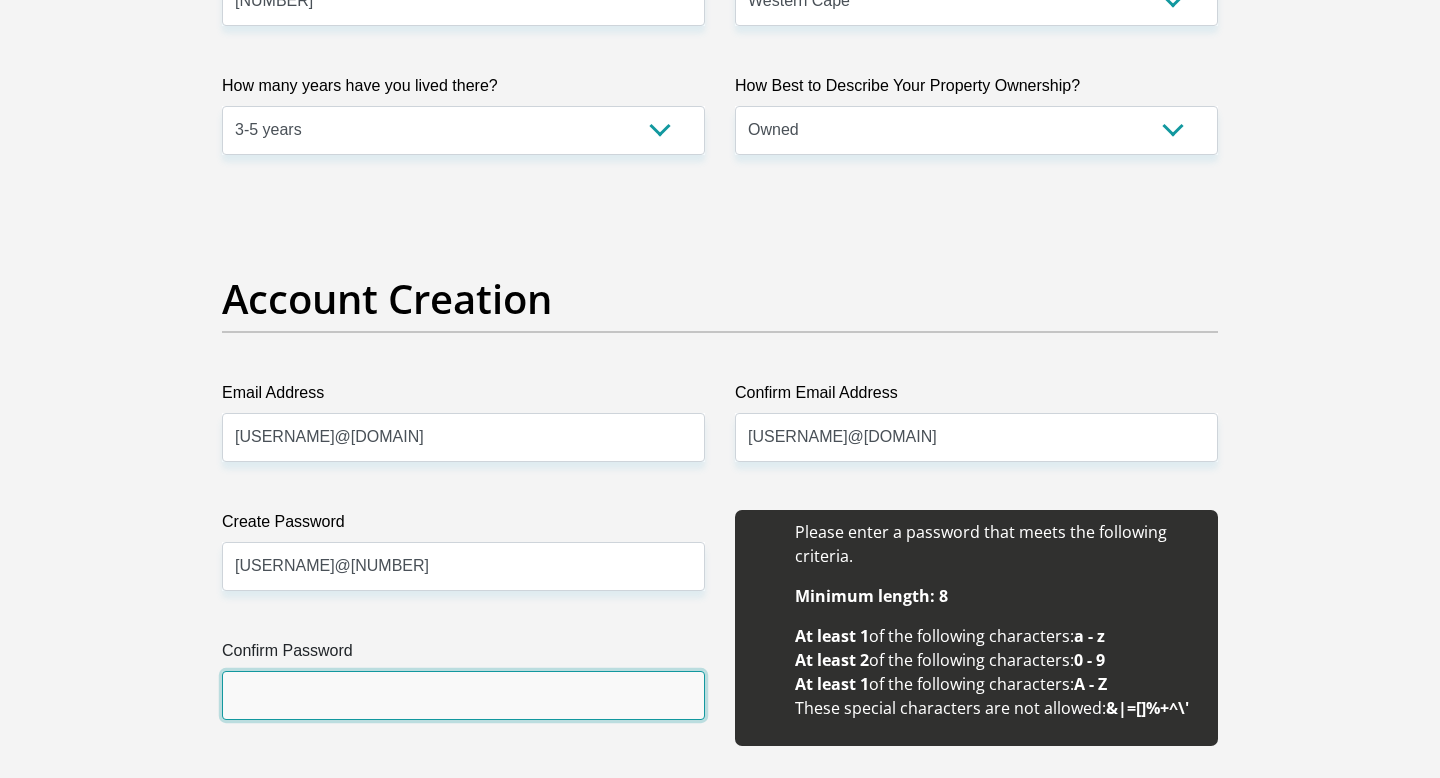 click on "Confirm Password" at bounding box center [463, 695] 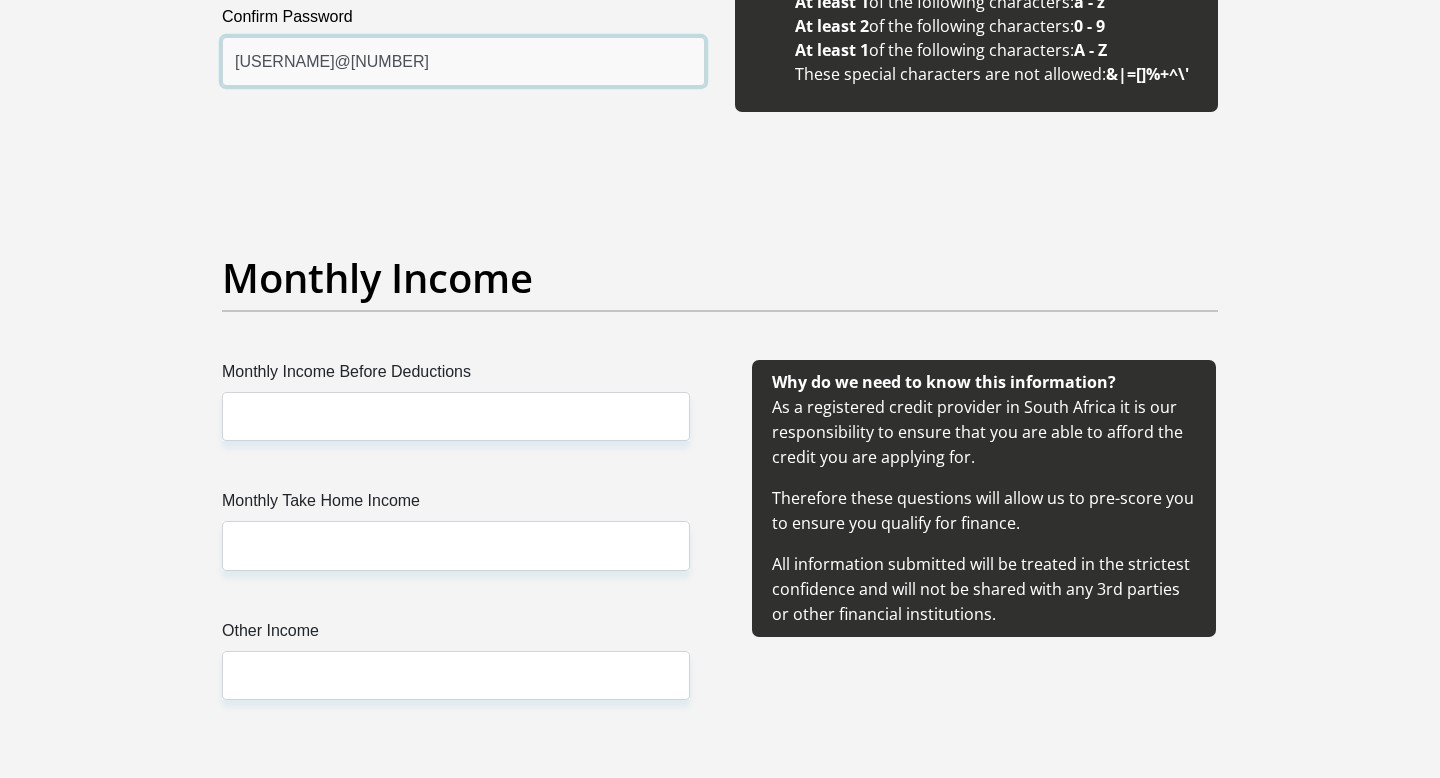scroll, scrollTop: 2089, scrollLeft: 0, axis: vertical 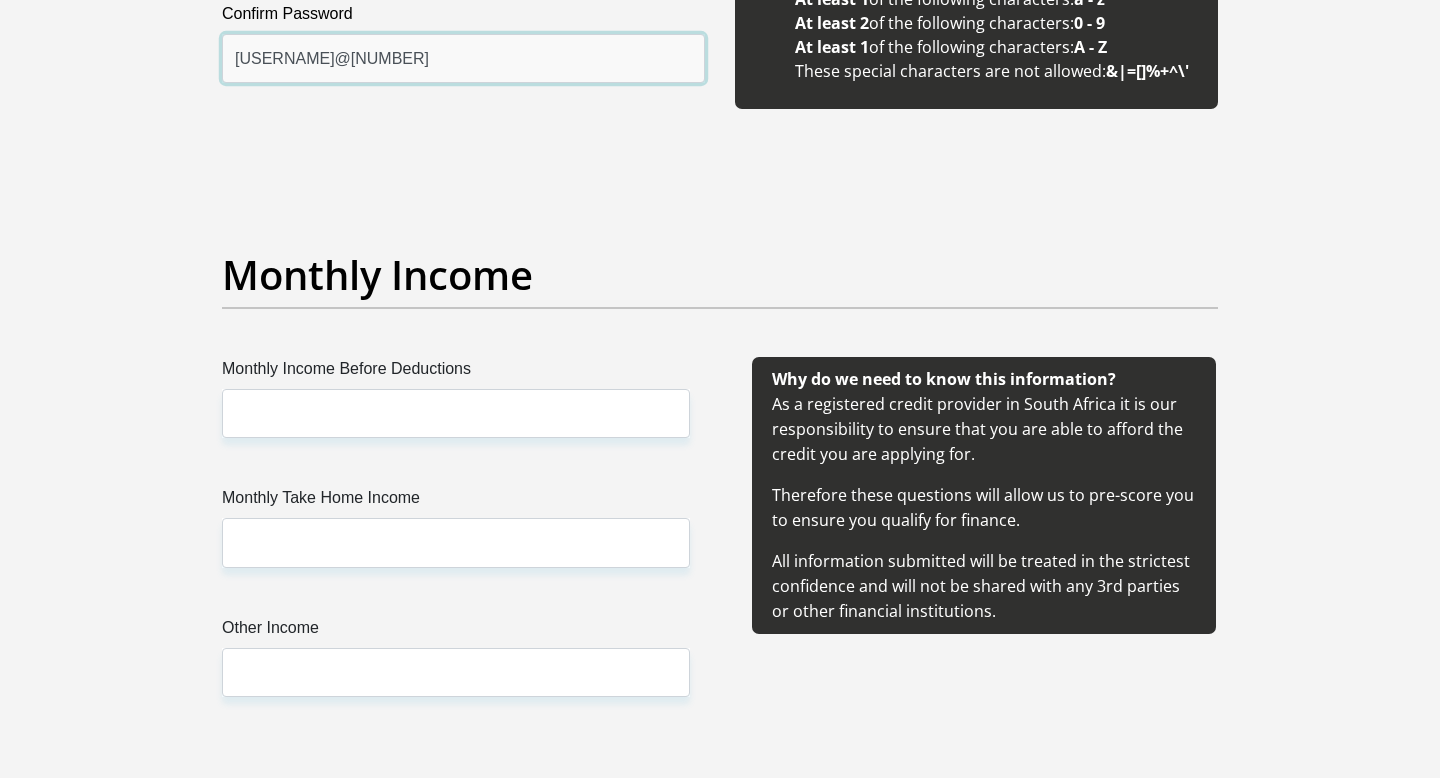 type on "Bloubulle@198215" 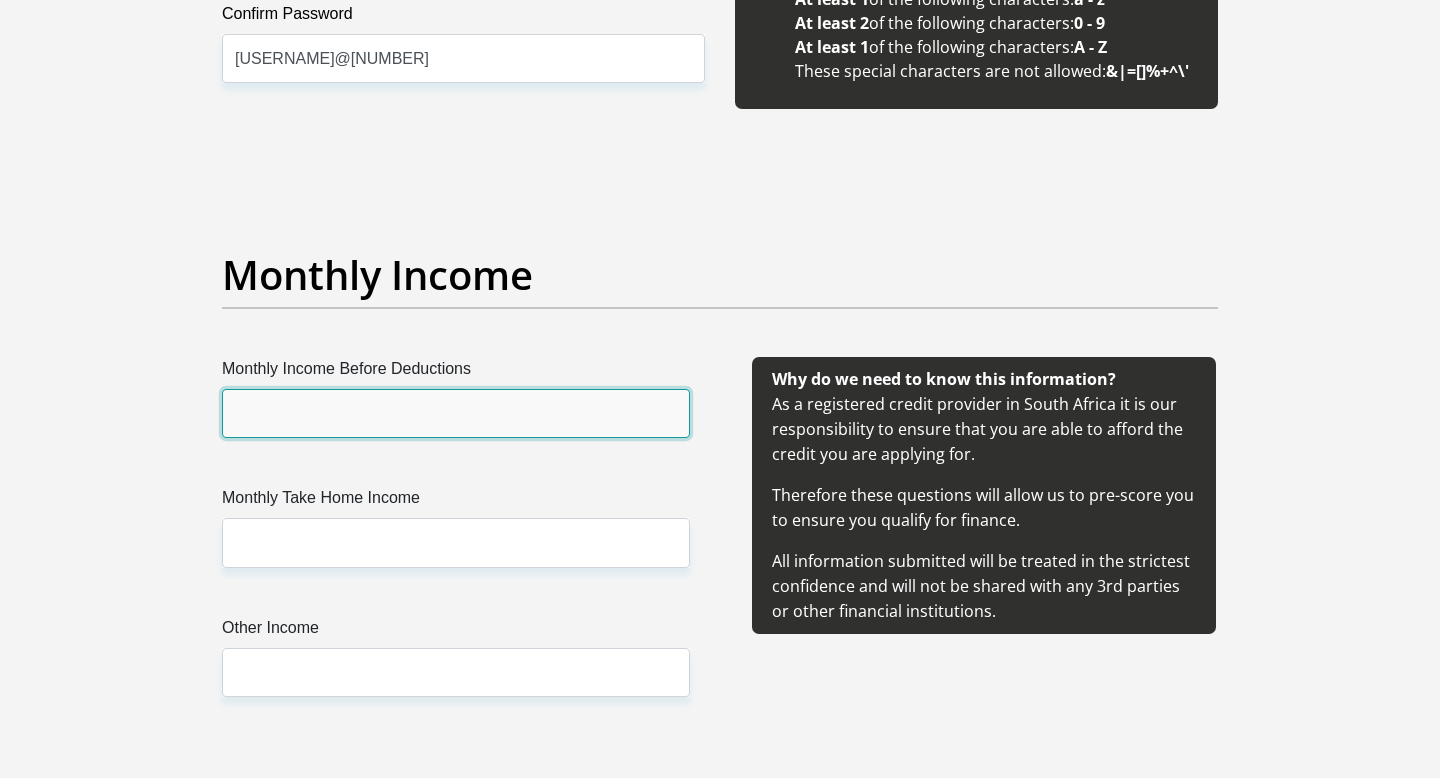 click on "Monthly Income Before Deductions" at bounding box center [456, 413] 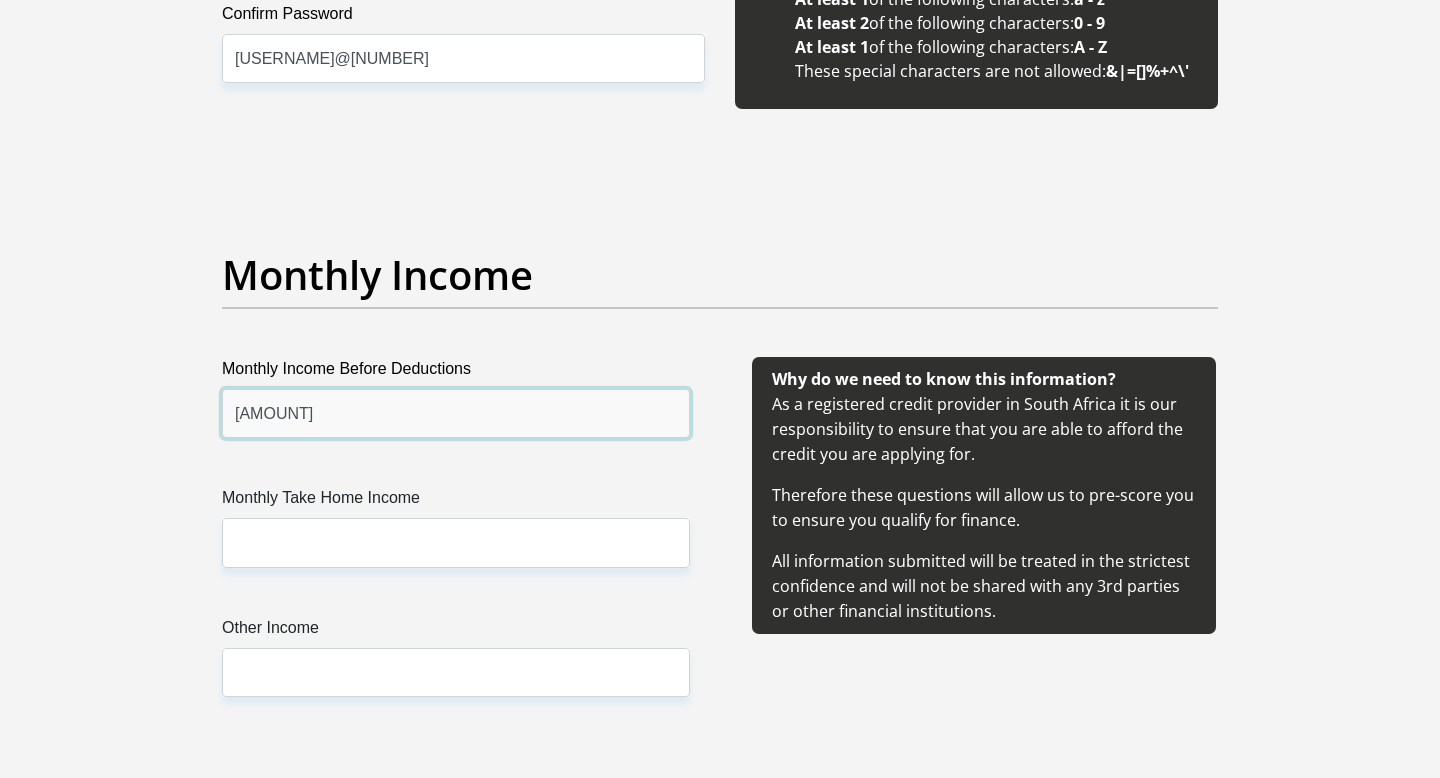 type on "51300" 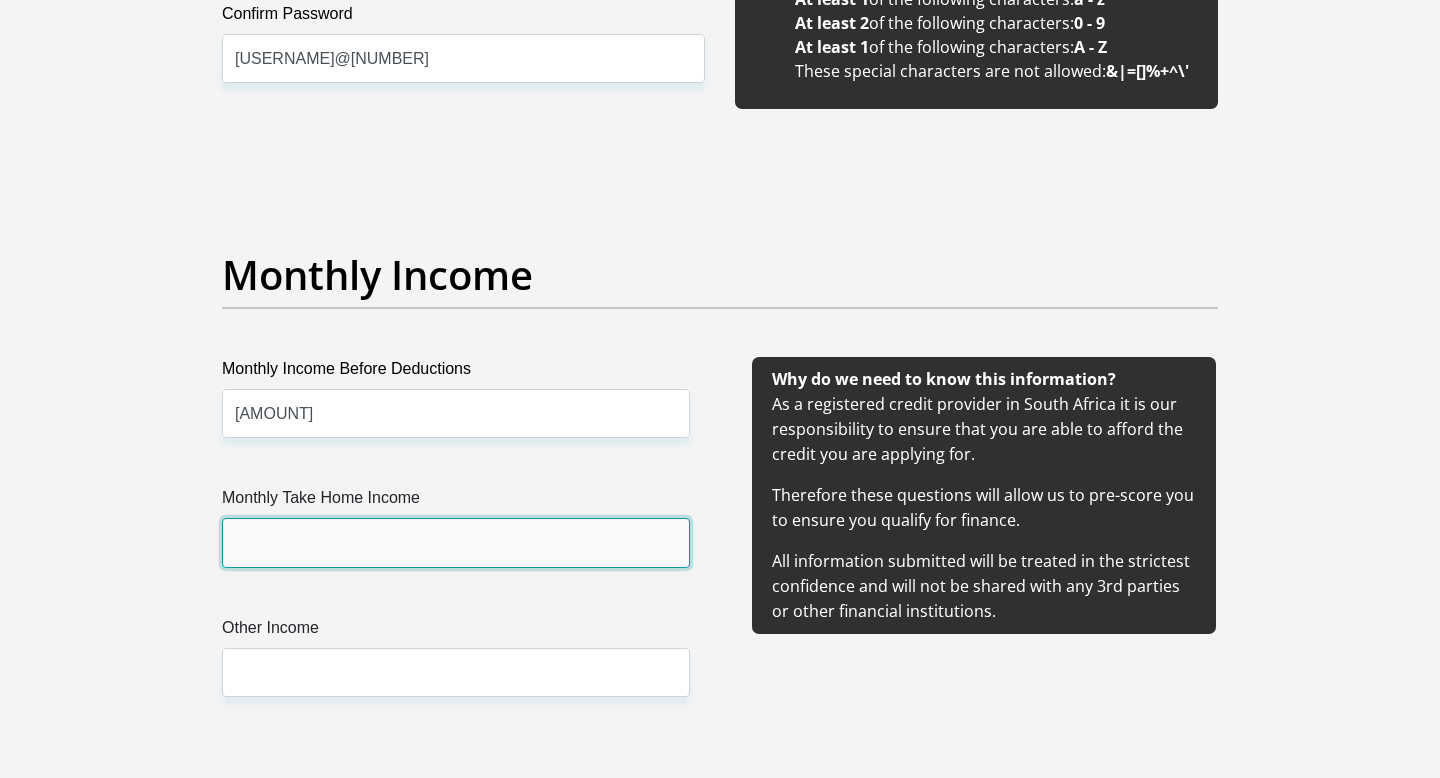 click on "Monthly Take Home Income" at bounding box center (456, 542) 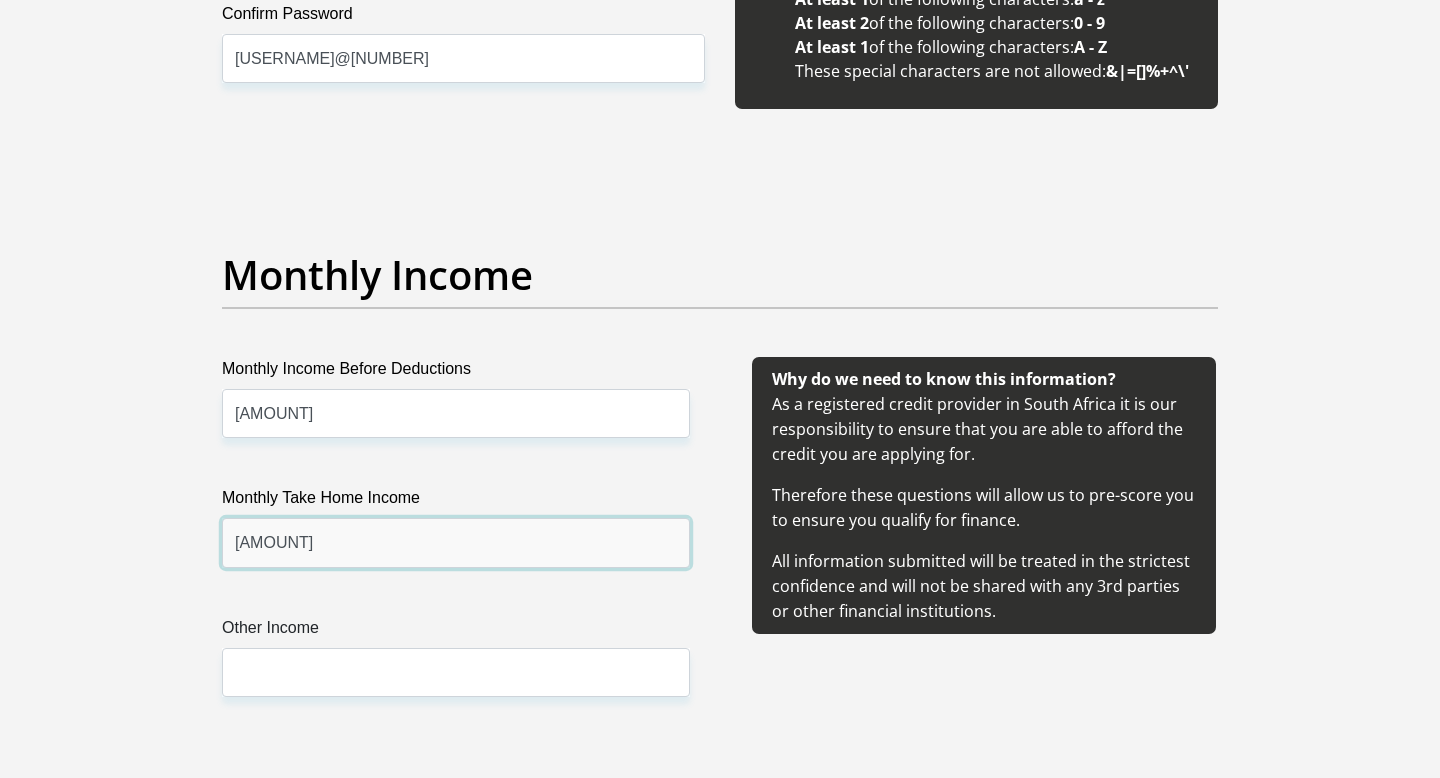 type on "41300" 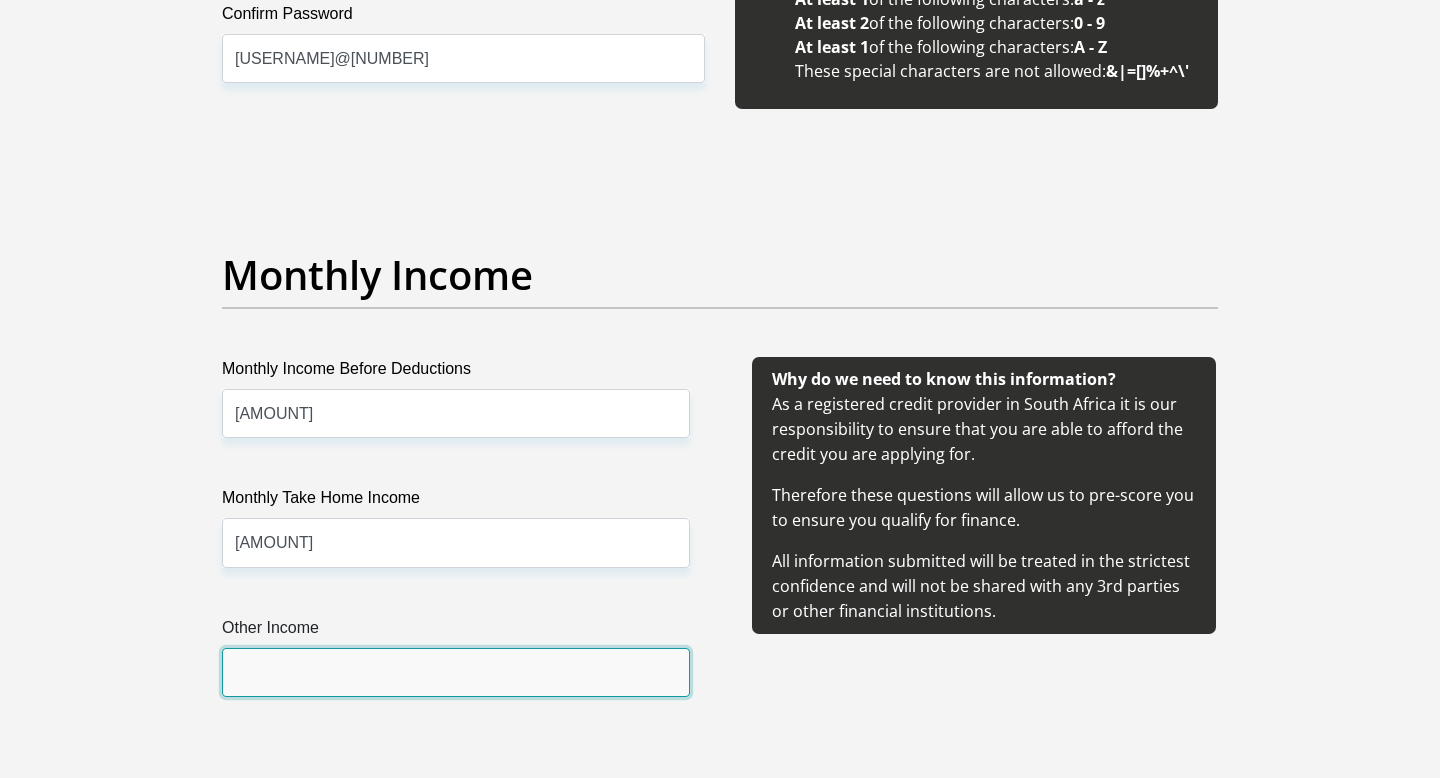 click on "Other Income" at bounding box center (456, 672) 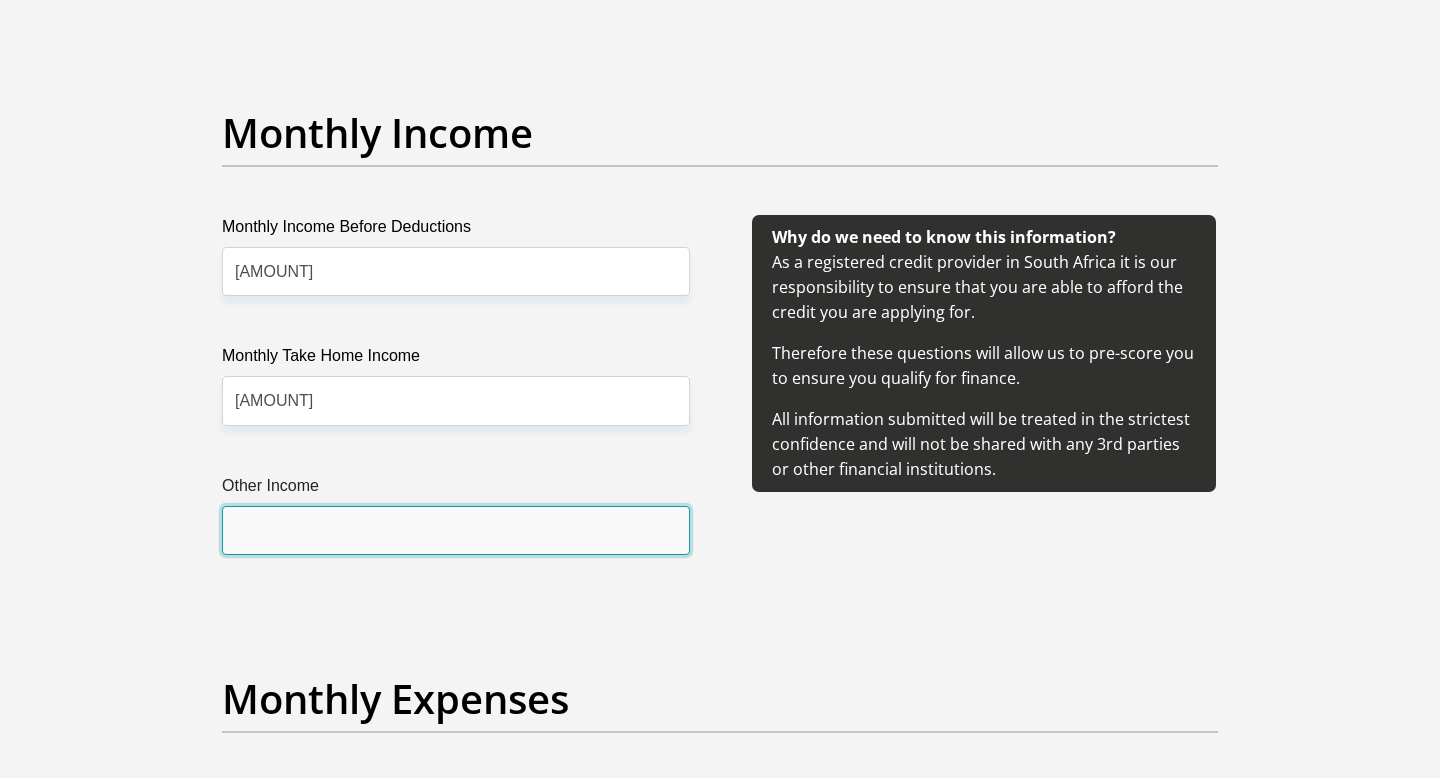 scroll, scrollTop: 2233, scrollLeft: 0, axis: vertical 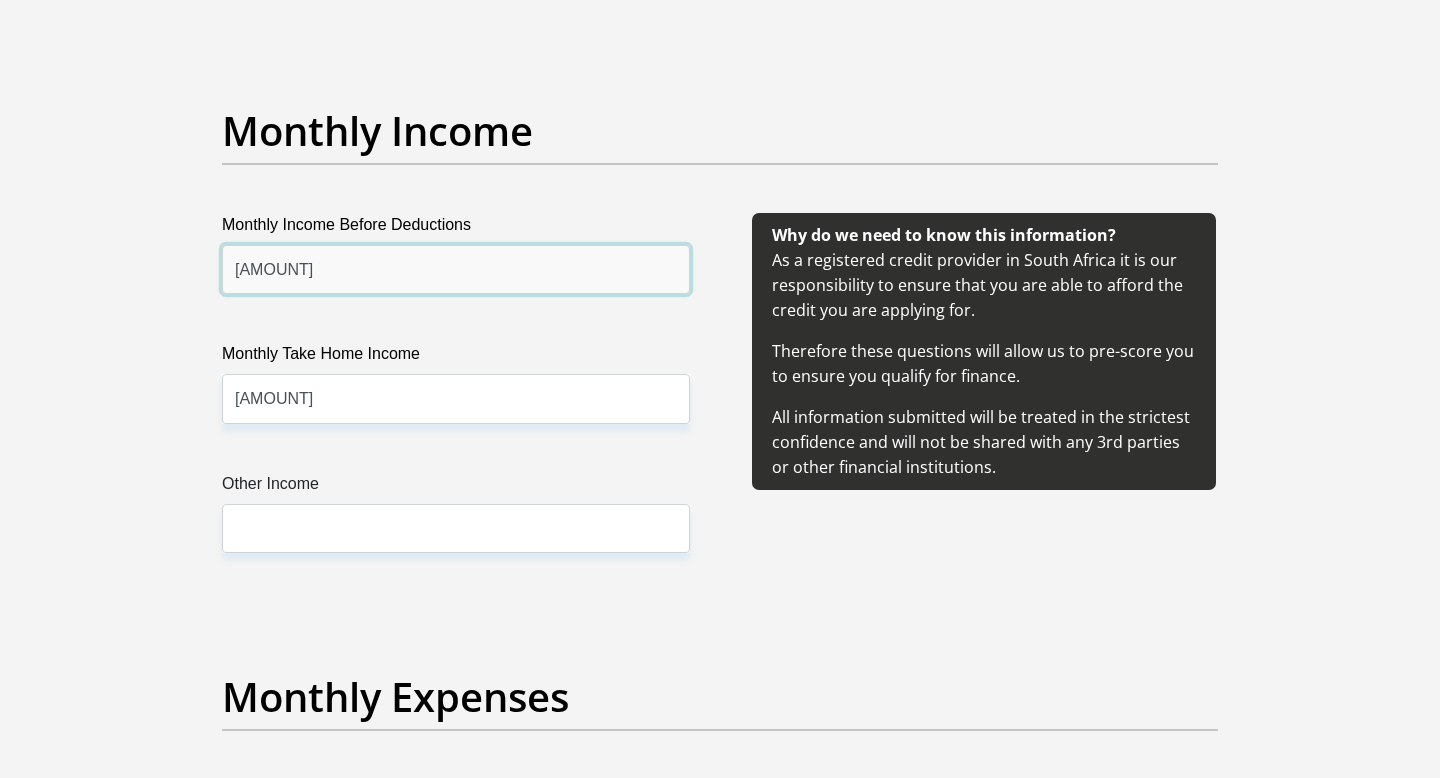 click on "51300" at bounding box center [456, 269] 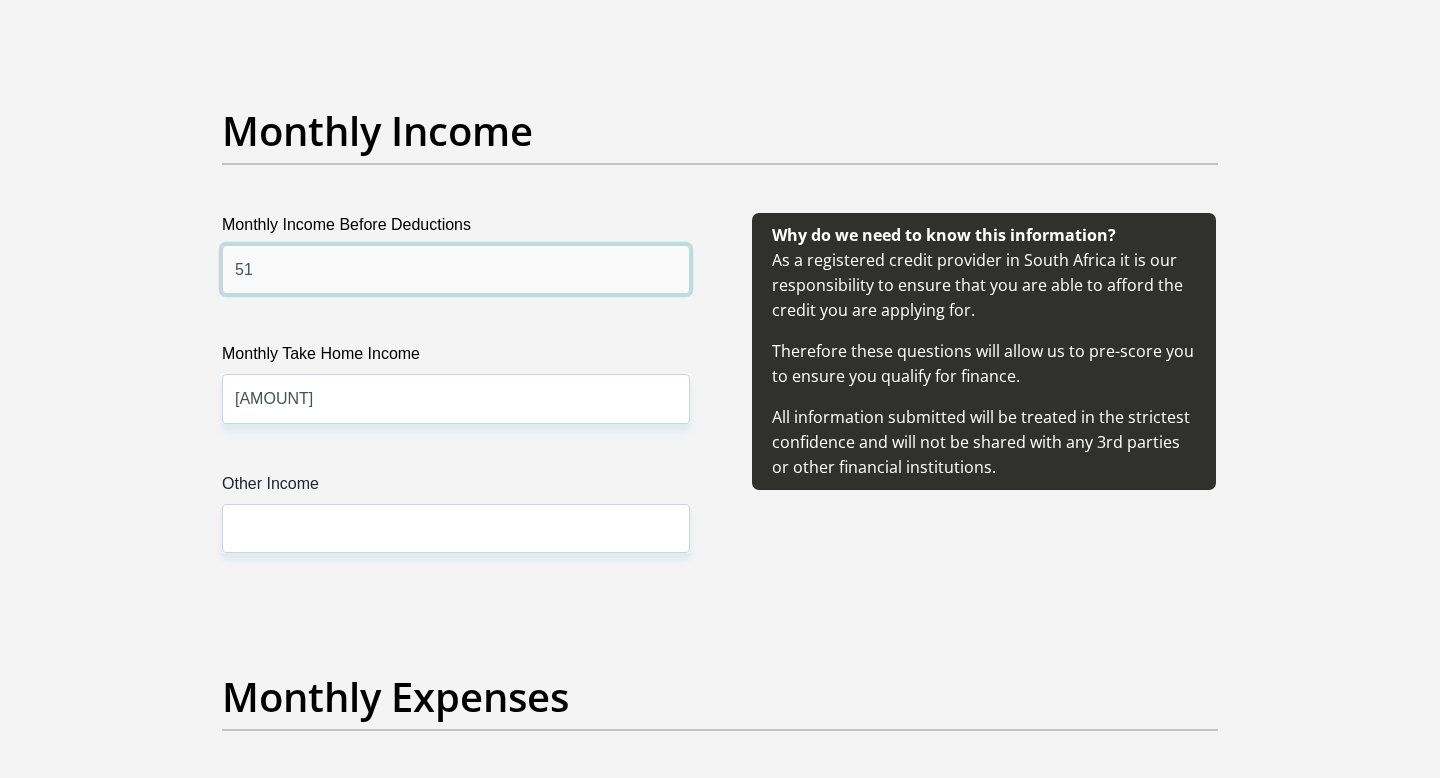 type on "5" 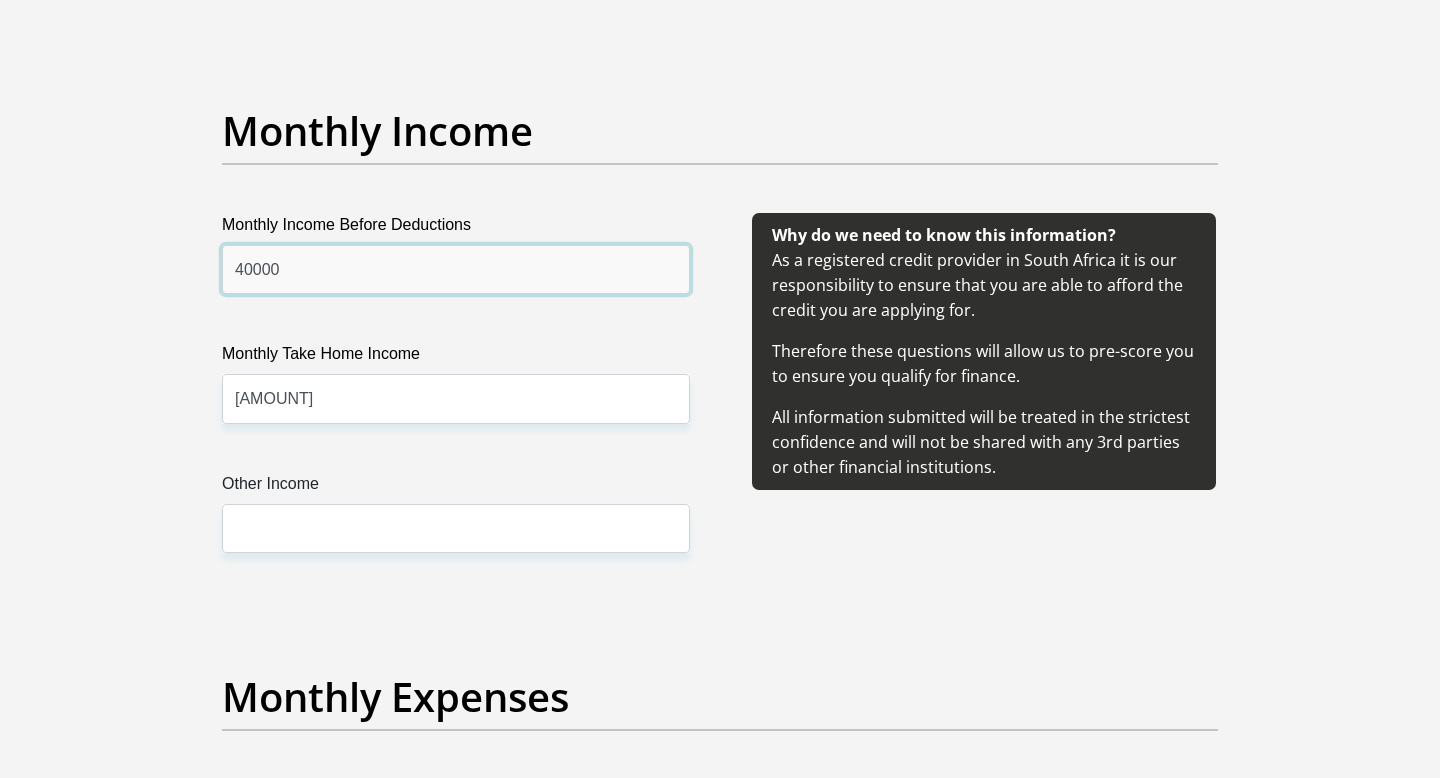 type on "40000" 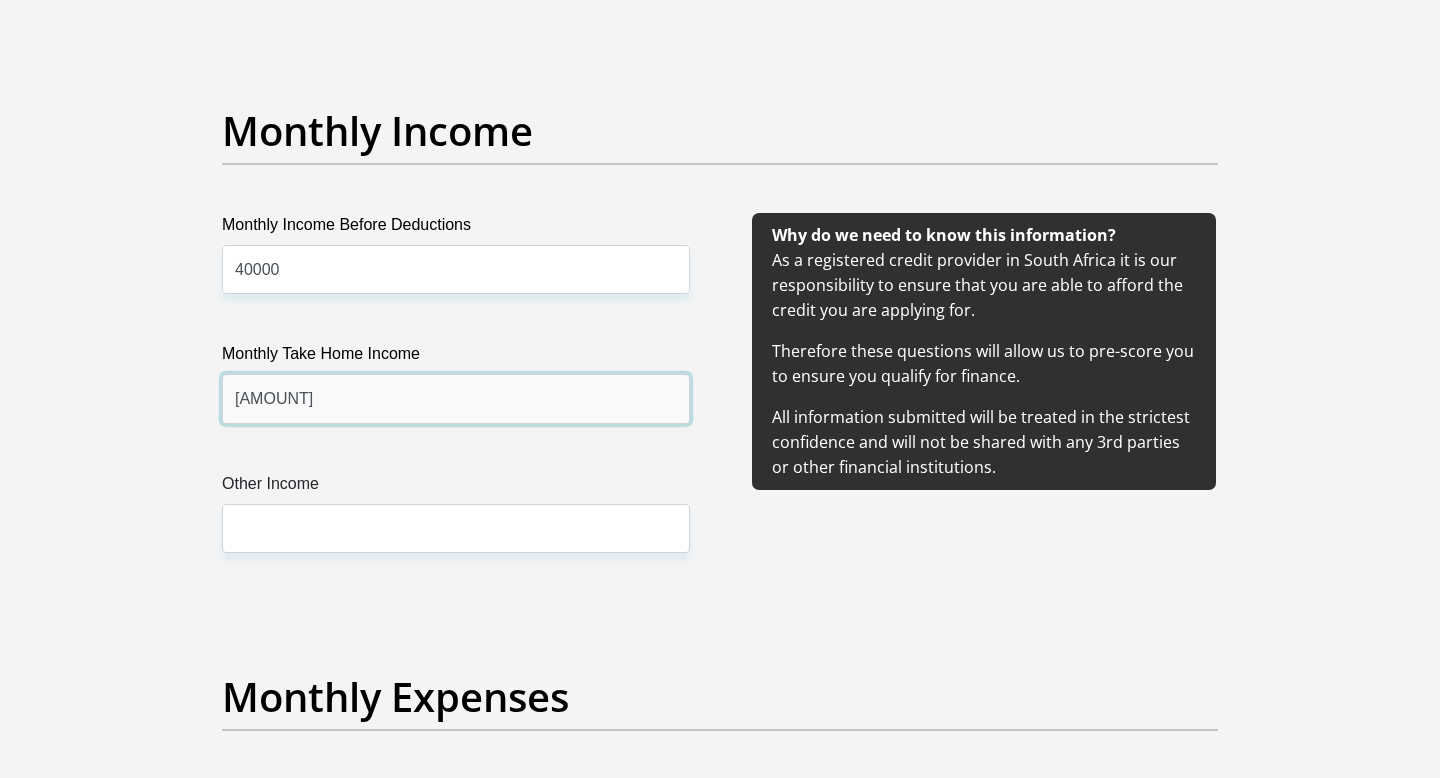 drag, startPoint x: 301, startPoint y: 402, endPoint x: 189, endPoint y: 405, distance: 112.04017 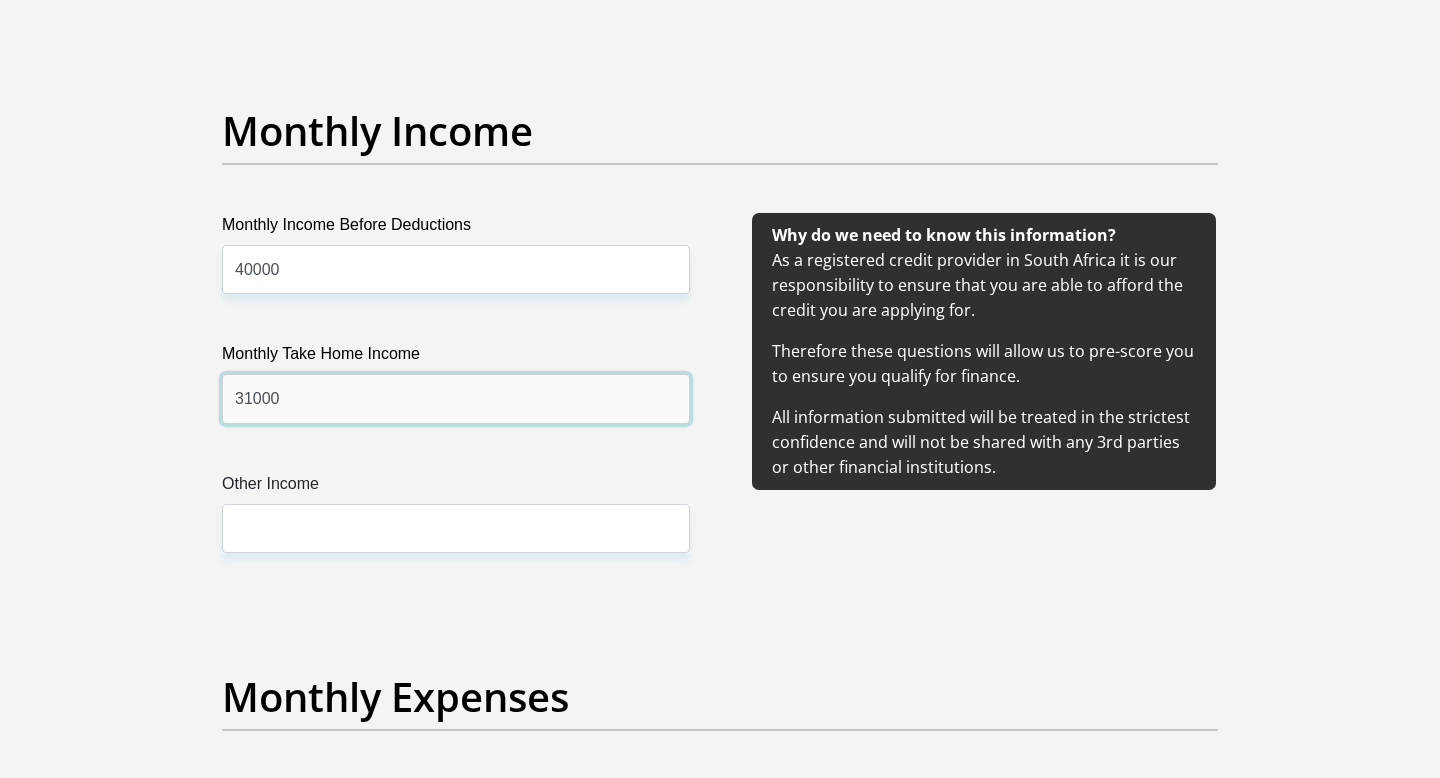 type on "31000" 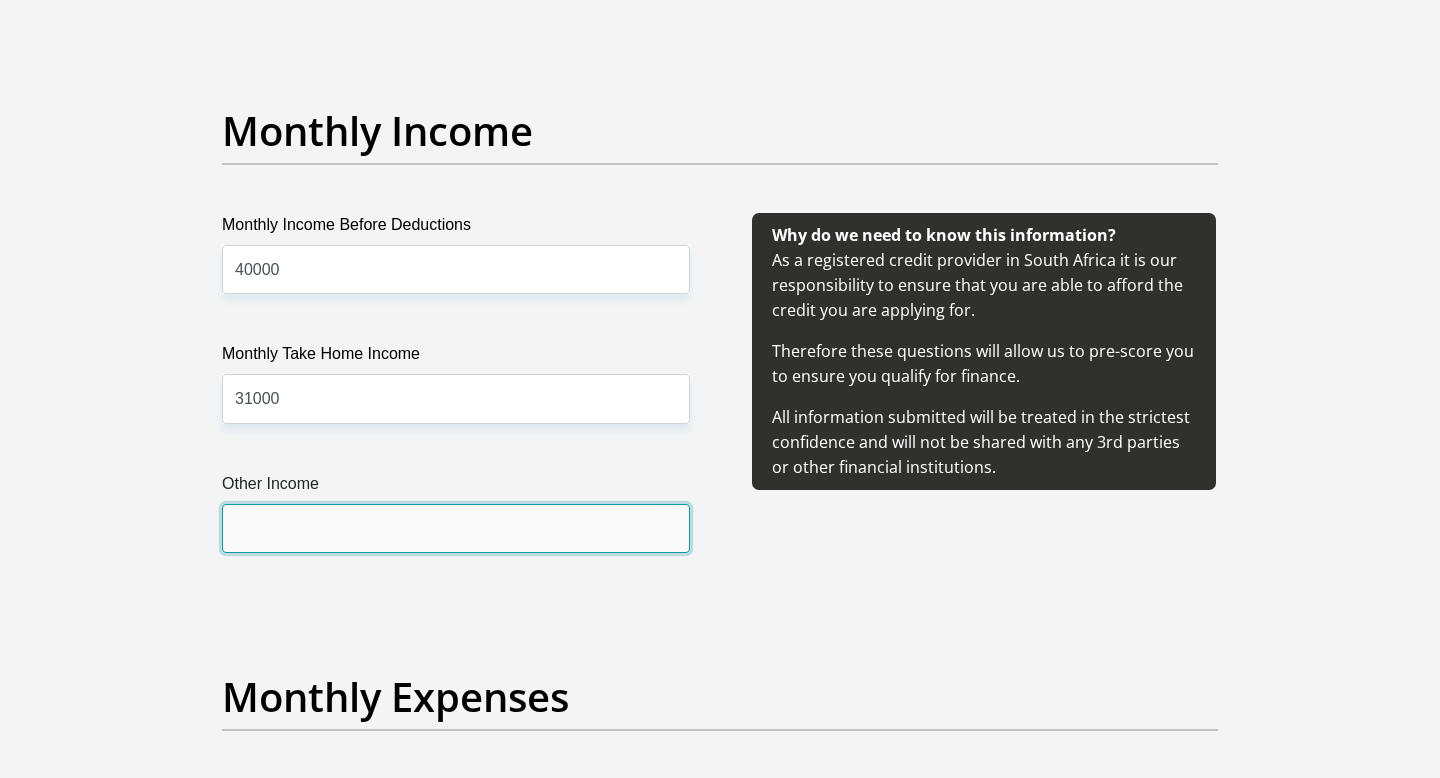 click on "Other Income" at bounding box center [456, 528] 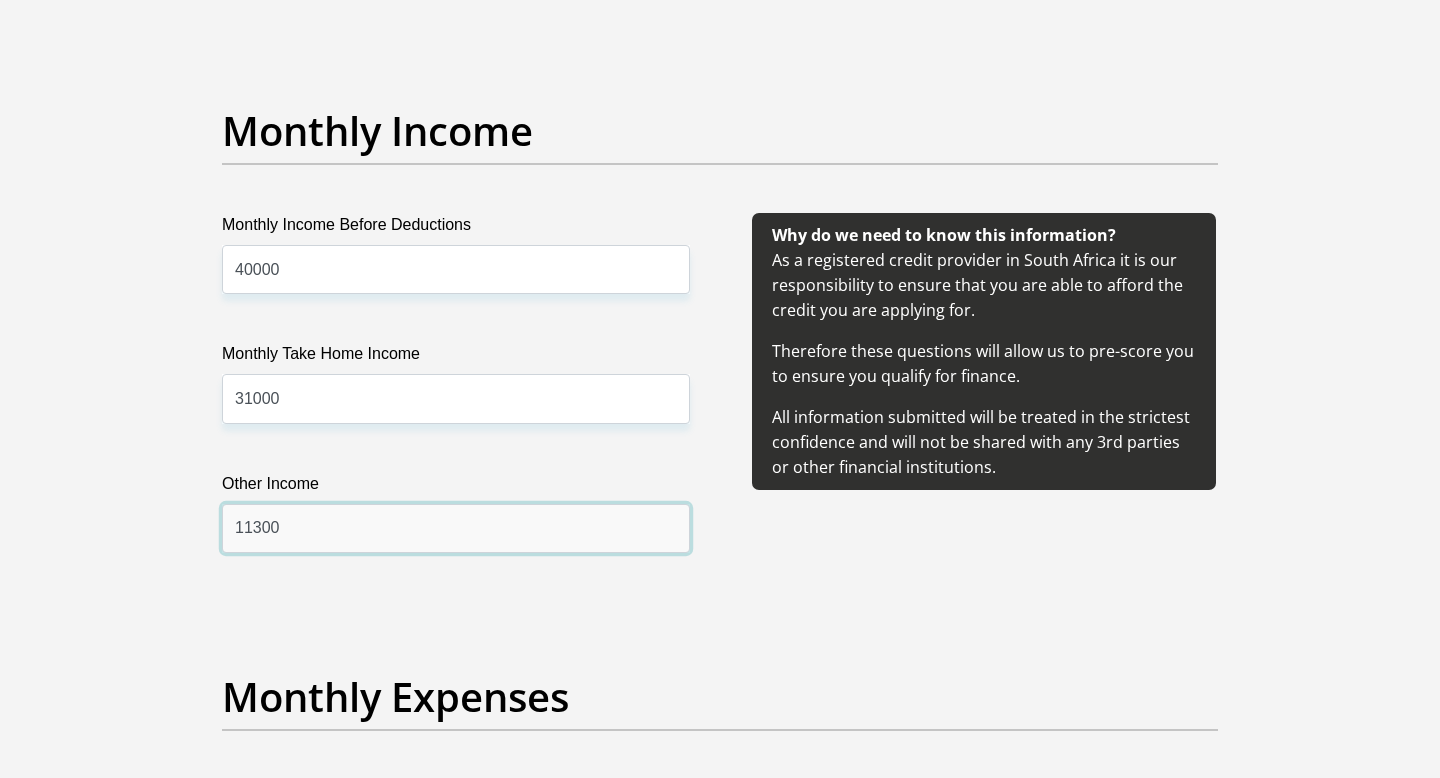 type on "11300" 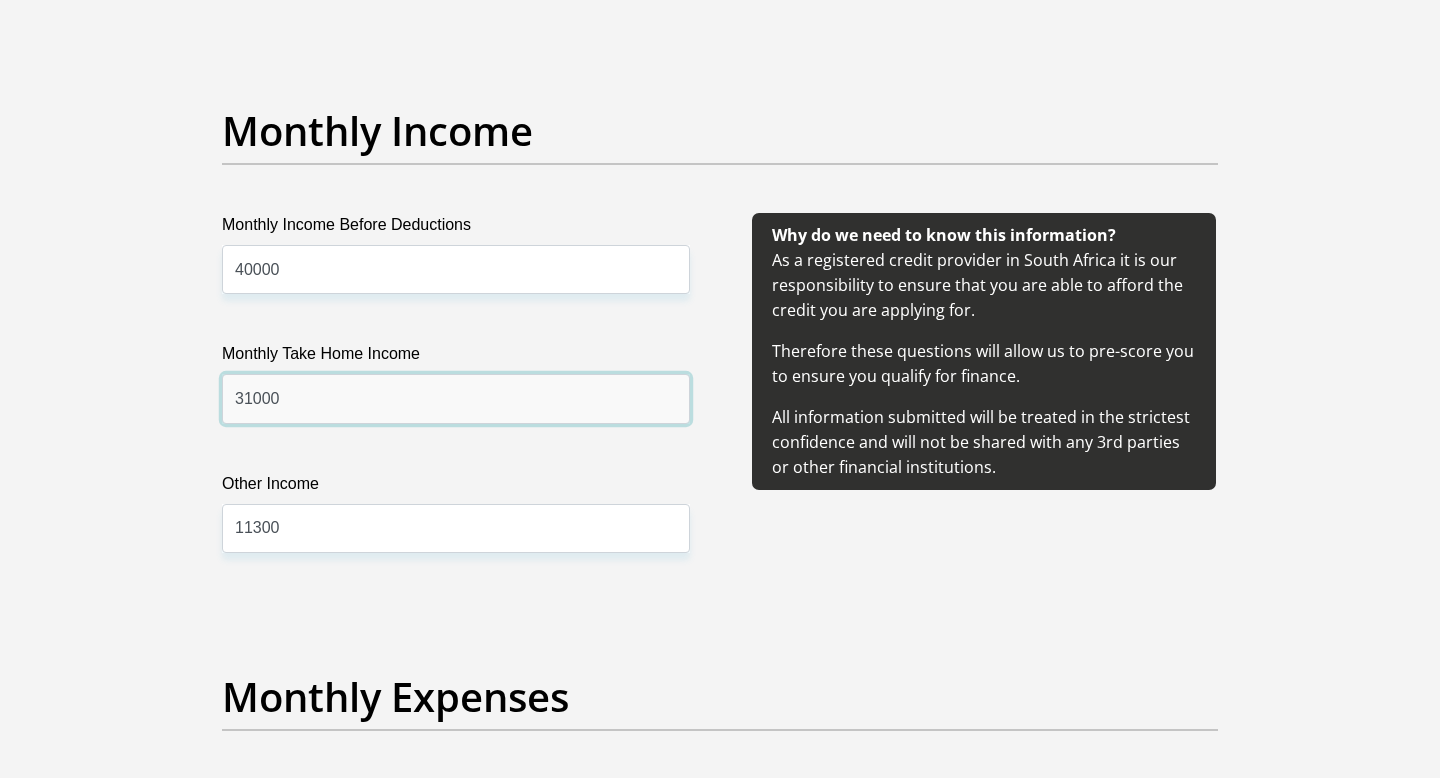 click on "31000" at bounding box center (456, 398) 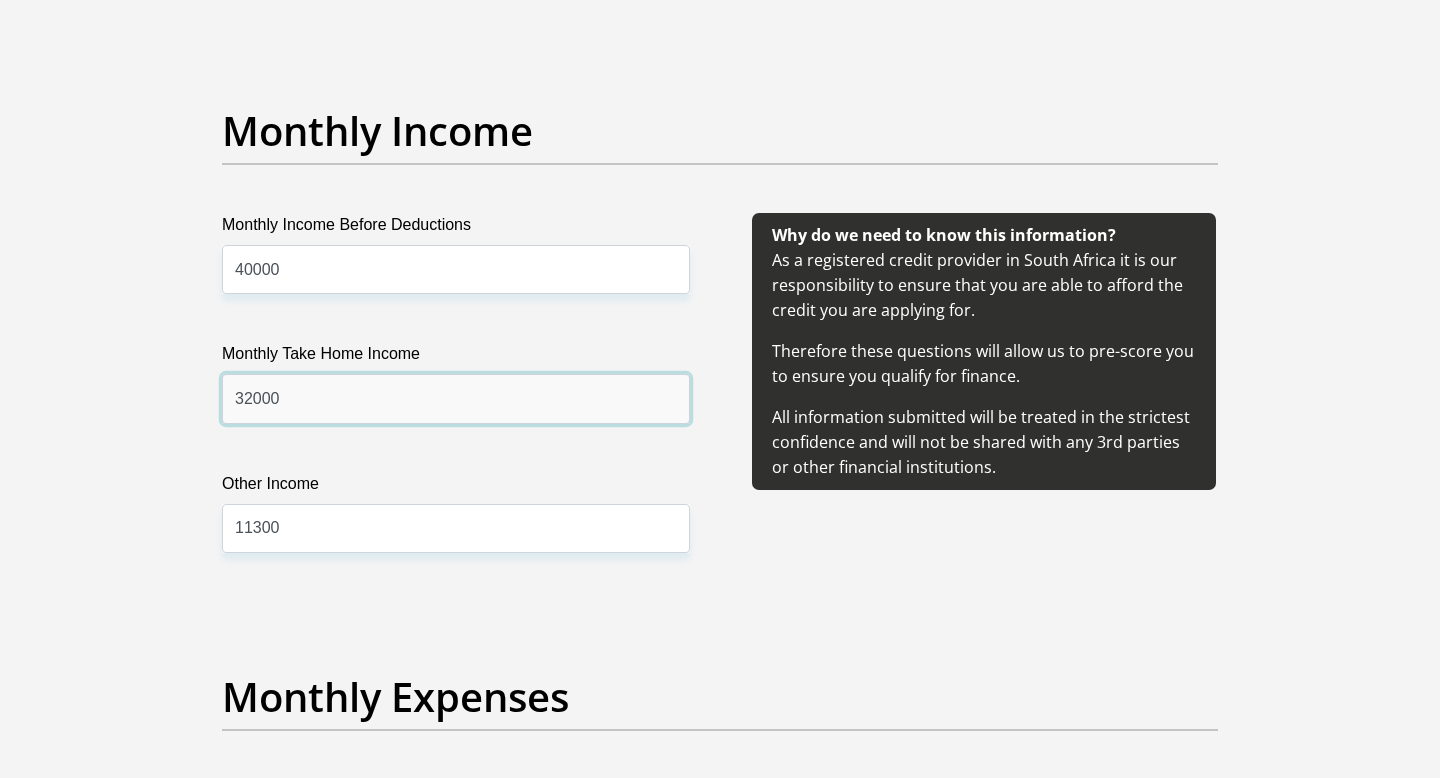type on "32000" 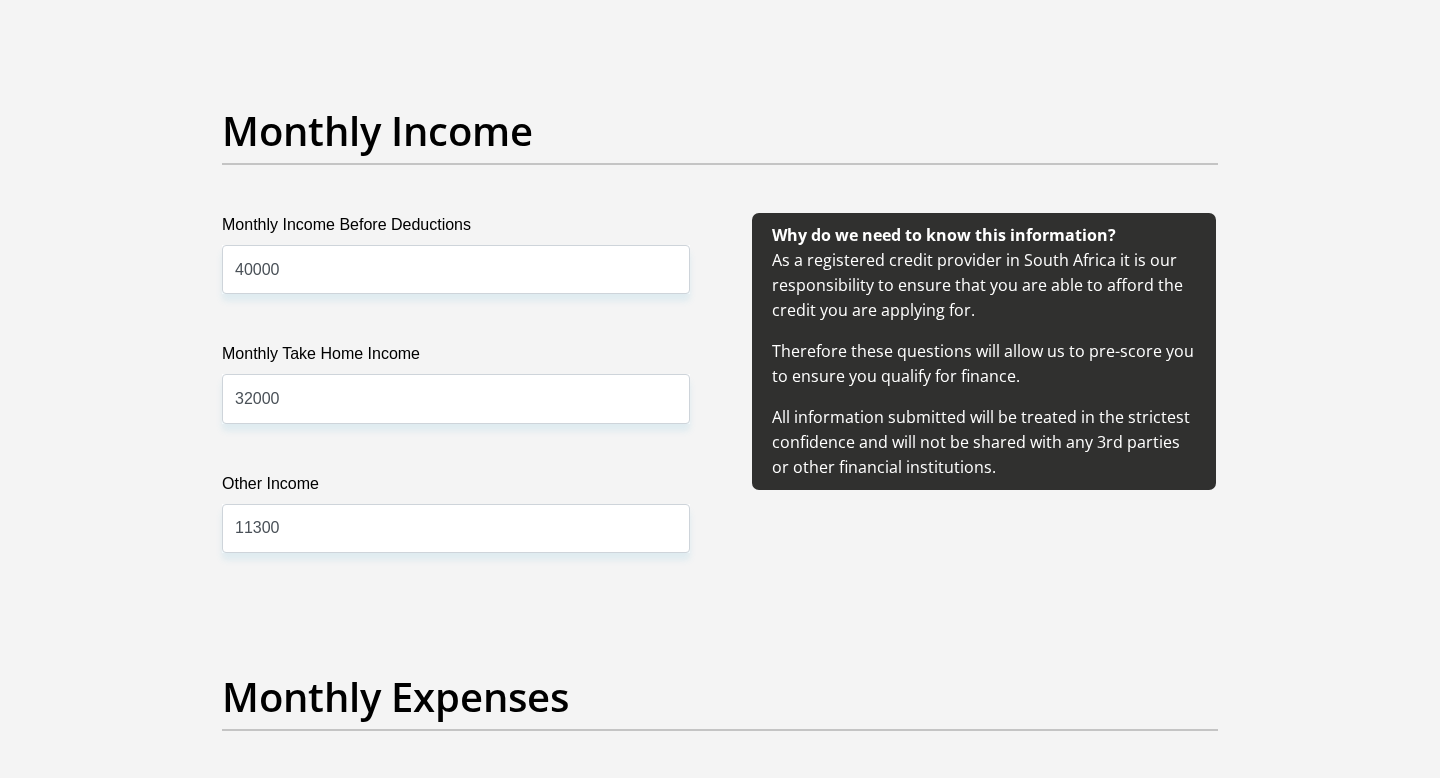 click on "Monthly Income Before Deductions
40000
Monthly Take Home Income
32000
Other Income
11300" at bounding box center [456, 407] 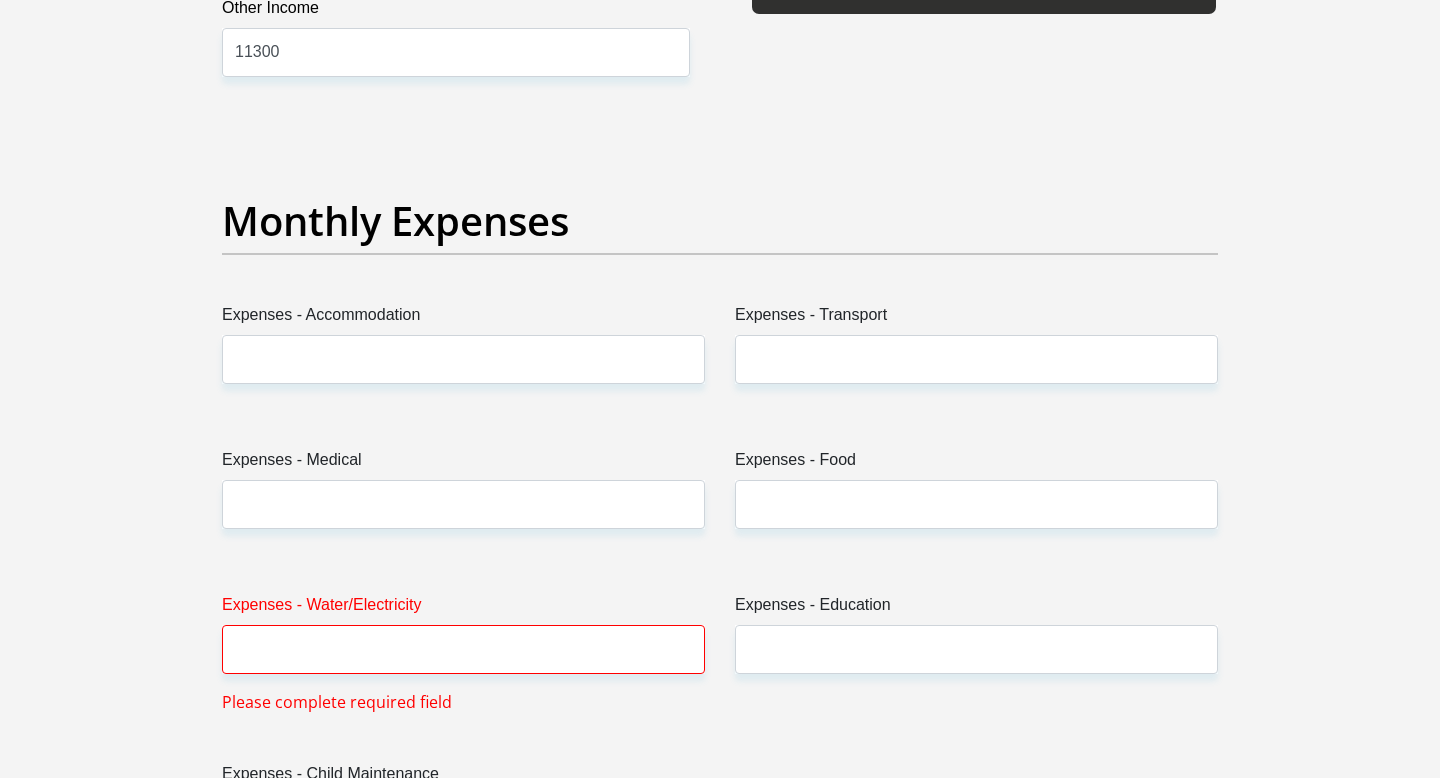 scroll, scrollTop: 2712, scrollLeft: 0, axis: vertical 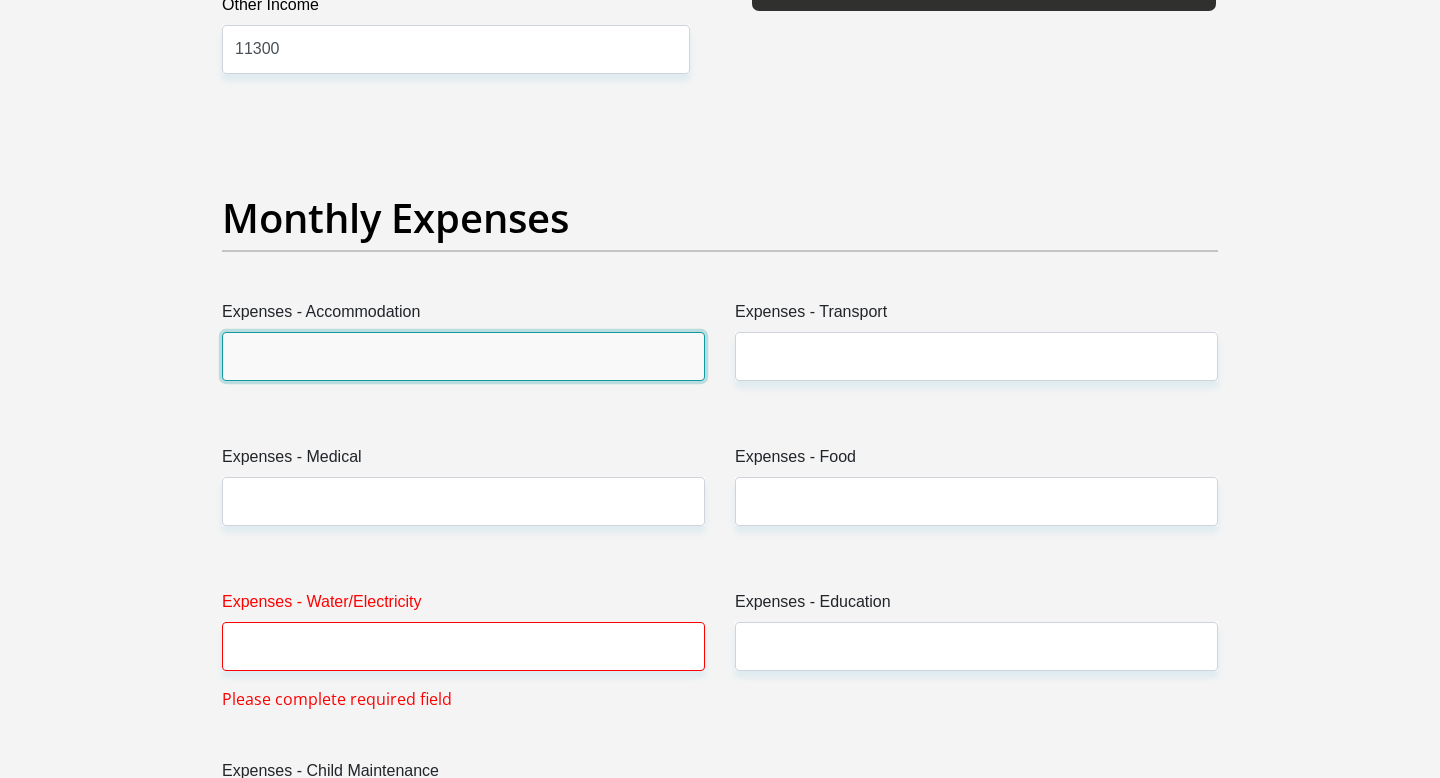 click on "Expenses - Accommodation" at bounding box center (463, 356) 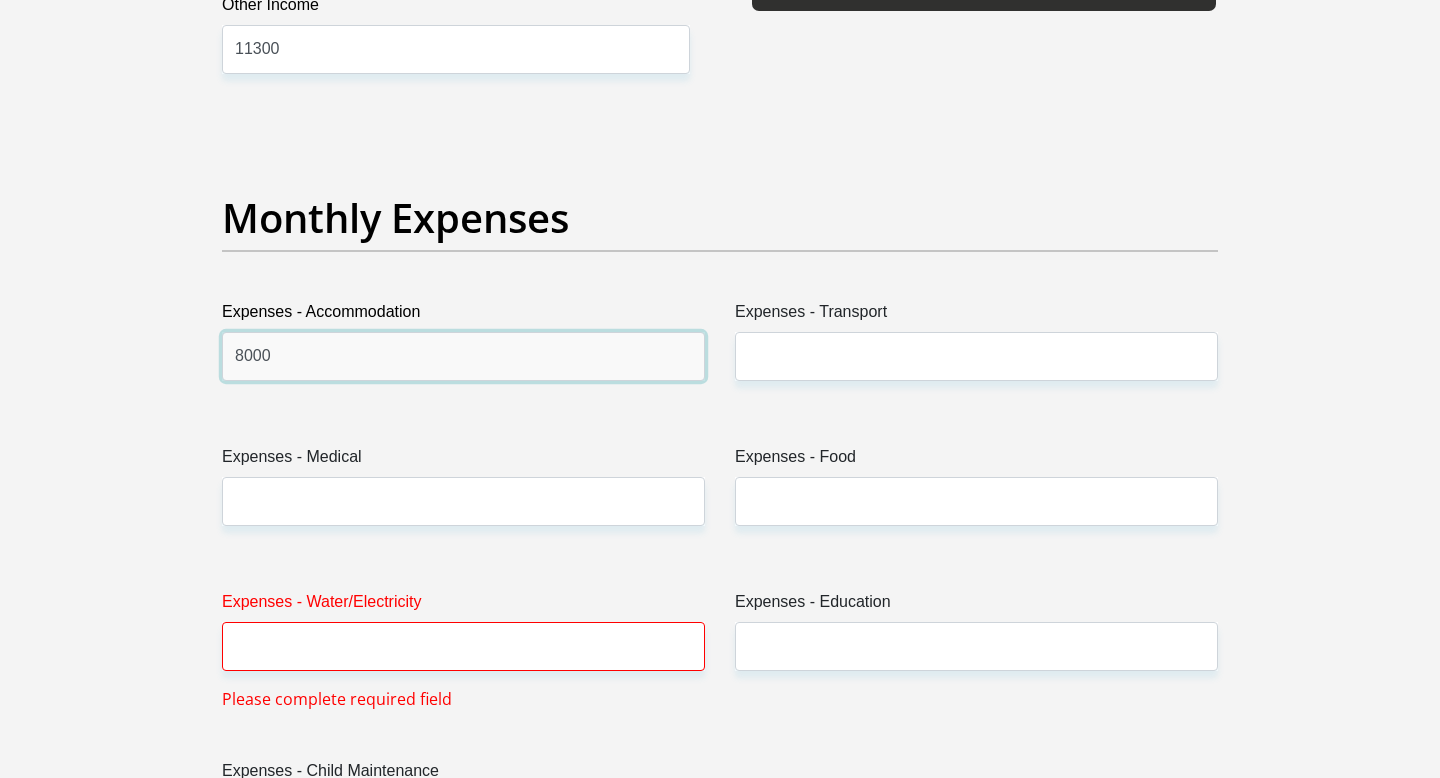 type on "8000" 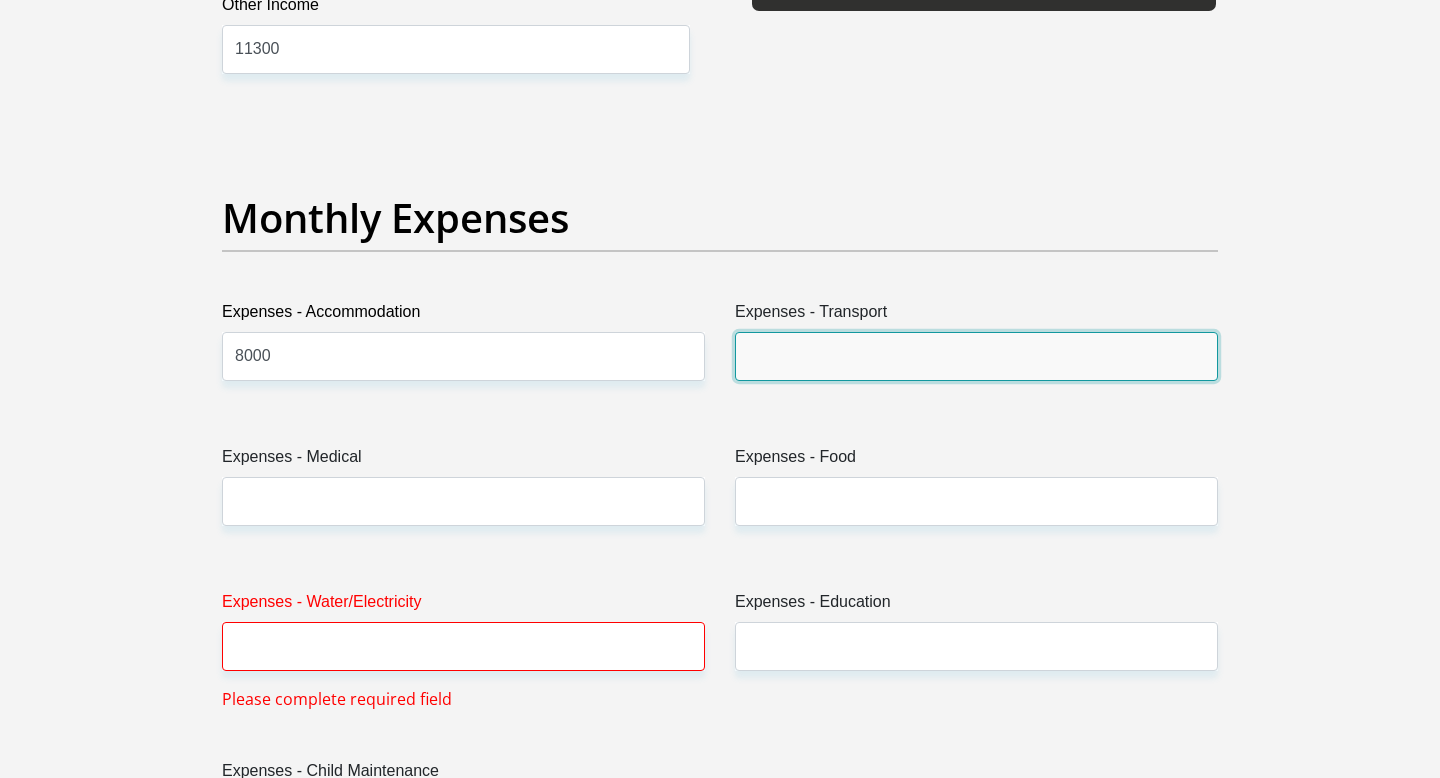 click on "Expenses - Transport" at bounding box center (976, 356) 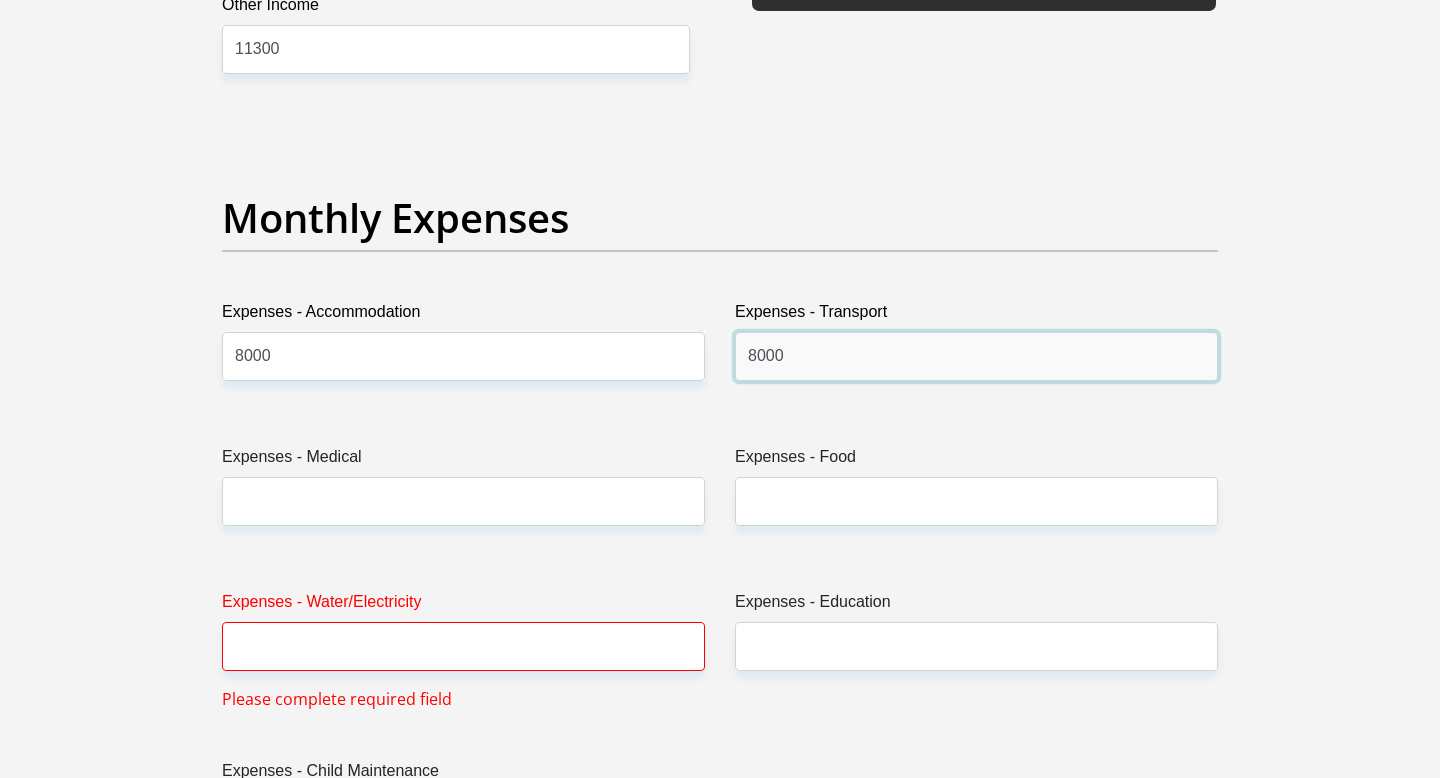 type on "8000" 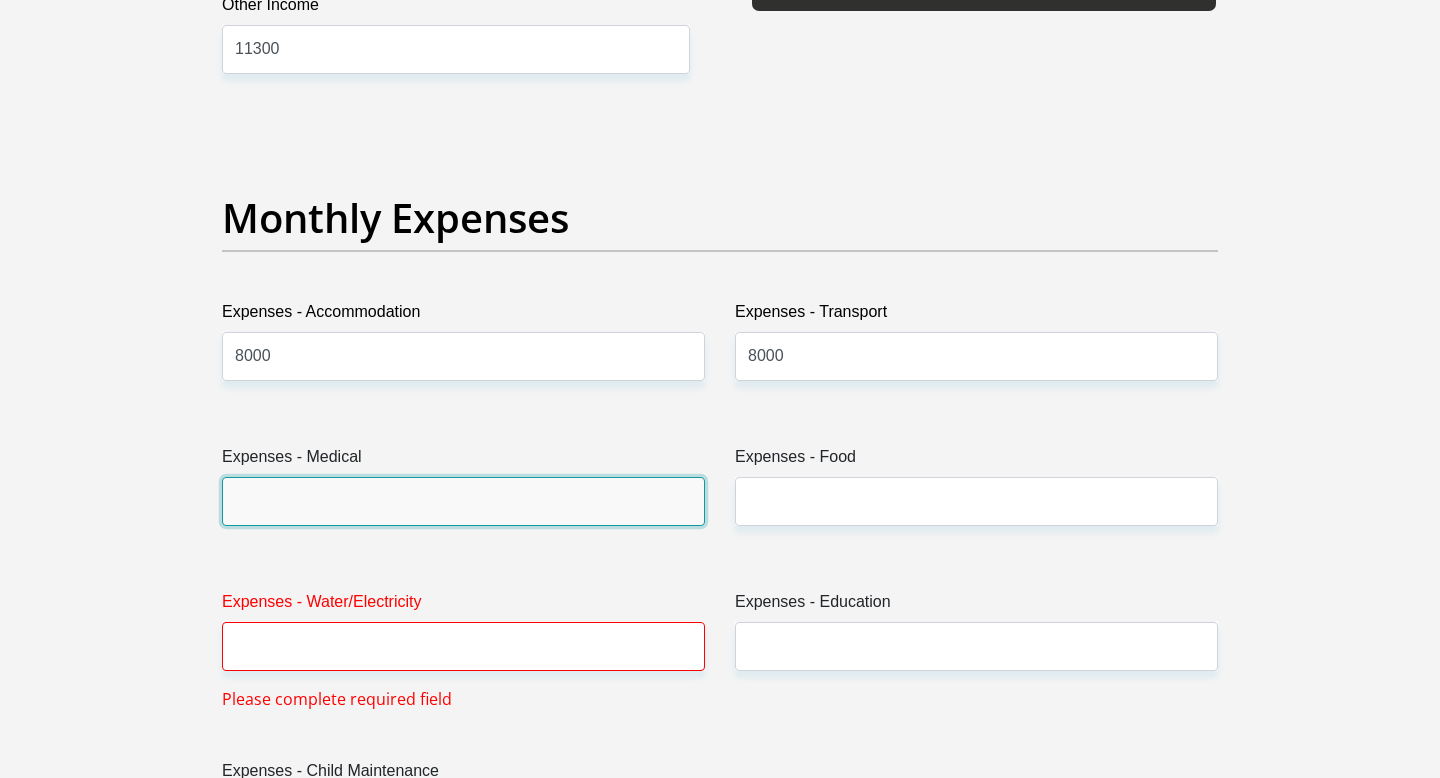 click on "Expenses - Medical" at bounding box center (463, 501) 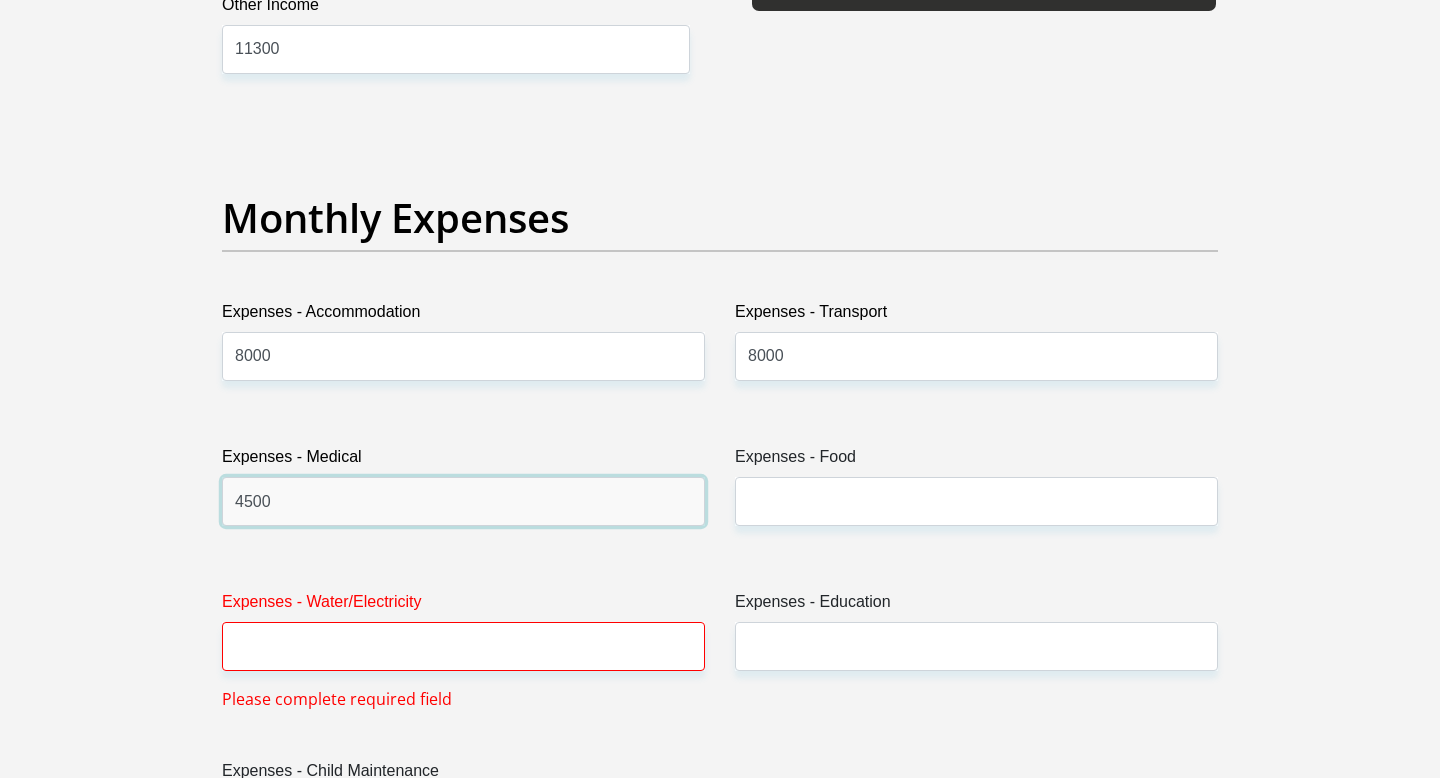 type on "4500" 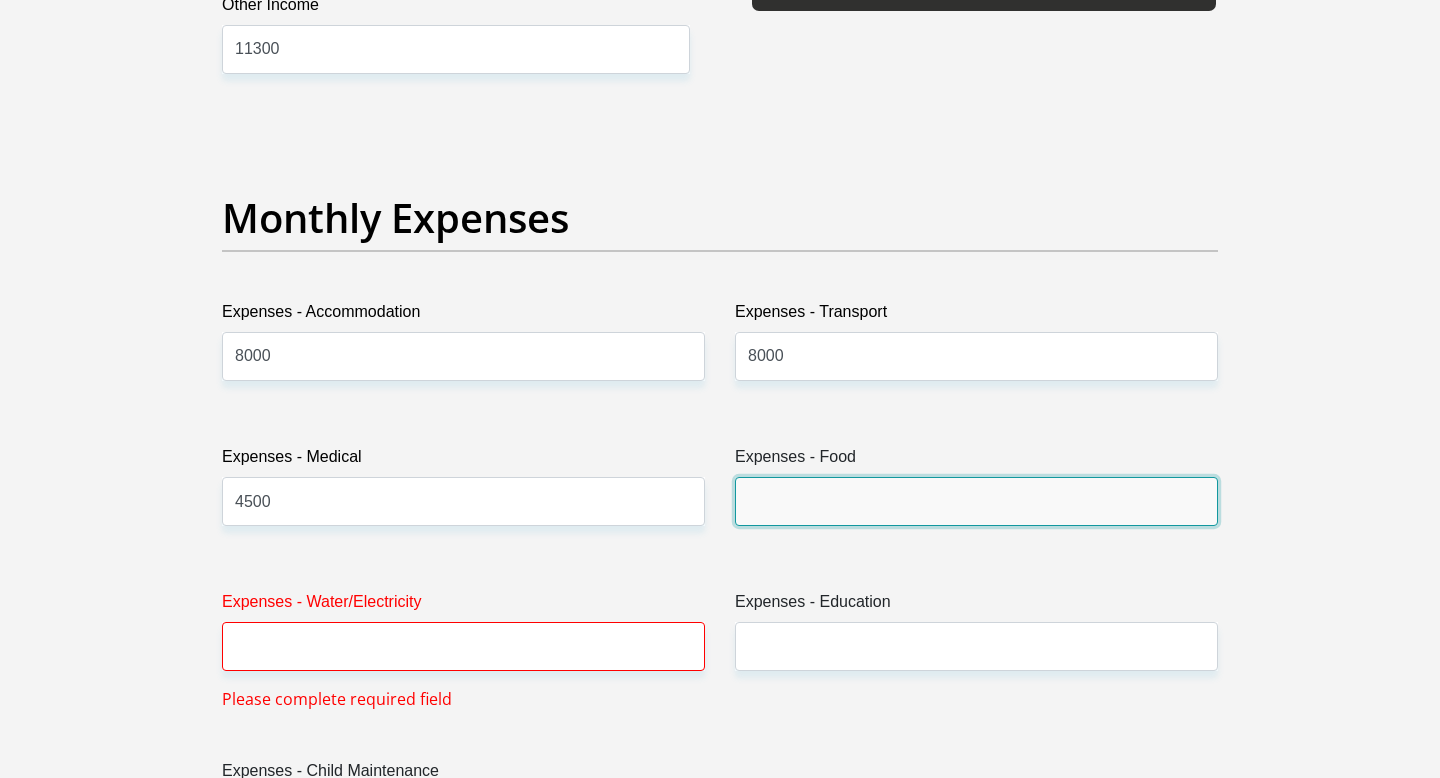 click on "Expenses - Food" at bounding box center [976, 501] 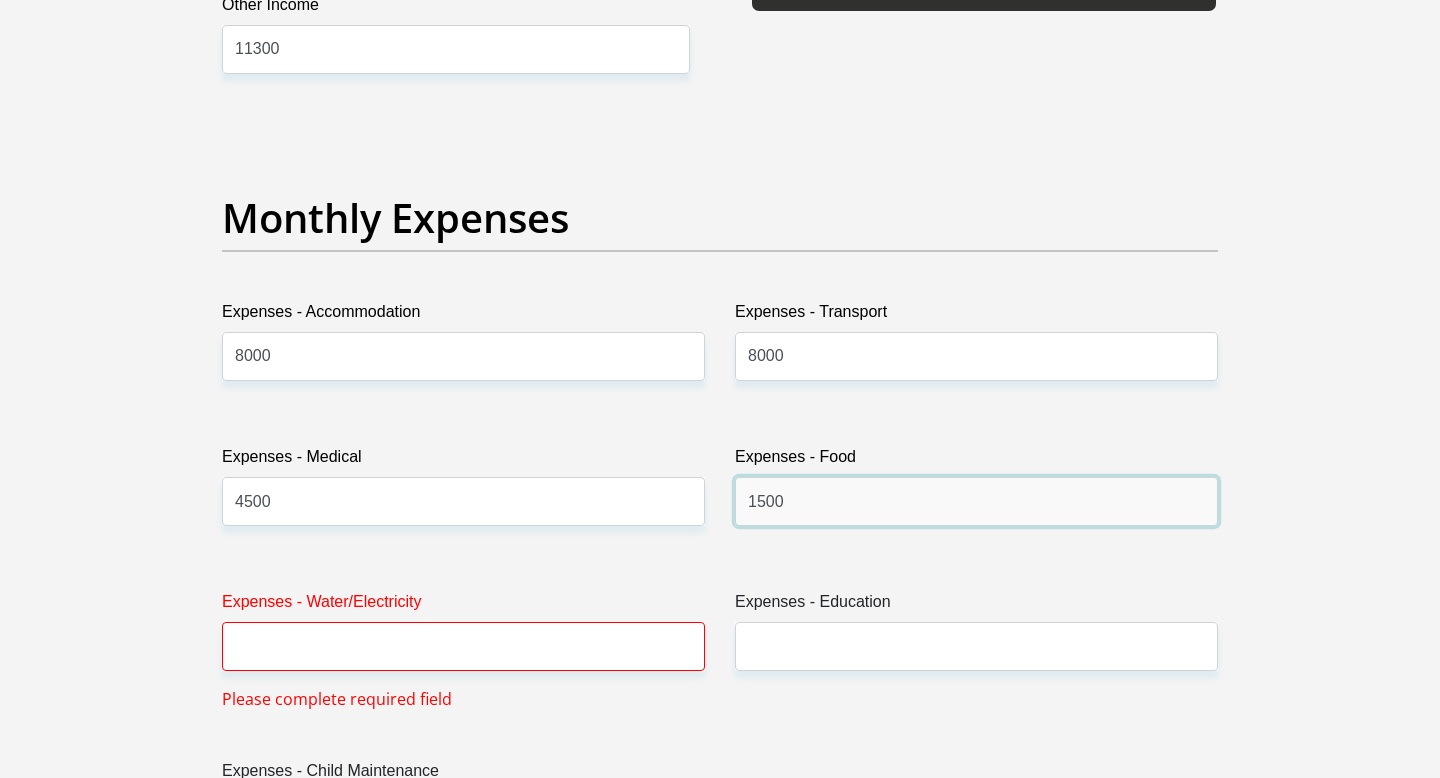 type on "1500" 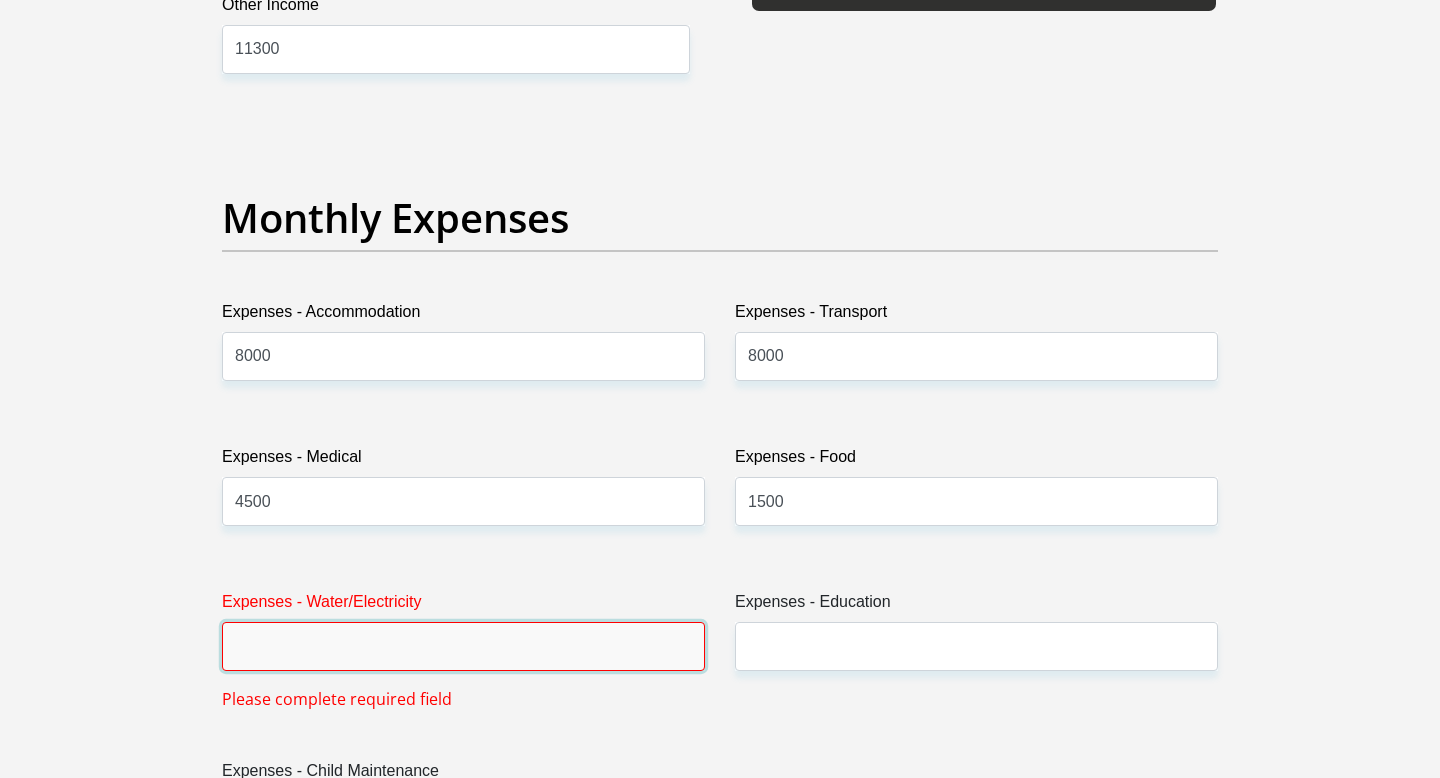 click on "Expenses - Water/Electricity" at bounding box center (463, 646) 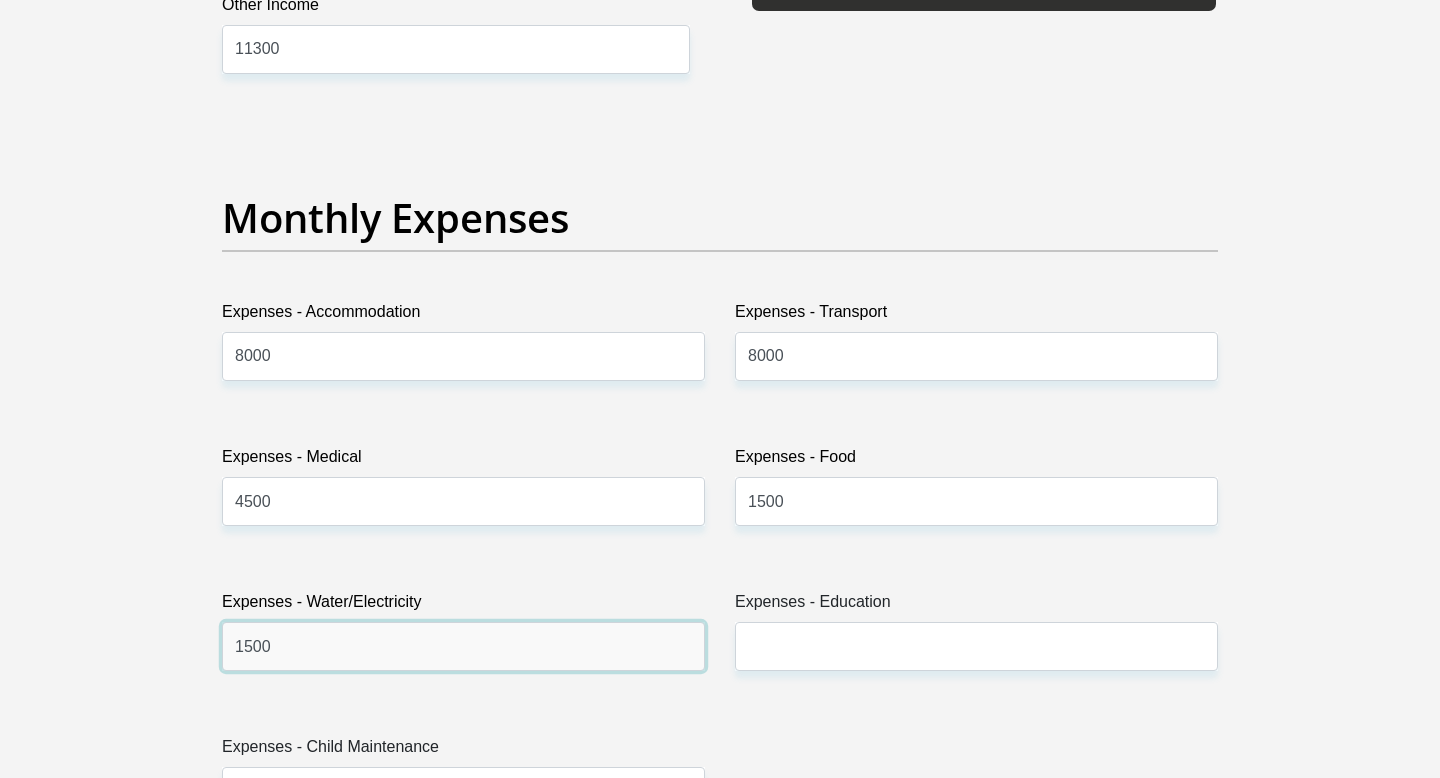 type on "1500" 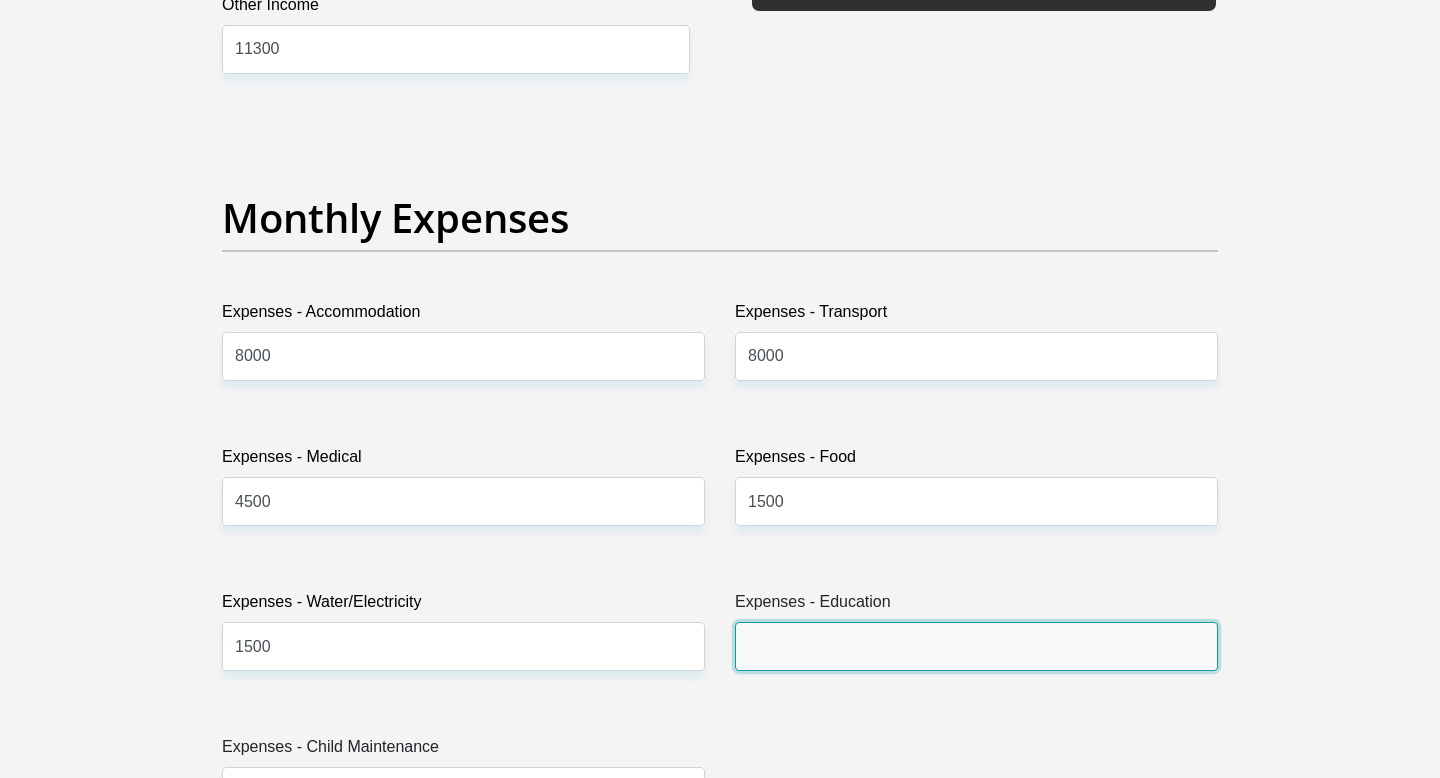 click on "Expenses - Education" at bounding box center (976, 646) 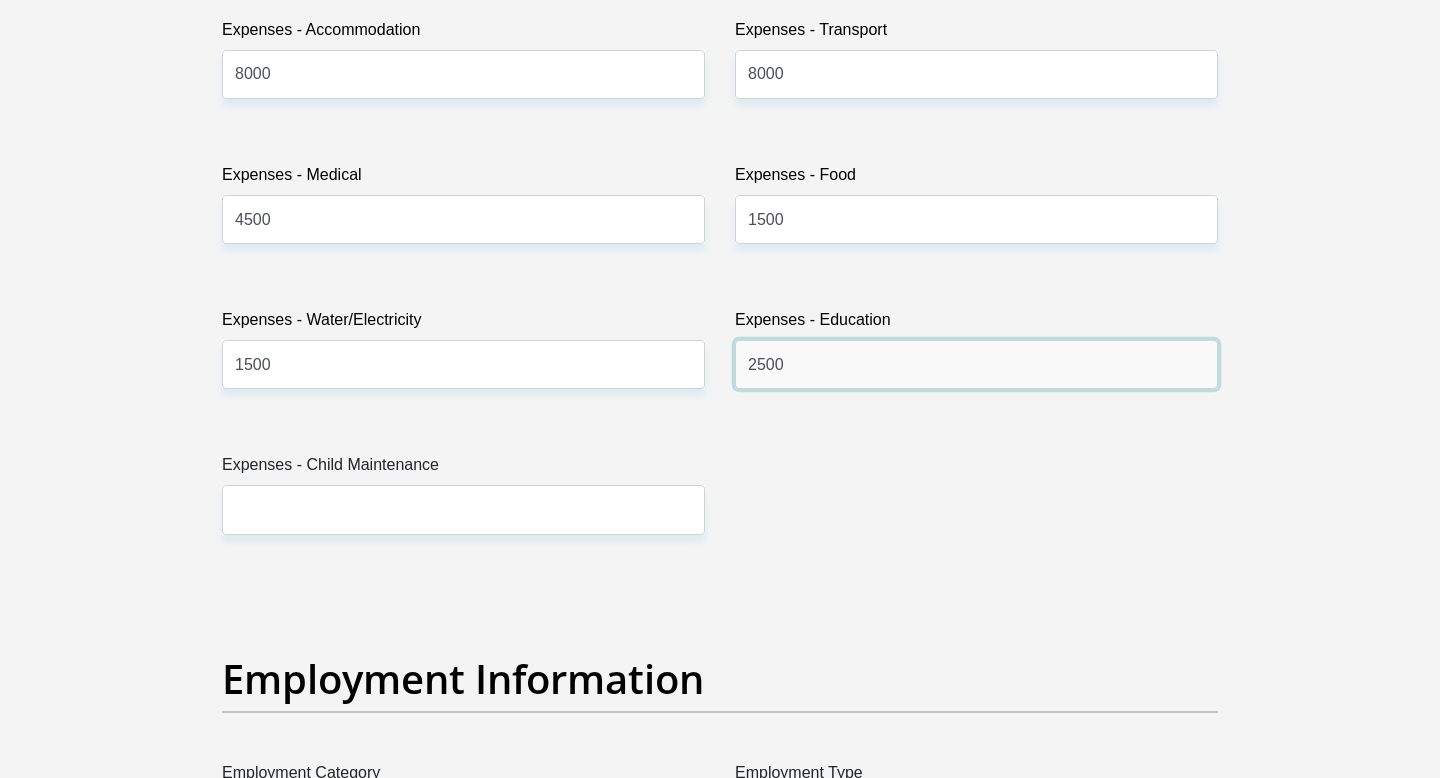 scroll, scrollTop: 3003, scrollLeft: 0, axis: vertical 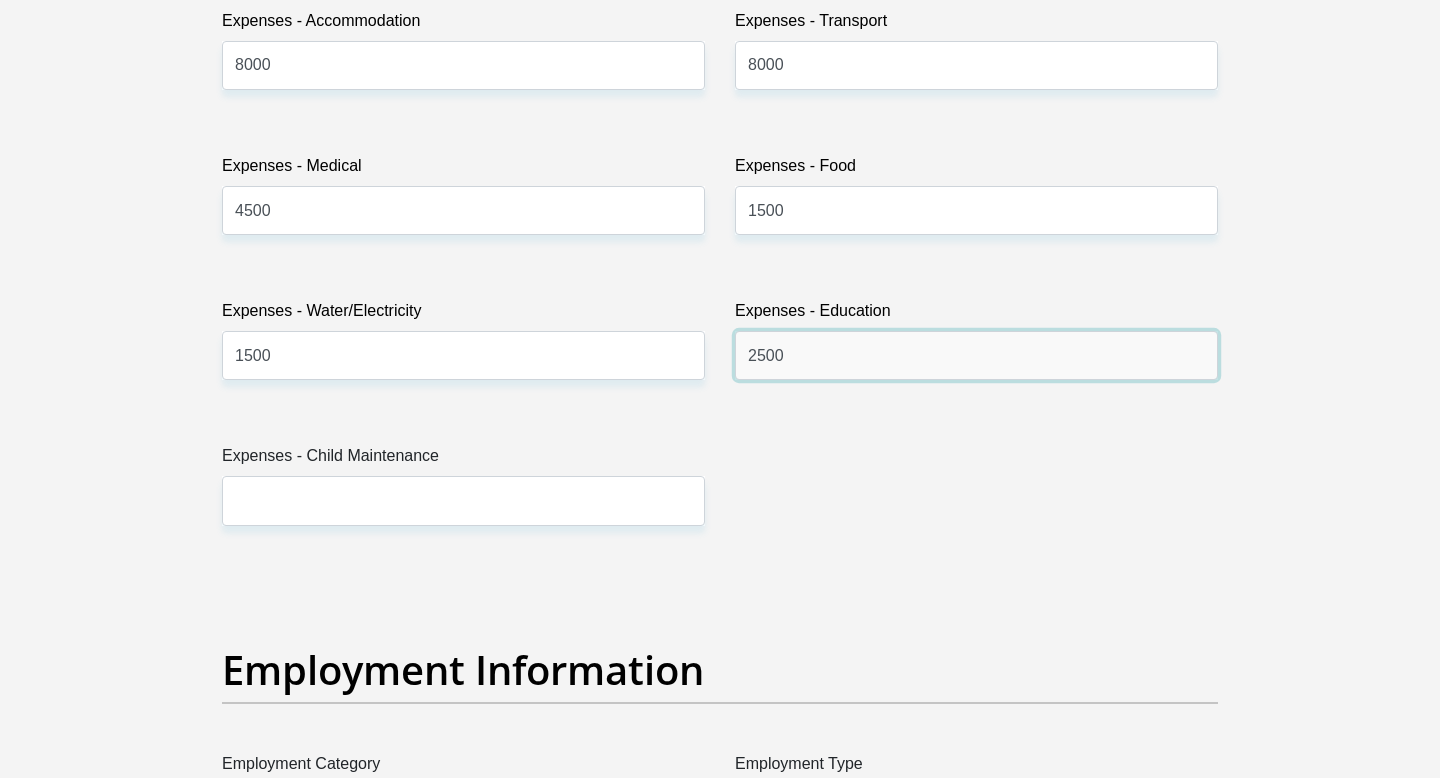 type on "2500" 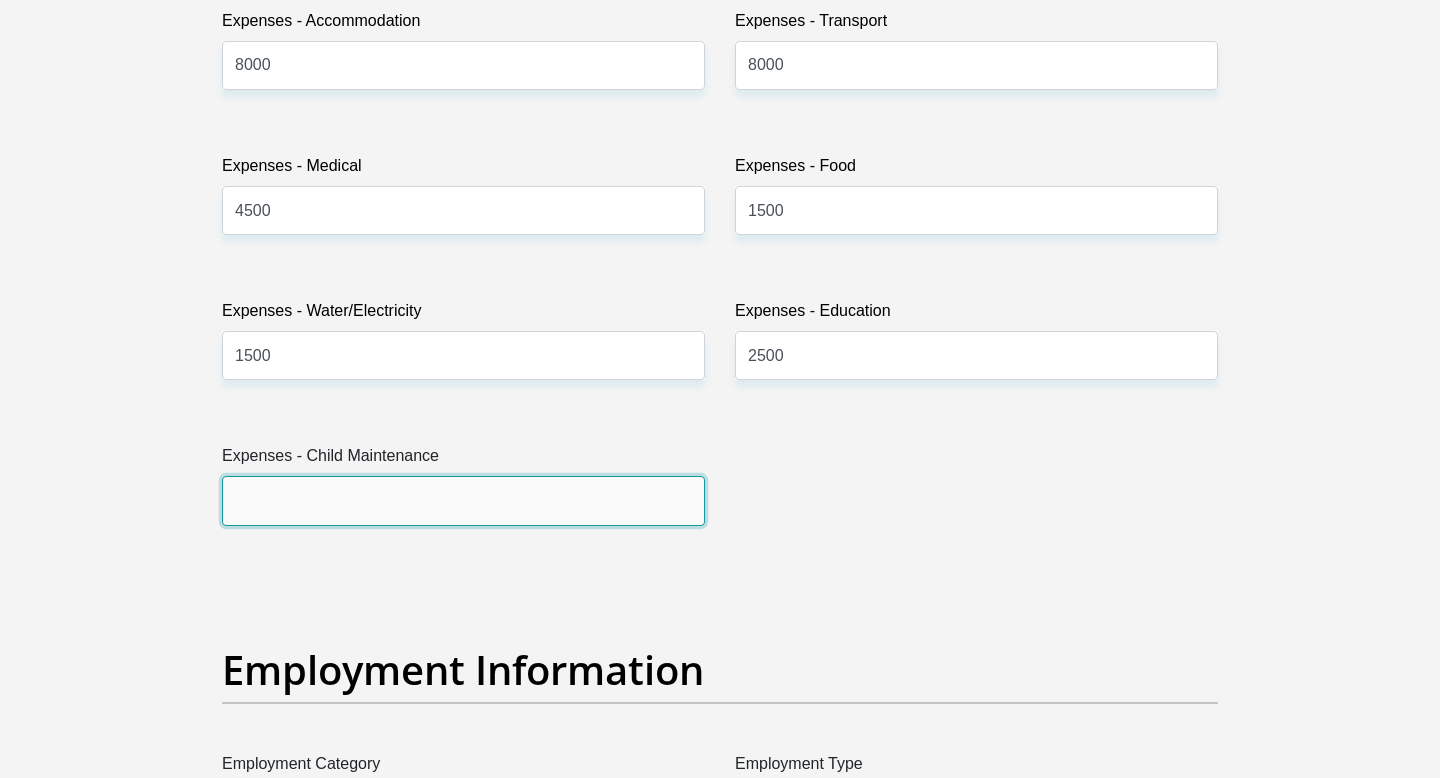 click on "Expenses - Child Maintenance" at bounding box center (463, 500) 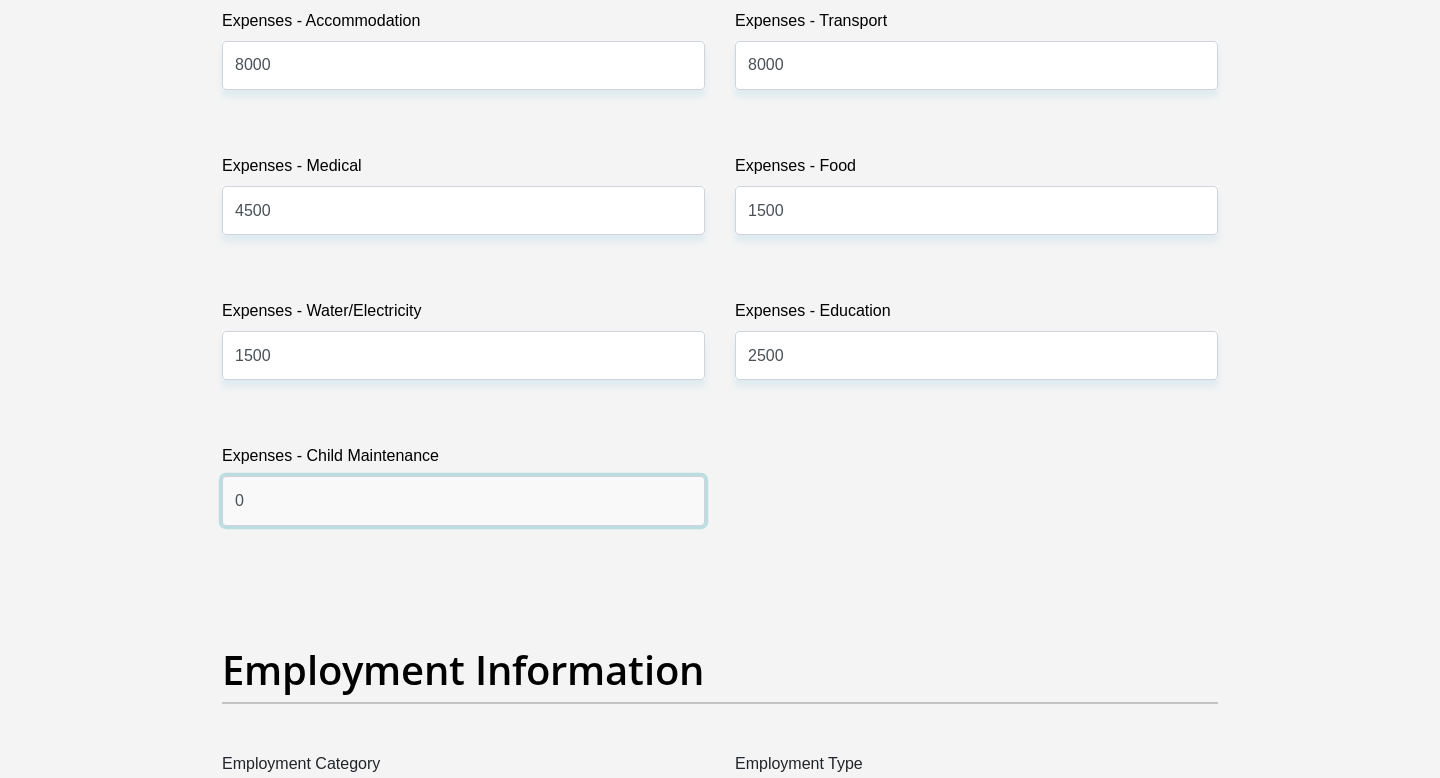 type on "0" 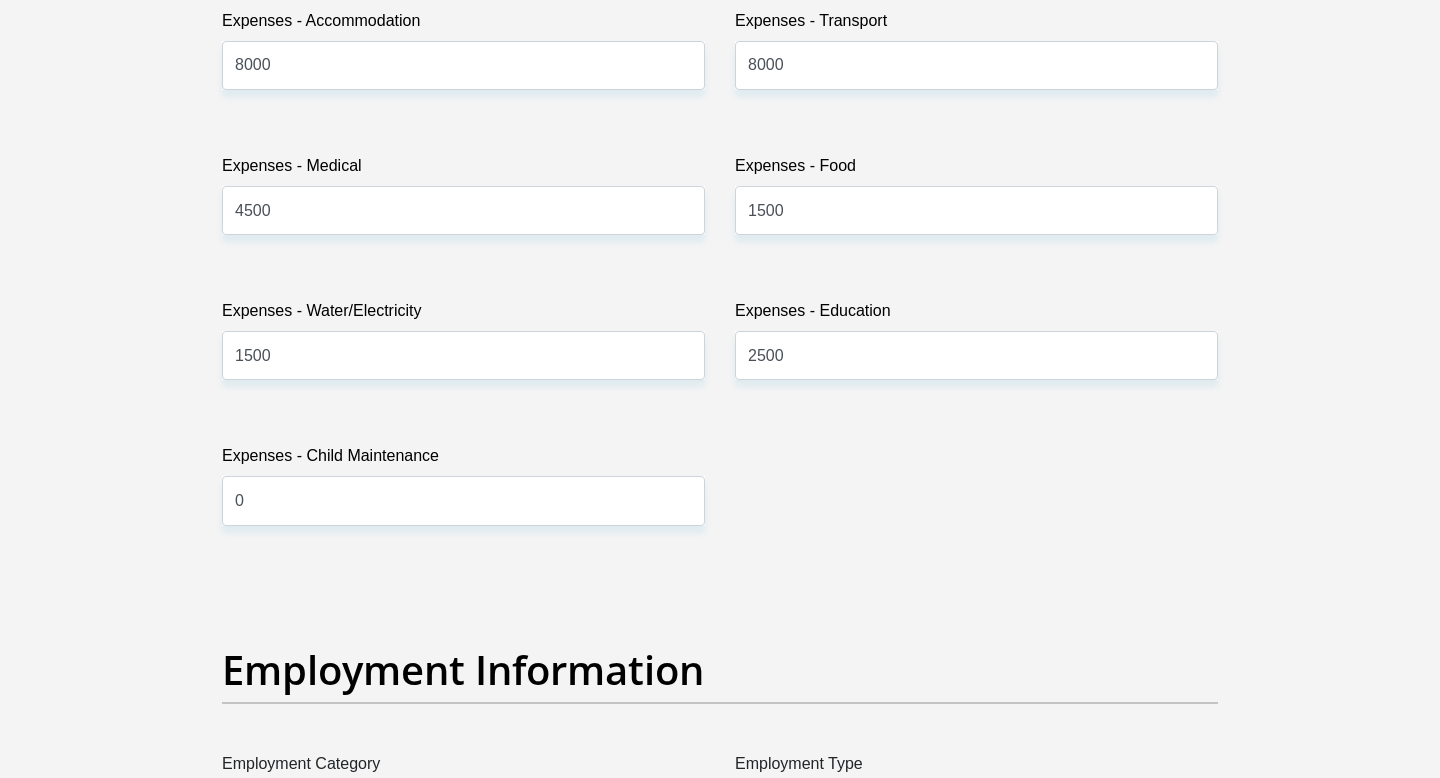 click on "Title
Mr
Ms
Mrs
Dr
Other
First Name
Christo
Surname
Nortier
ID Number
8210035122081
Please input valid ID number
Race
Black
Coloured
Indian
White
Other
Contact Number
0810174318
Please input valid contact number
Nationality
South Africa
Afghanistan
Aland Islands  Albania  Algeria" at bounding box center (720, 564) 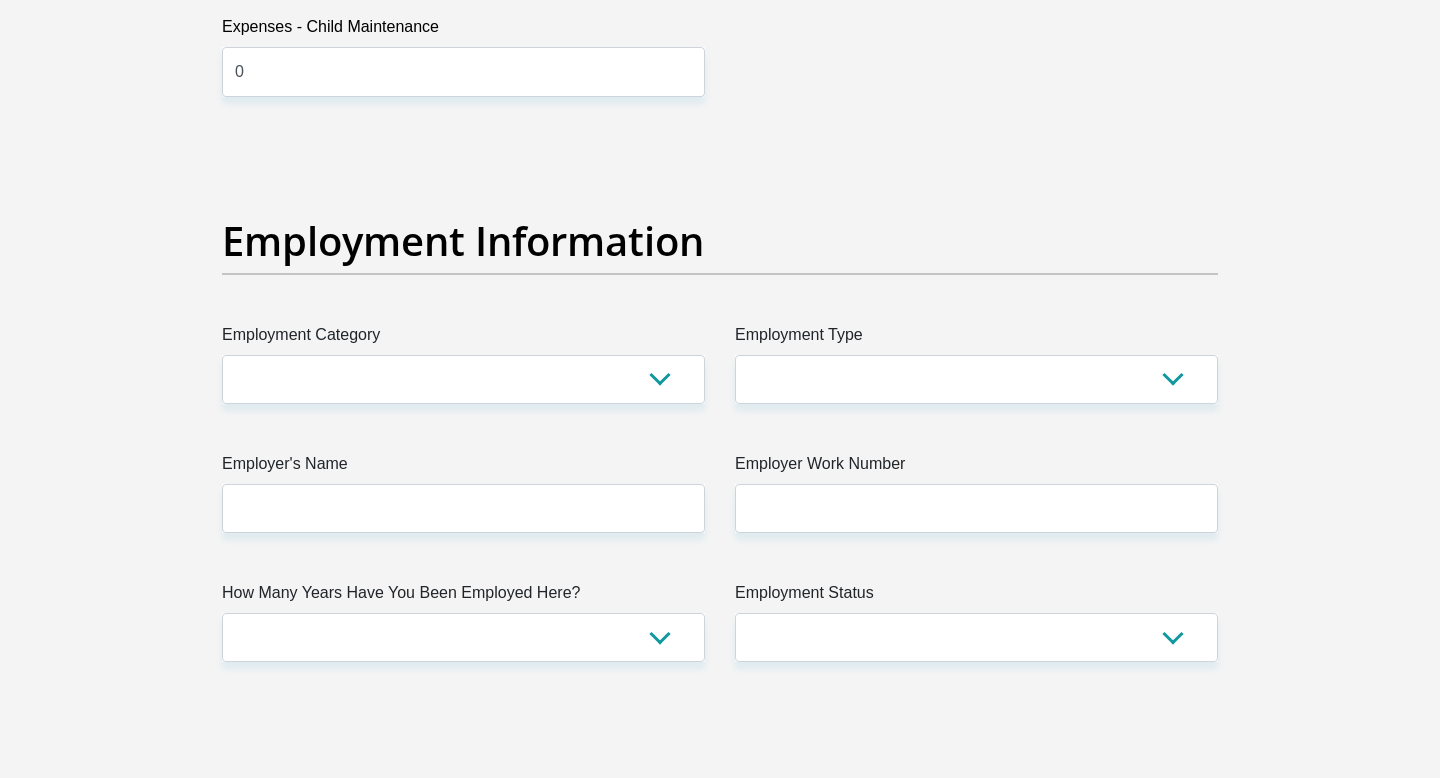 scroll, scrollTop: 3437, scrollLeft: 0, axis: vertical 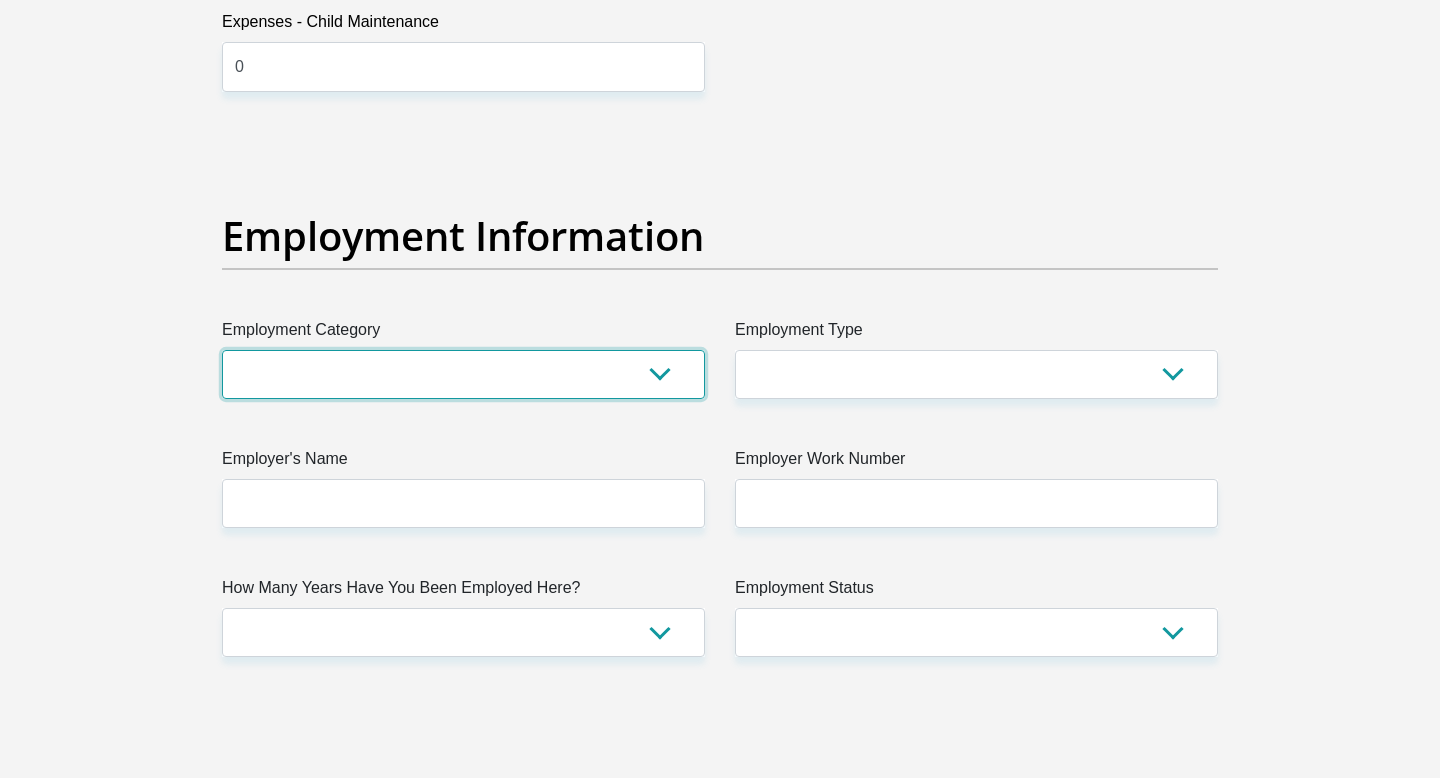 click on "AGRICULTURE
ALCOHOL & TOBACCO
CONSTRUCTION MATERIALS
METALLURGY
EQUIPMENT FOR RENEWABLE ENERGY
SPECIALIZED CONTRACTORS
CAR
GAMING (INCL. INTERNET
OTHER WHOLESALE
UNLICENSED PHARMACEUTICALS
CURRENCY EXCHANGE HOUSES
OTHER FINANCIAL INSTITUTIONS & INSURANCE
REAL ESTATE AGENTS
OIL & GAS
OTHER MATERIALS (E.G. IRON ORE)
PRECIOUS STONES & PRECIOUS METALS
POLITICAL ORGANIZATIONS
RELIGIOUS ORGANIZATIONS(NOT SECTS)
ACTI. HAVING BUSINESS DEAL WITH PUBLIC ADMINISTRATION
LAUNDROMATS" at bounding box center (463, 374) 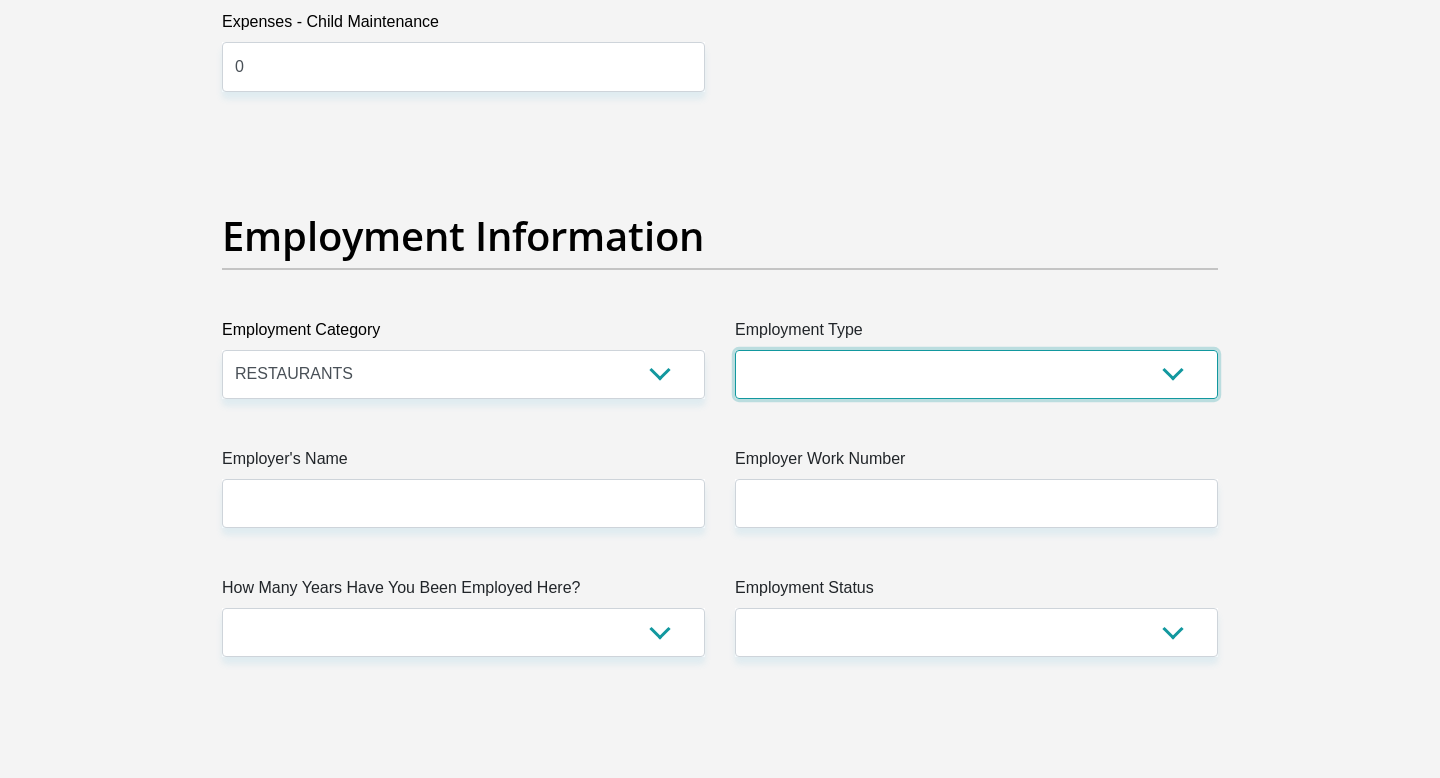 click on "College/Lecturer
Craft Seller
Creative
Driver
Executive
Farmer
Forces - Non Commissioned
Forces - Officer
Hawker
Housewife
Labourer
Licenced Professional
Manager
Miner
Non Licenced Professional
Office Staff/Clerk
Outside Worker
Pensioner
Permanent Teacher
Production/Manufacturing
Sales
Self-Employed
Semi-Professional Worker
Service Industry  Social Worker  Student" at bounding box center (976, 374) 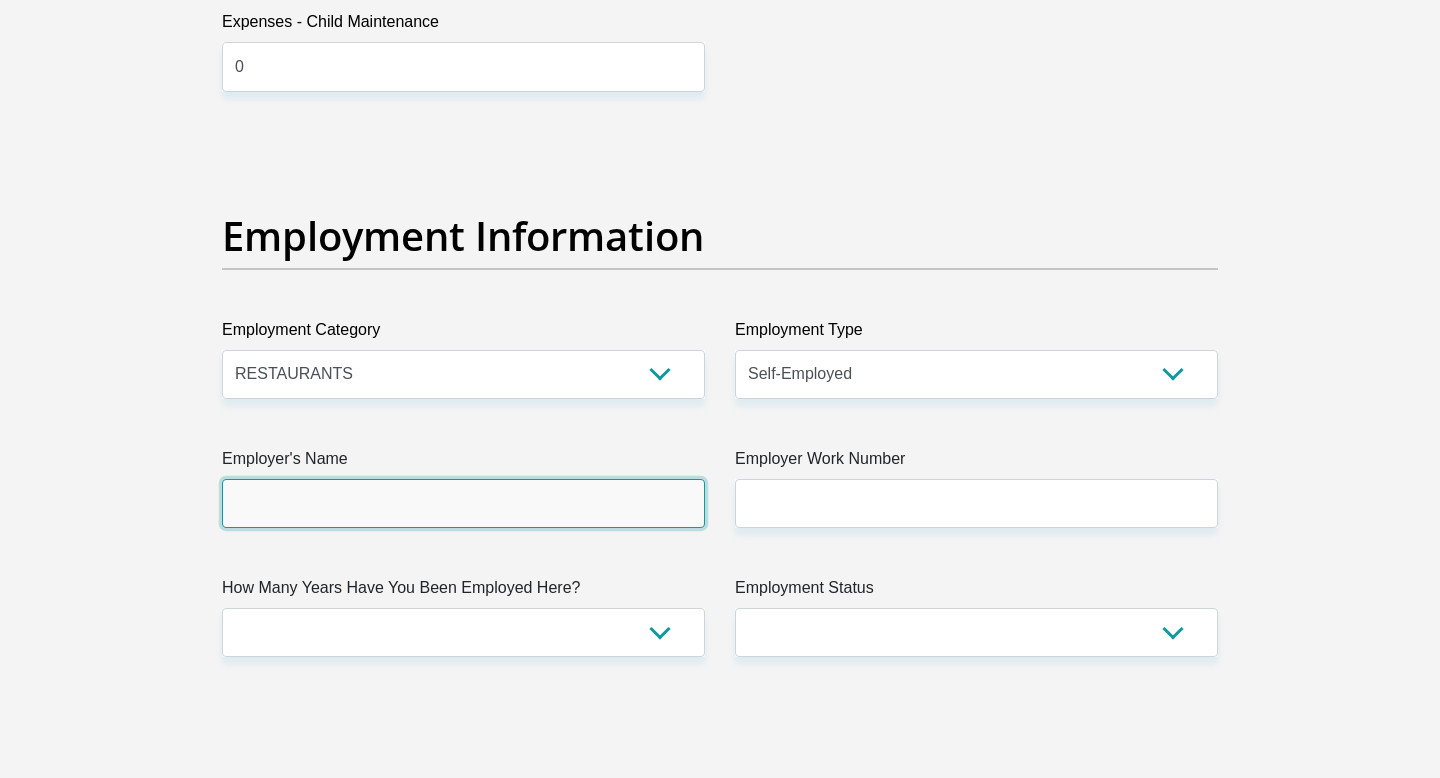 click on "Employer's Name" at bounding box center [463, 503] 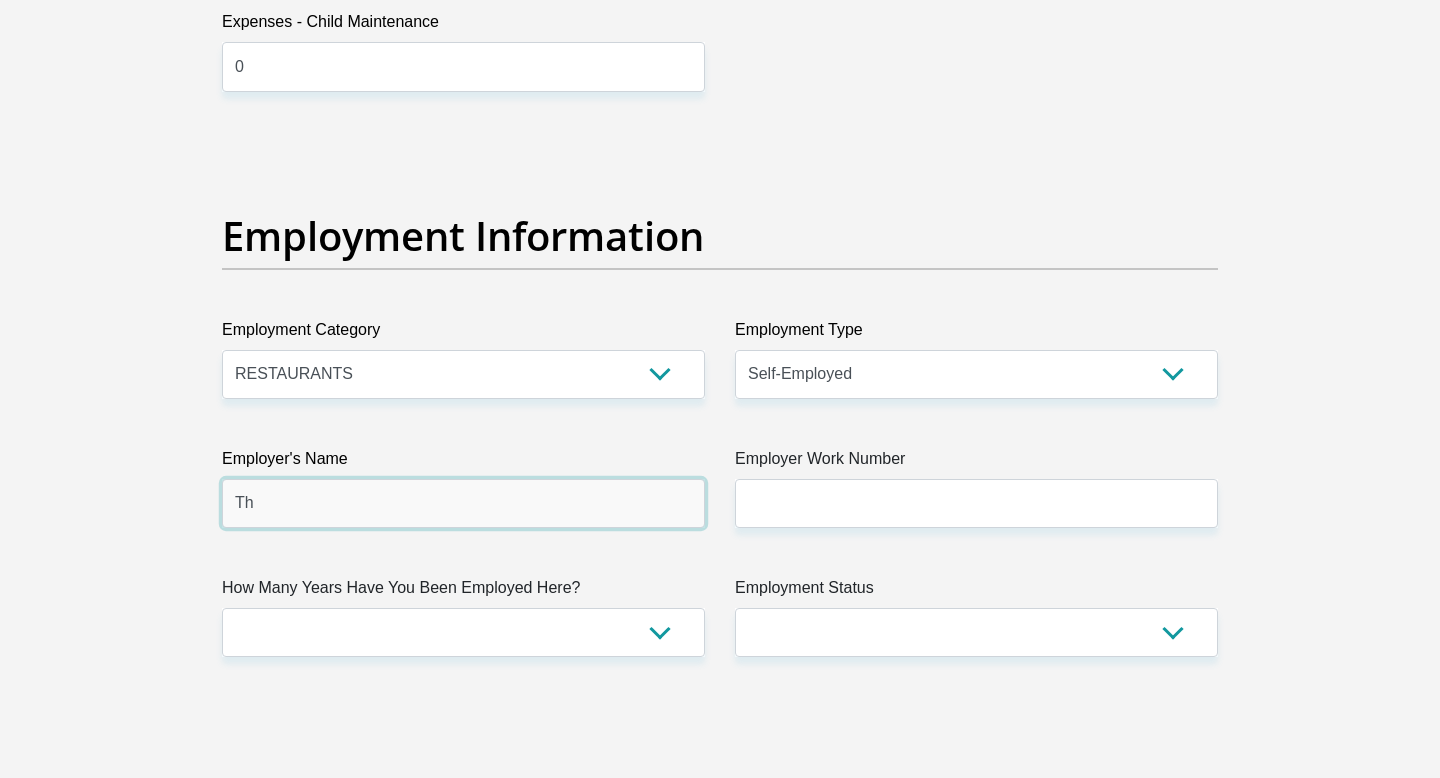 type on "T" 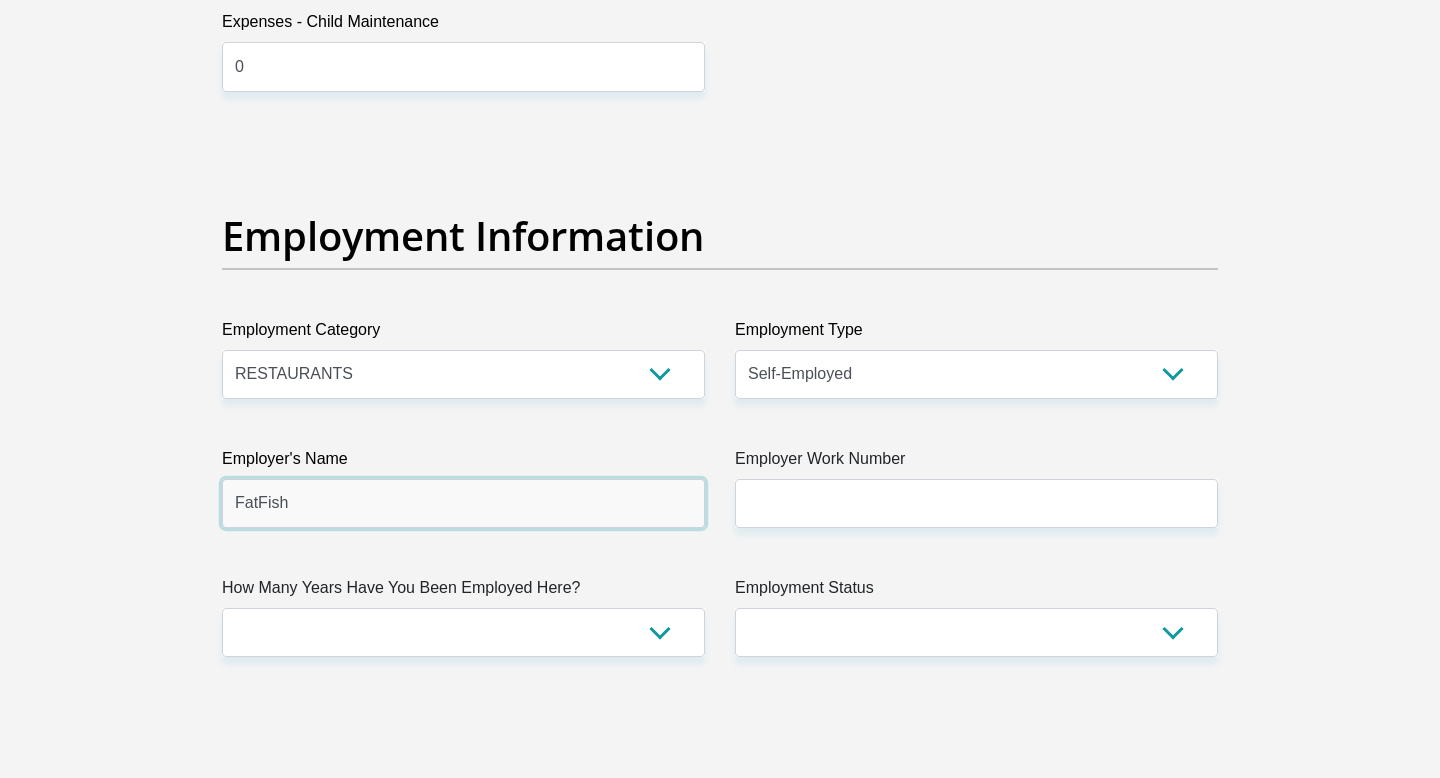 type on "FatFish" 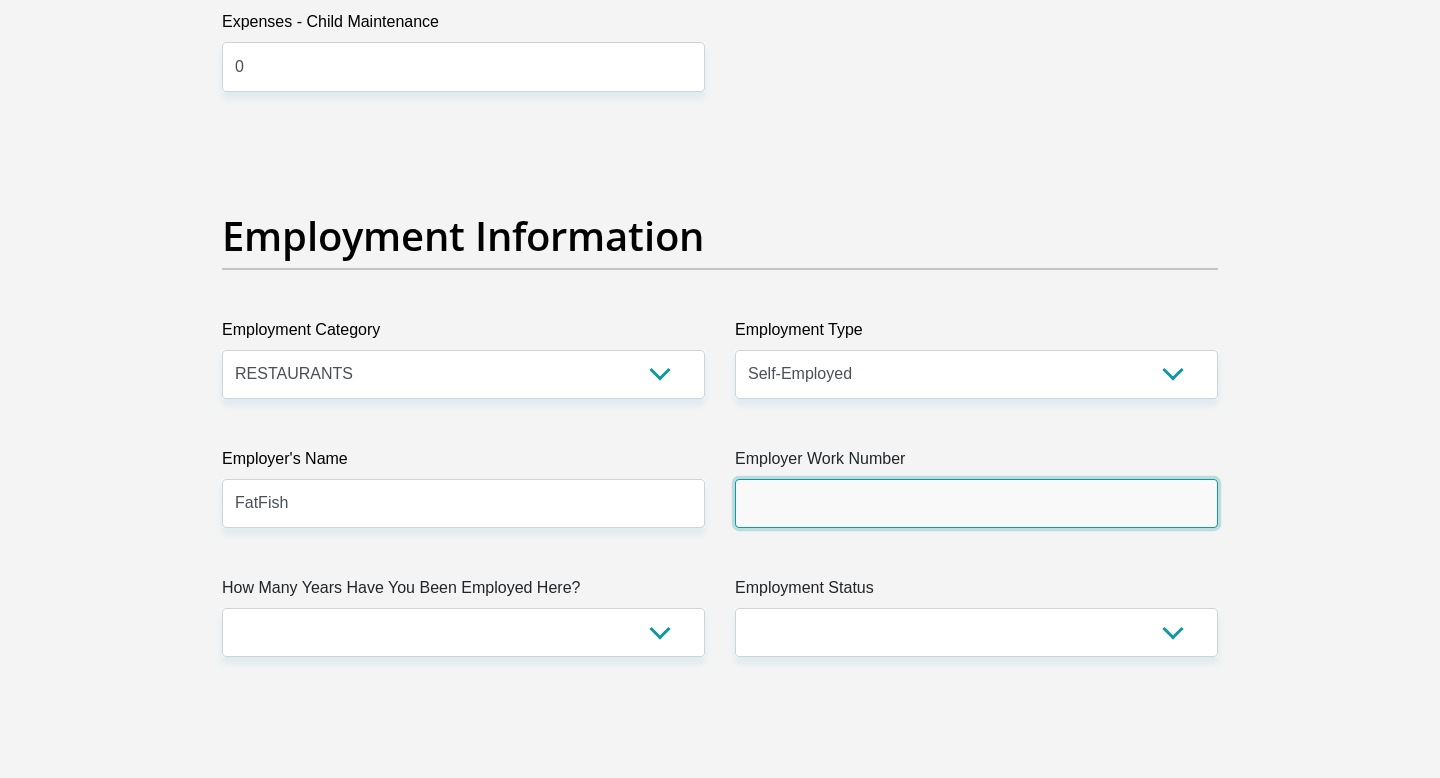 click on "Employer Work Number" at bounding box center (976, 503) 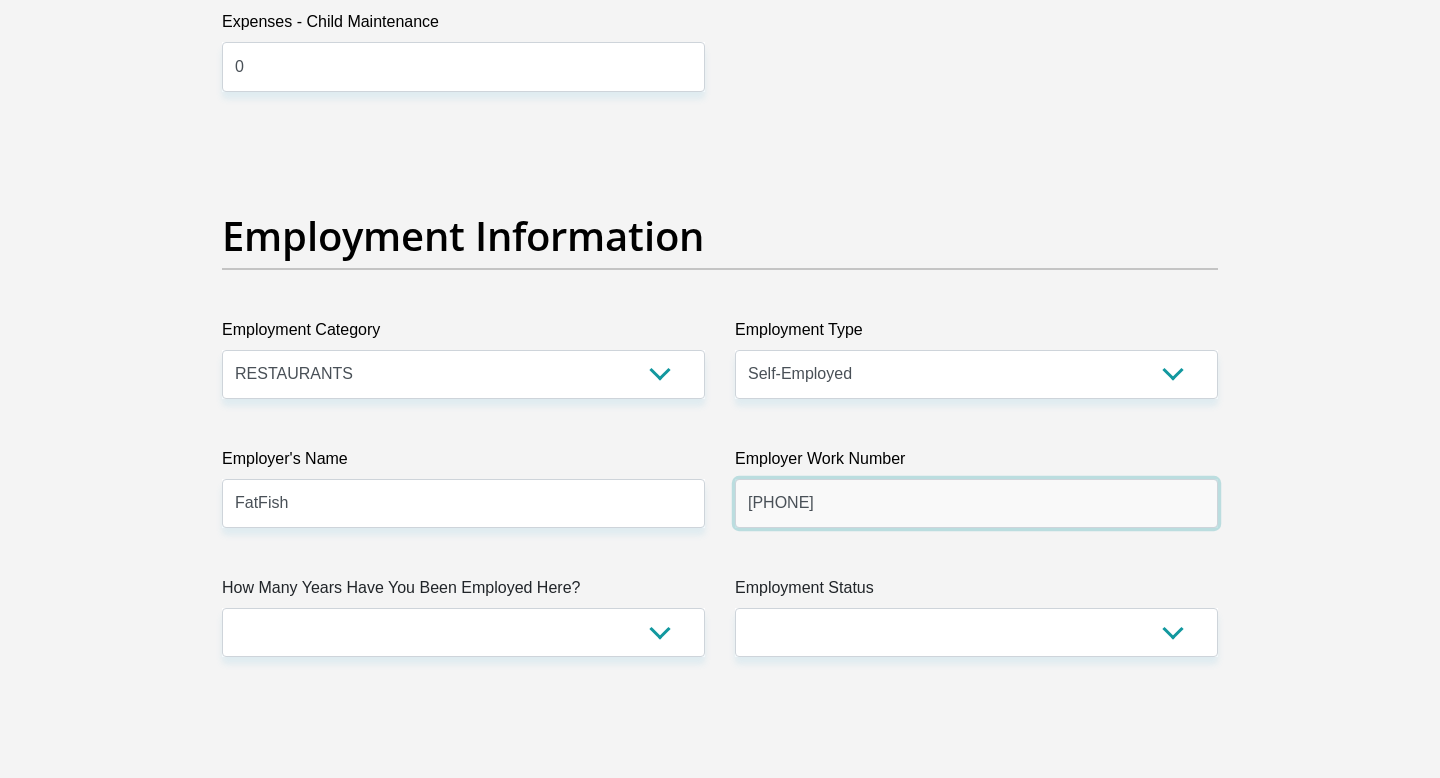 type on "0448747803" 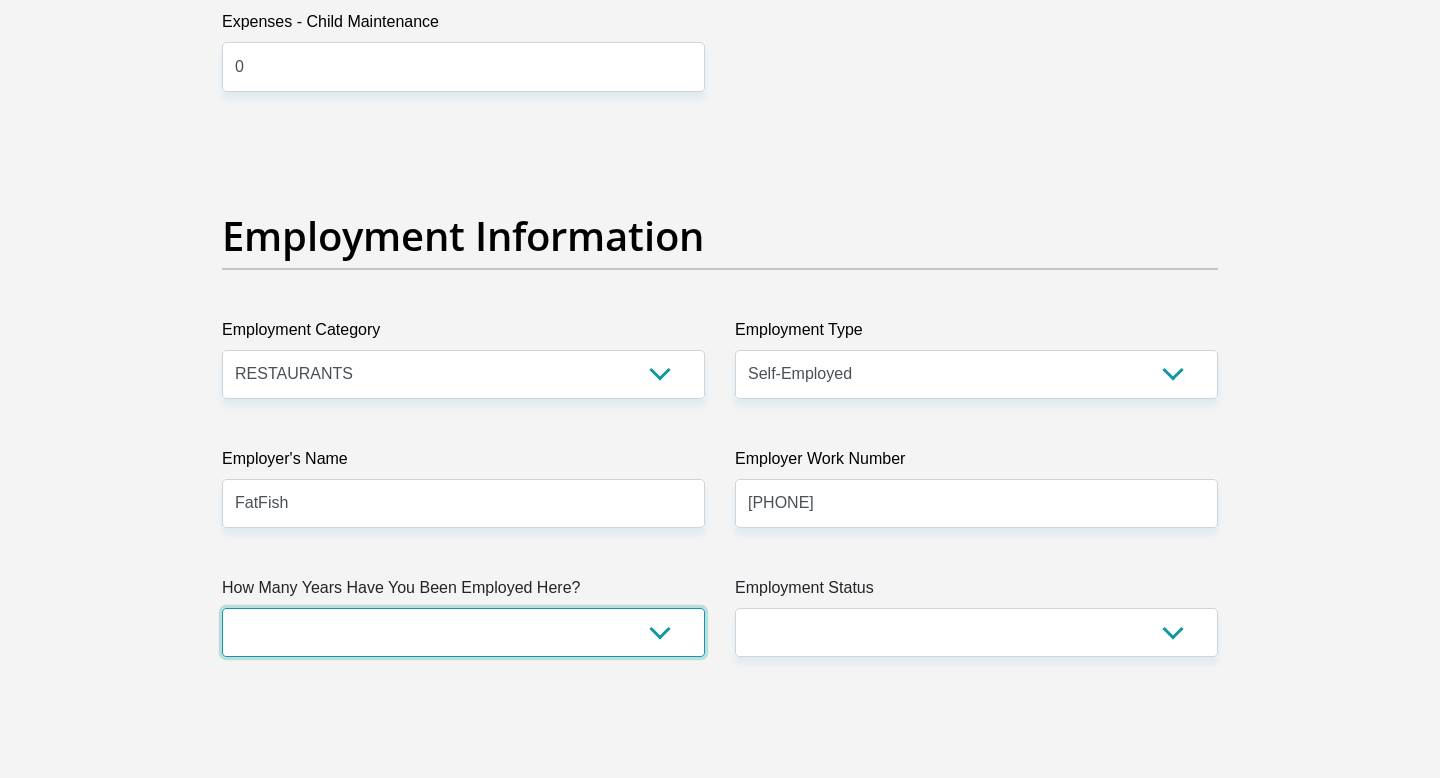 click on "less than 1 year
1-3 years
3-5 years
5+ years" at bounding box center [463, 632] 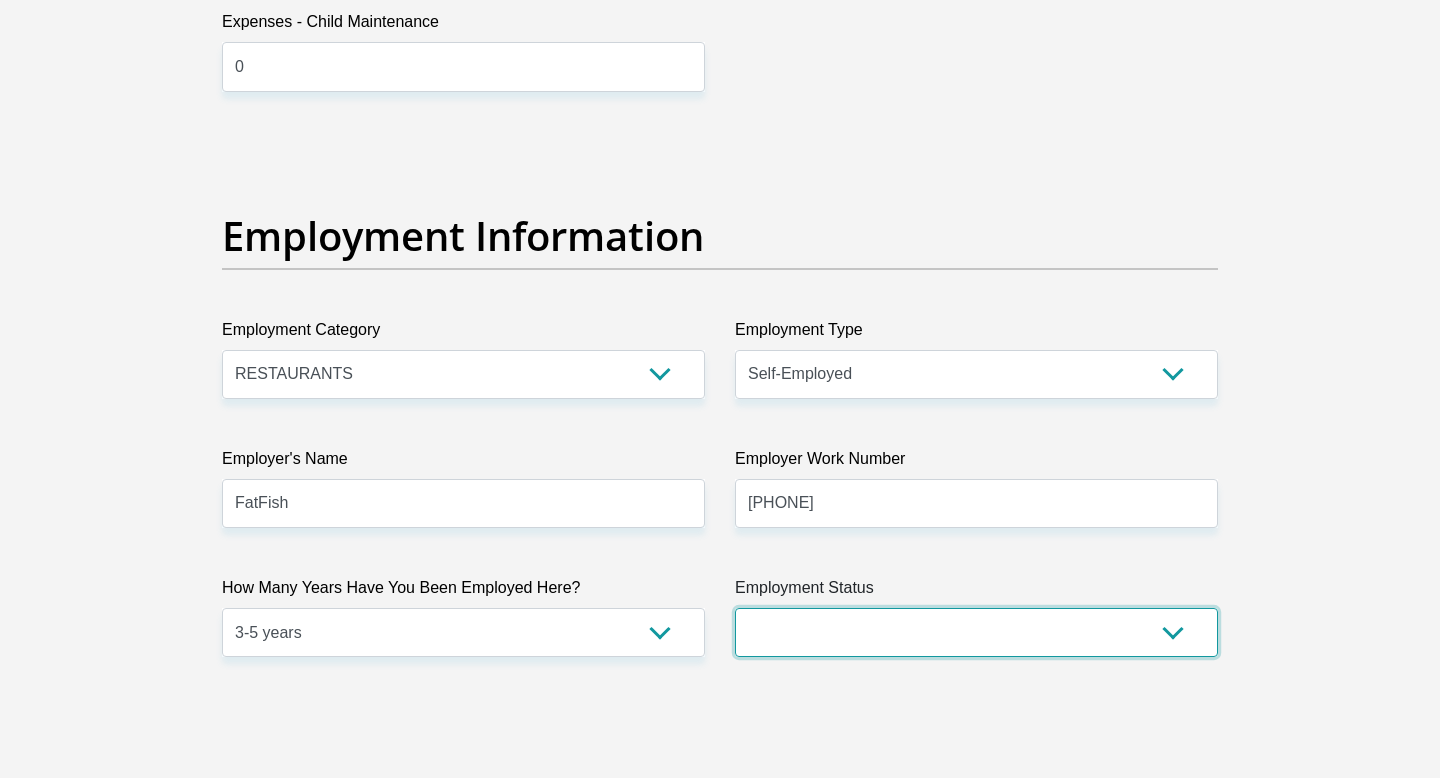 click on "Permanent/Full-time
Part-time/Casual
Contract Worker
Self-Employed
Housewife
Retired
Student
Medically Boarded
Disability
Unemployed" at bounding box center [976, 632] 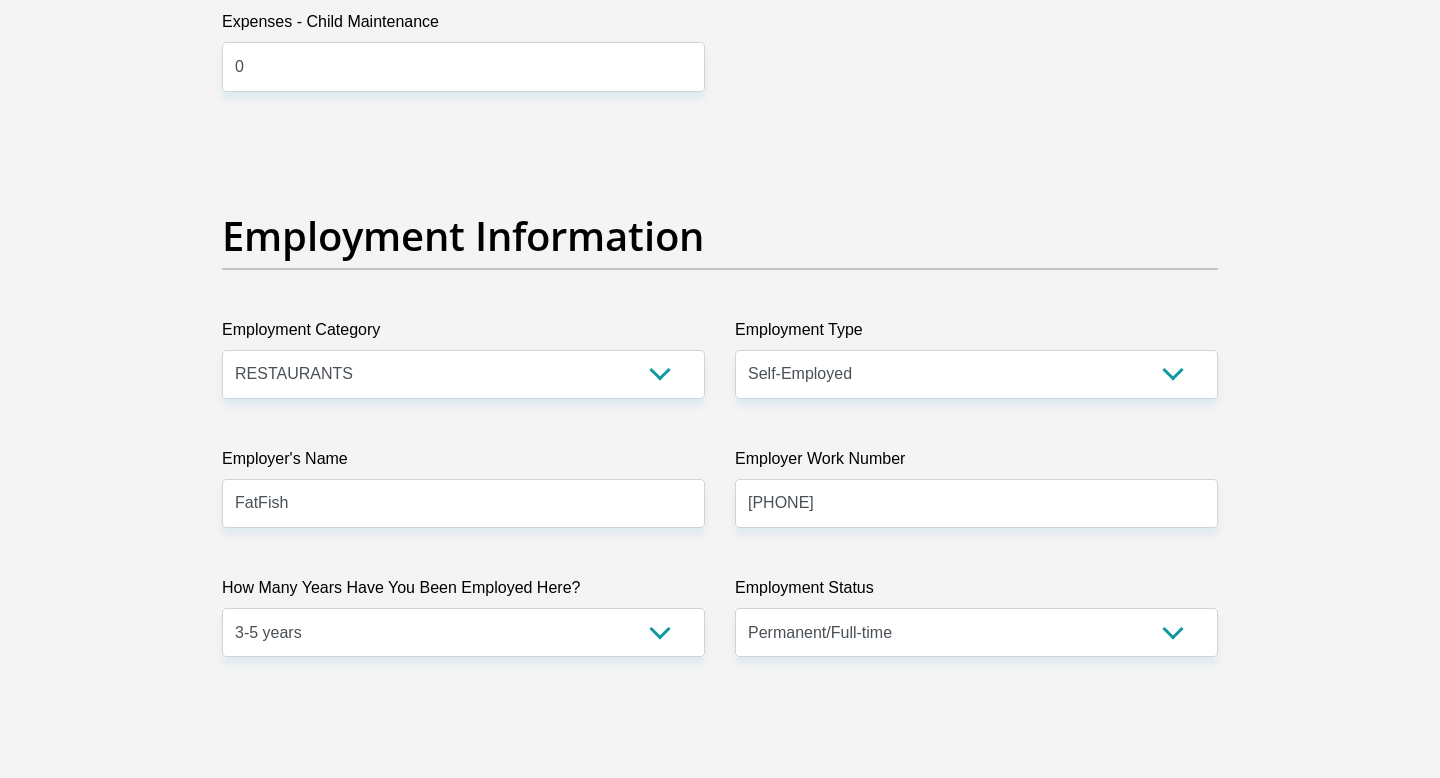 click on "Title
Mr
Ms
Mrs
Dr
Other
First Name
Christo
Surname
Nortier
ID Number
8210035122081
Please input valid ID number
Race
Black
Coloured
Indian
White
Other
Contact Number
0810174318
Please input valid contact number
Nationality
South Africa
Afghanistan
Aland Islands  Albania  Algeria" at bounding box center (720, 130) 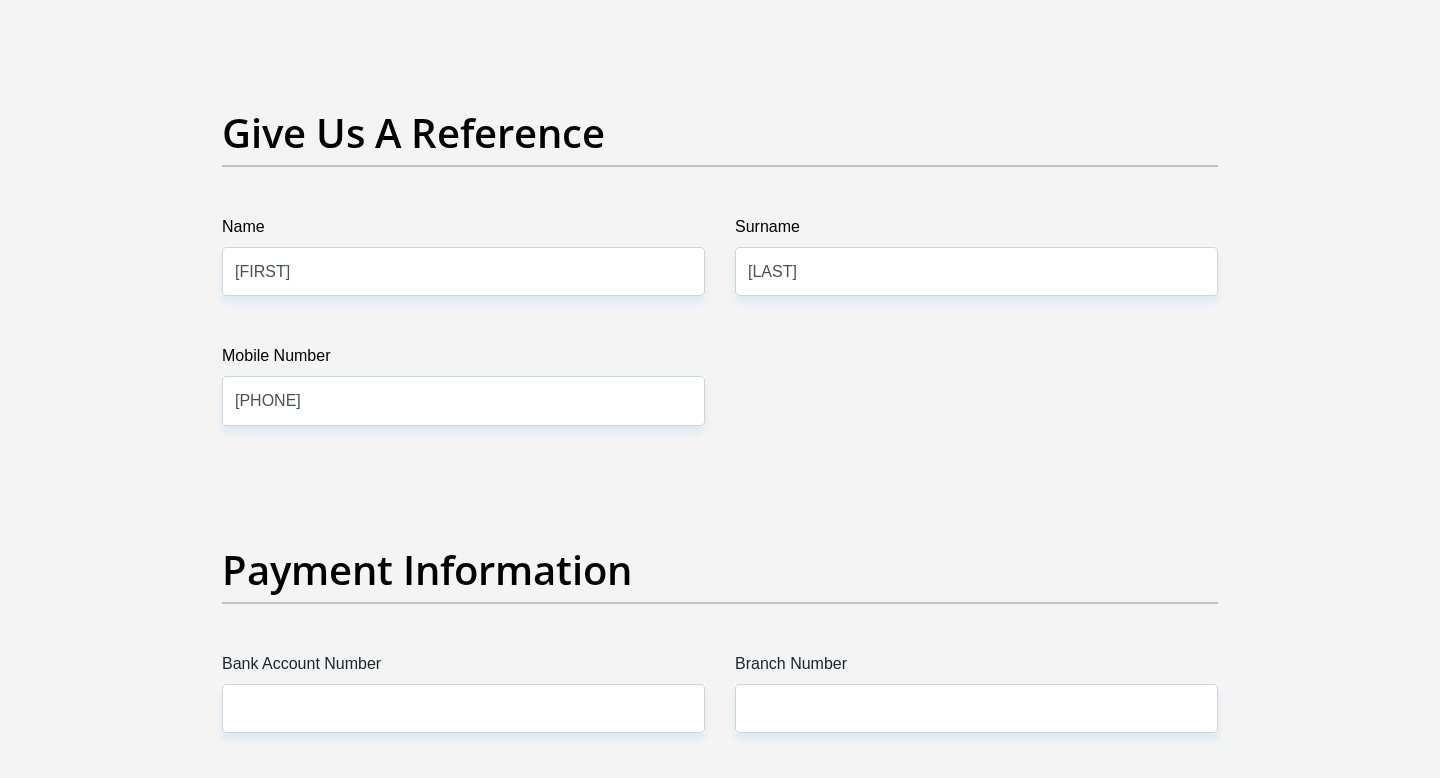 scroll, scrollTop: 4109, scrollLeft: 0, axis: vertical 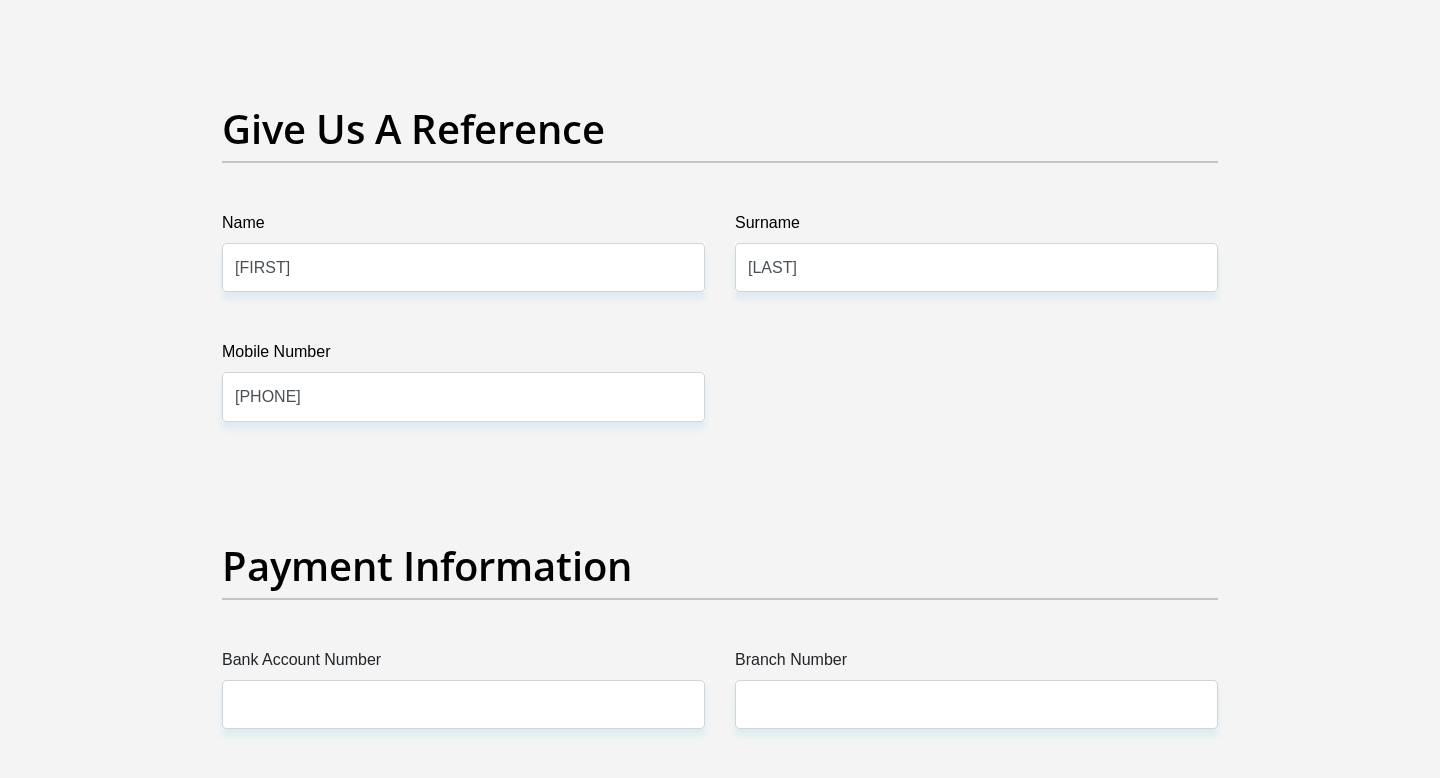 click on "Title
Mr
Ms
Mrs
Dr
Other
First Name
Christo
Surname
Nortier
ID Number
8210035122081
Please input valid ID number
Race
Black
Coloured
Indian
White
Other
Contact Number
0810174318
Please input valid contact number
Nationality
South Africa
Afghanistan
Aland Islands  Albania  Algeria" at bounding box center (720, -542) 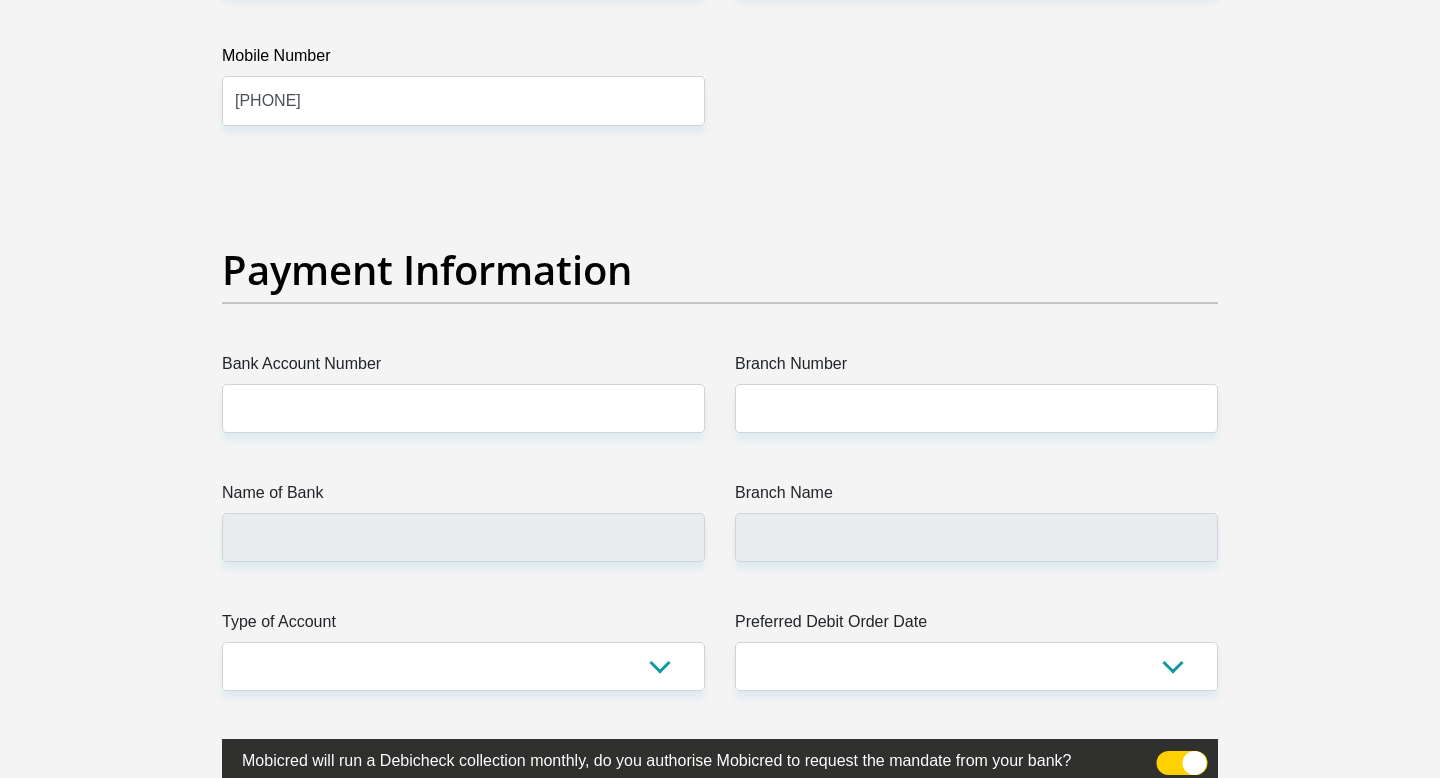 scroll, scrollTop: 4412, scrollLeft: 0, axis: vertical 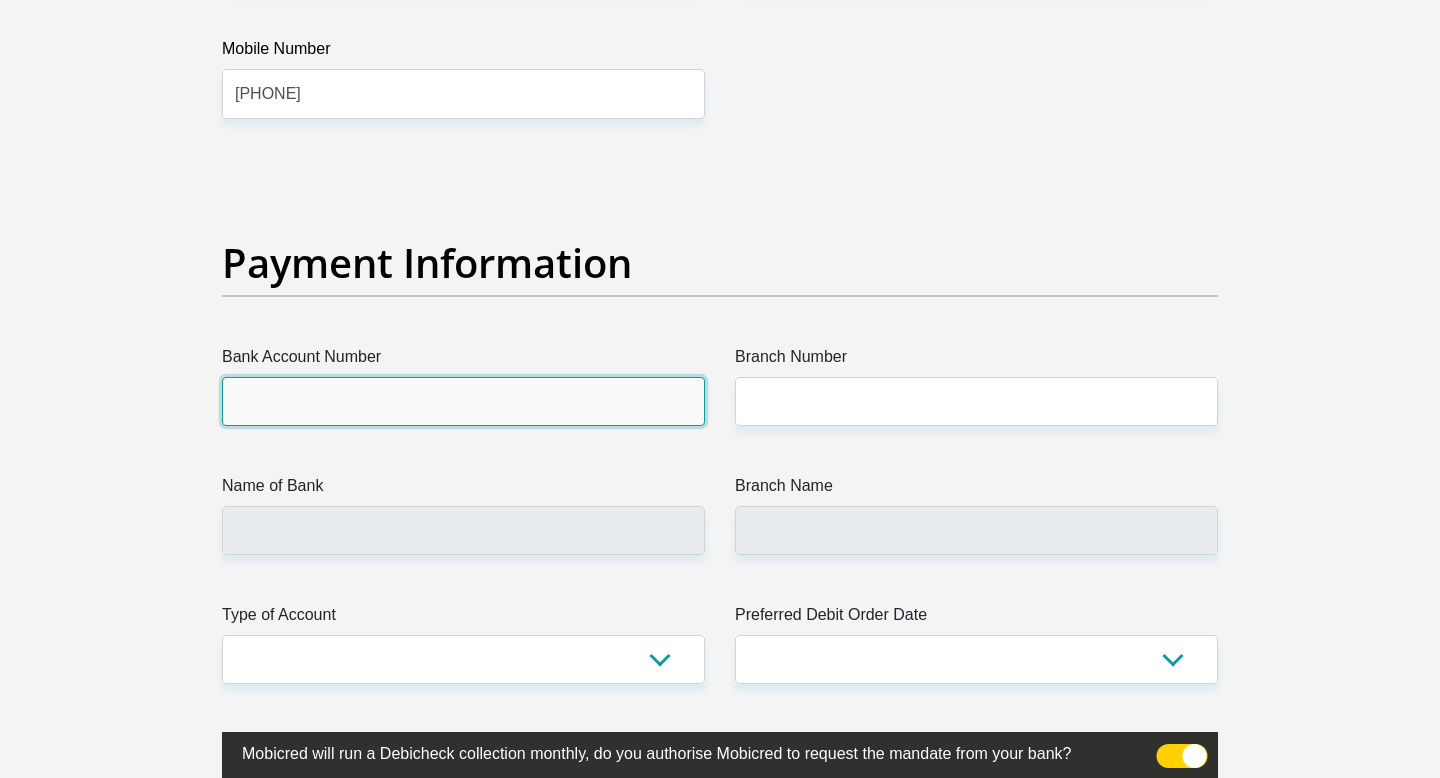 click on "Bank Account Number" at bounding box center (463, 401) 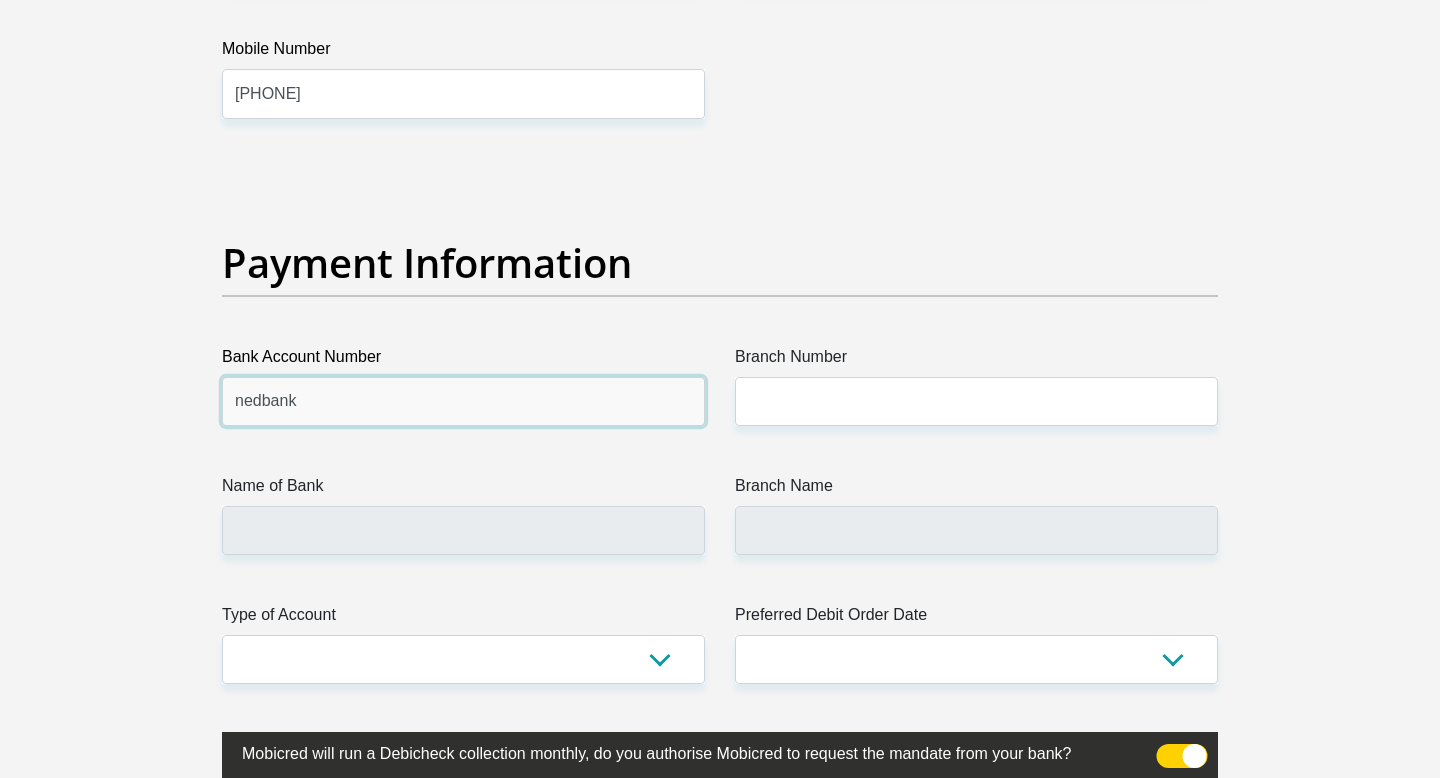 type on "nedbank" 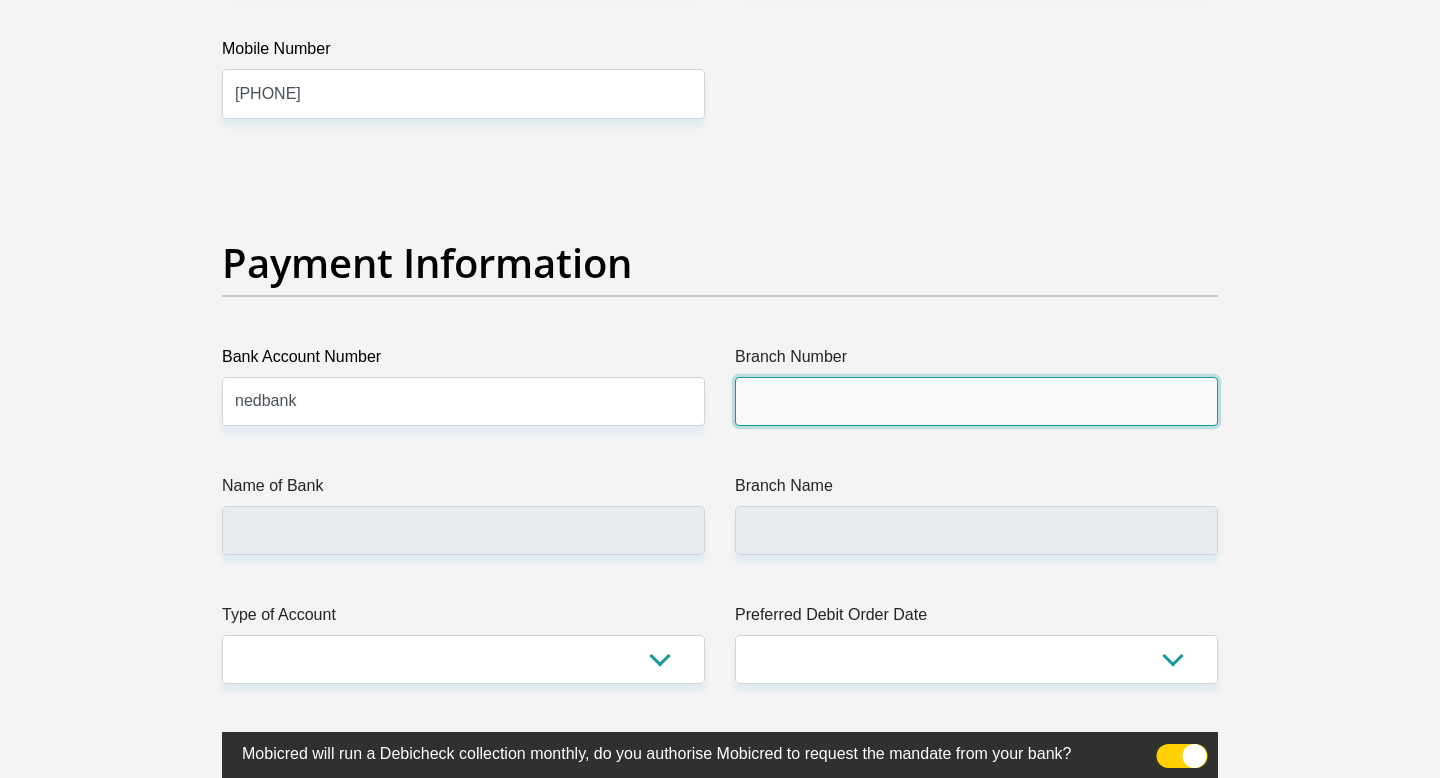 click on "Branch Number" at bounding box center [976, 401] 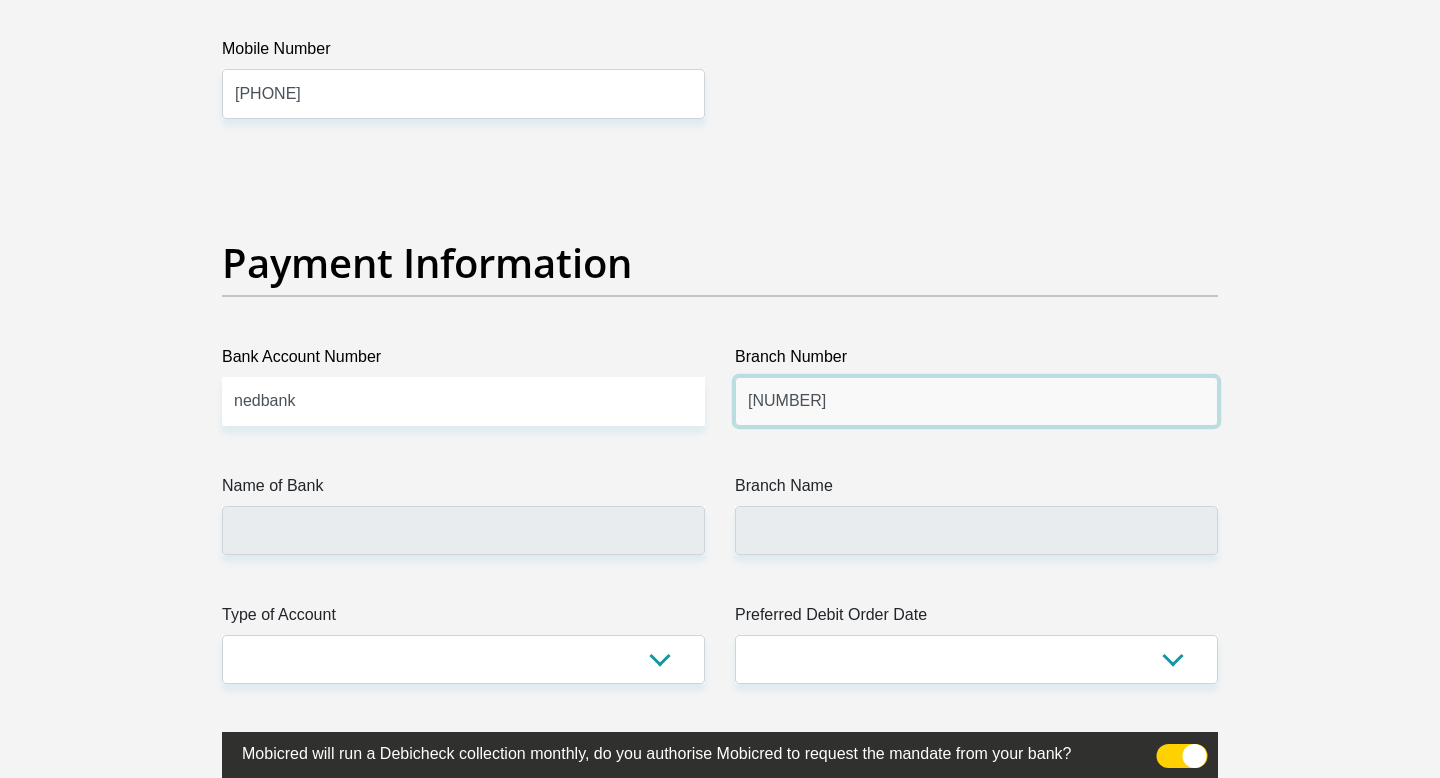 type on "109114" 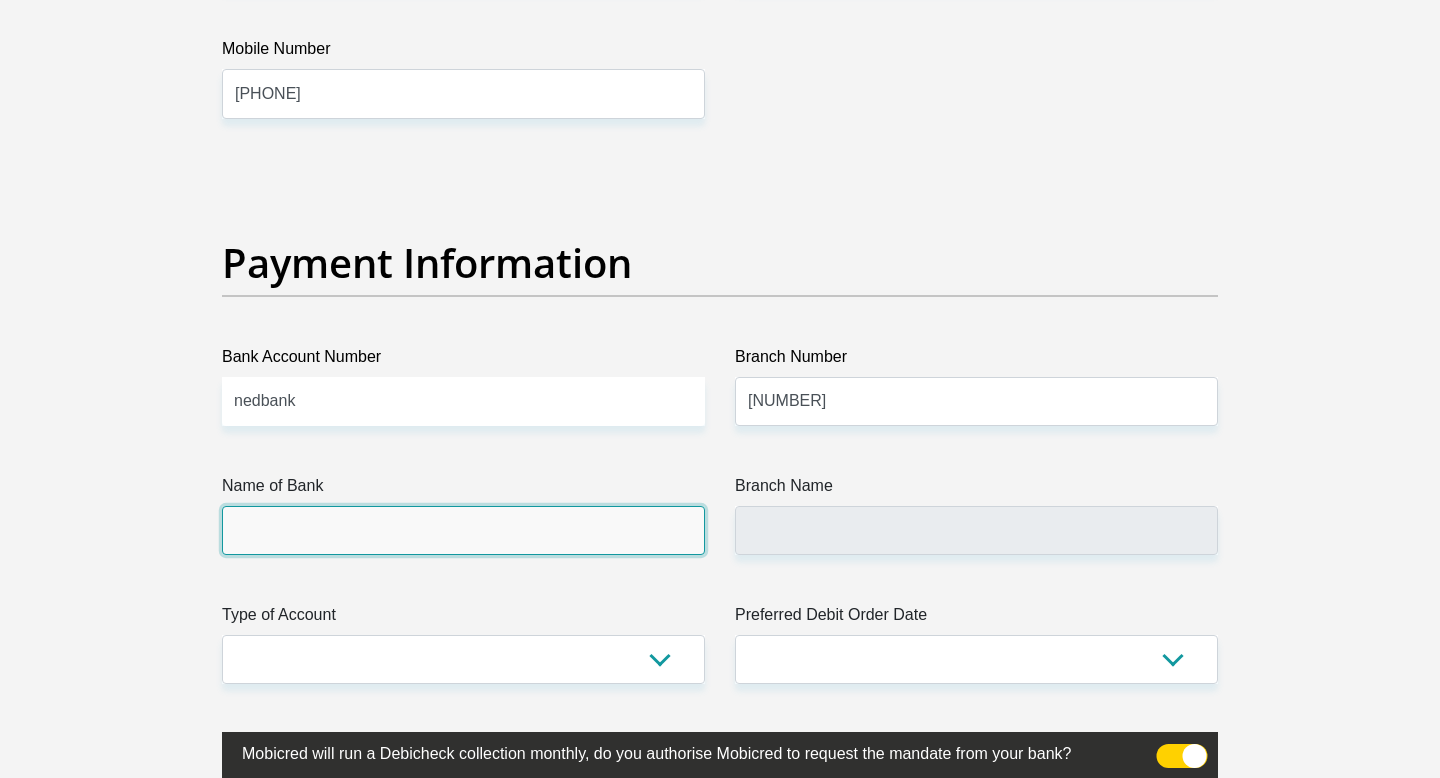 click on "Name of Bank" at bounding box center [463, 530] 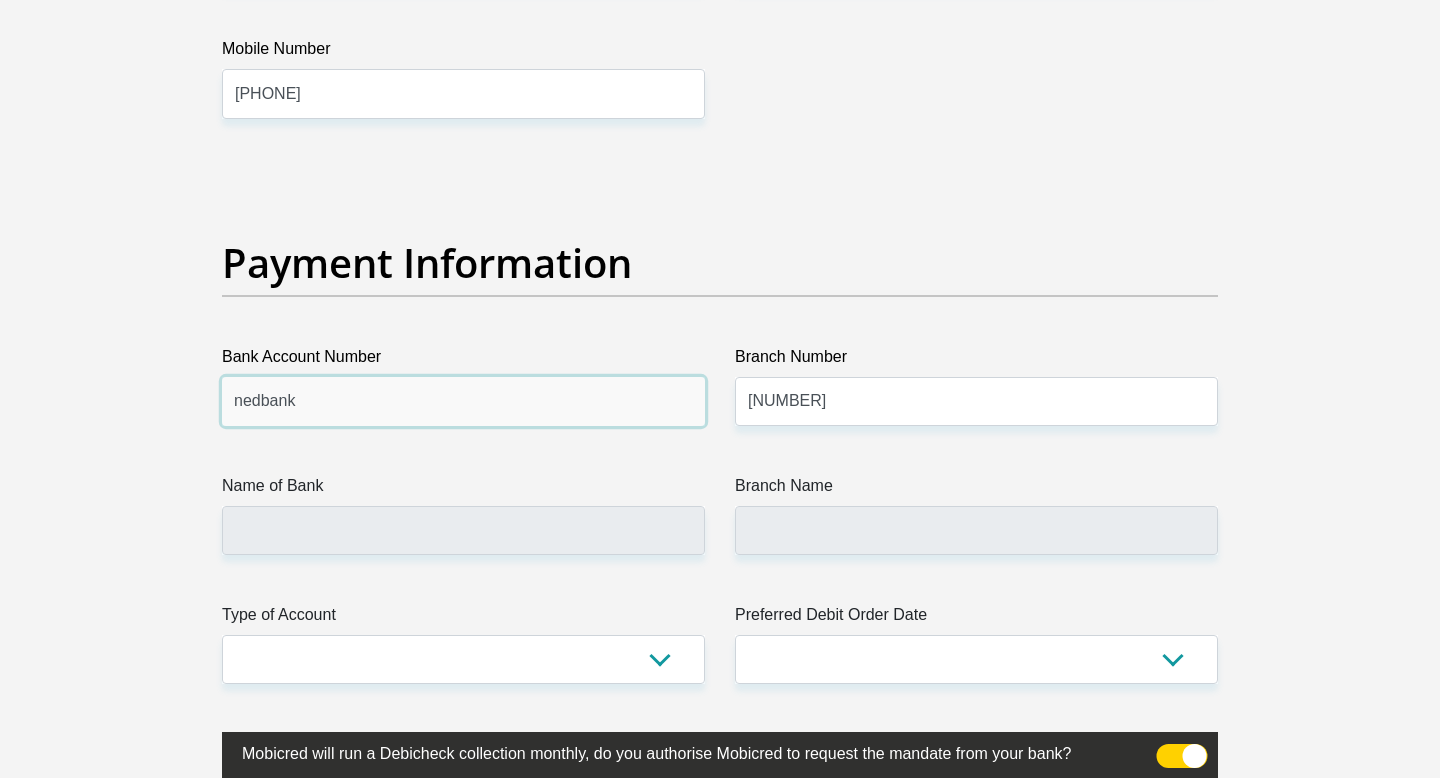 type on "NEDBANK" 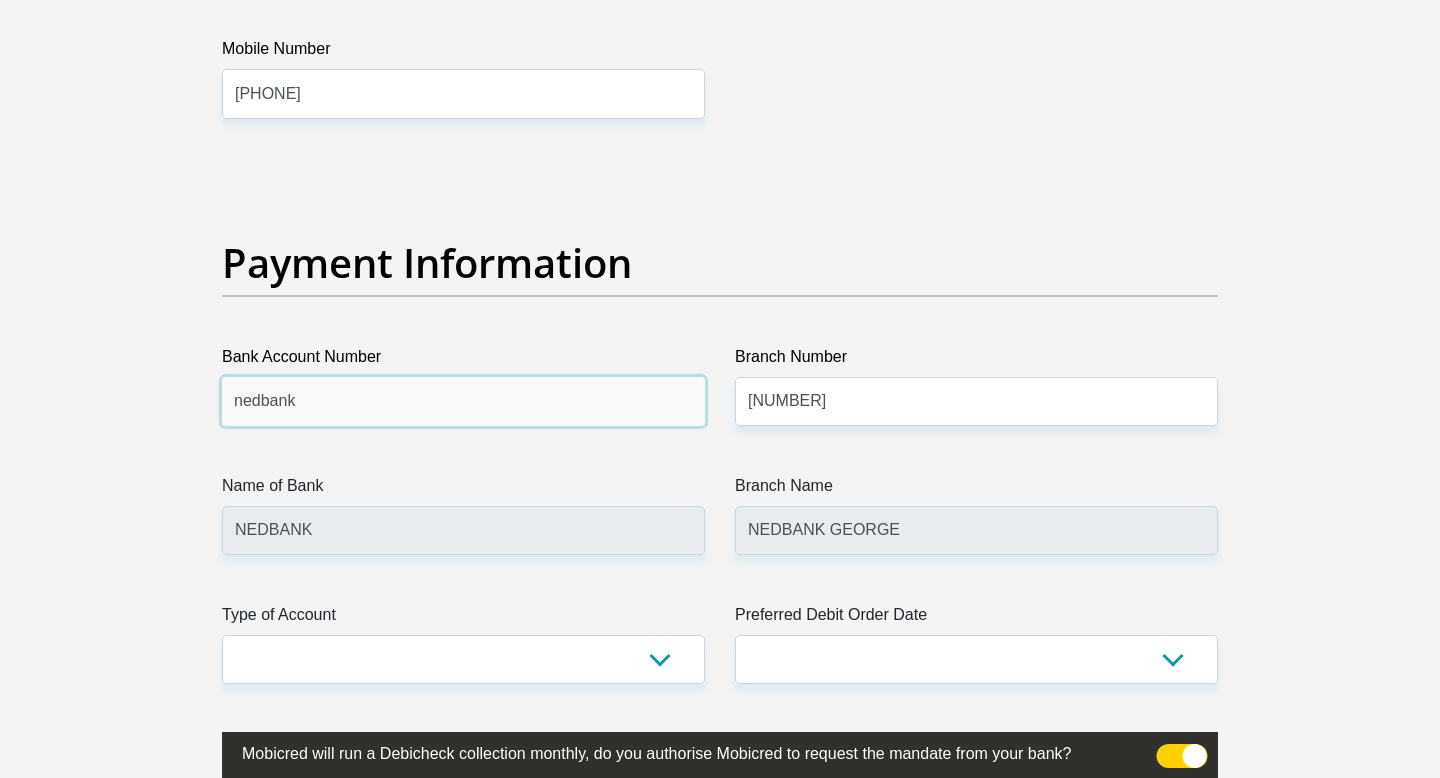 drag, startPoint x: 342, startPoint y: 406, endPoint x: 191, endPoint y: 407, distance: 151.00331 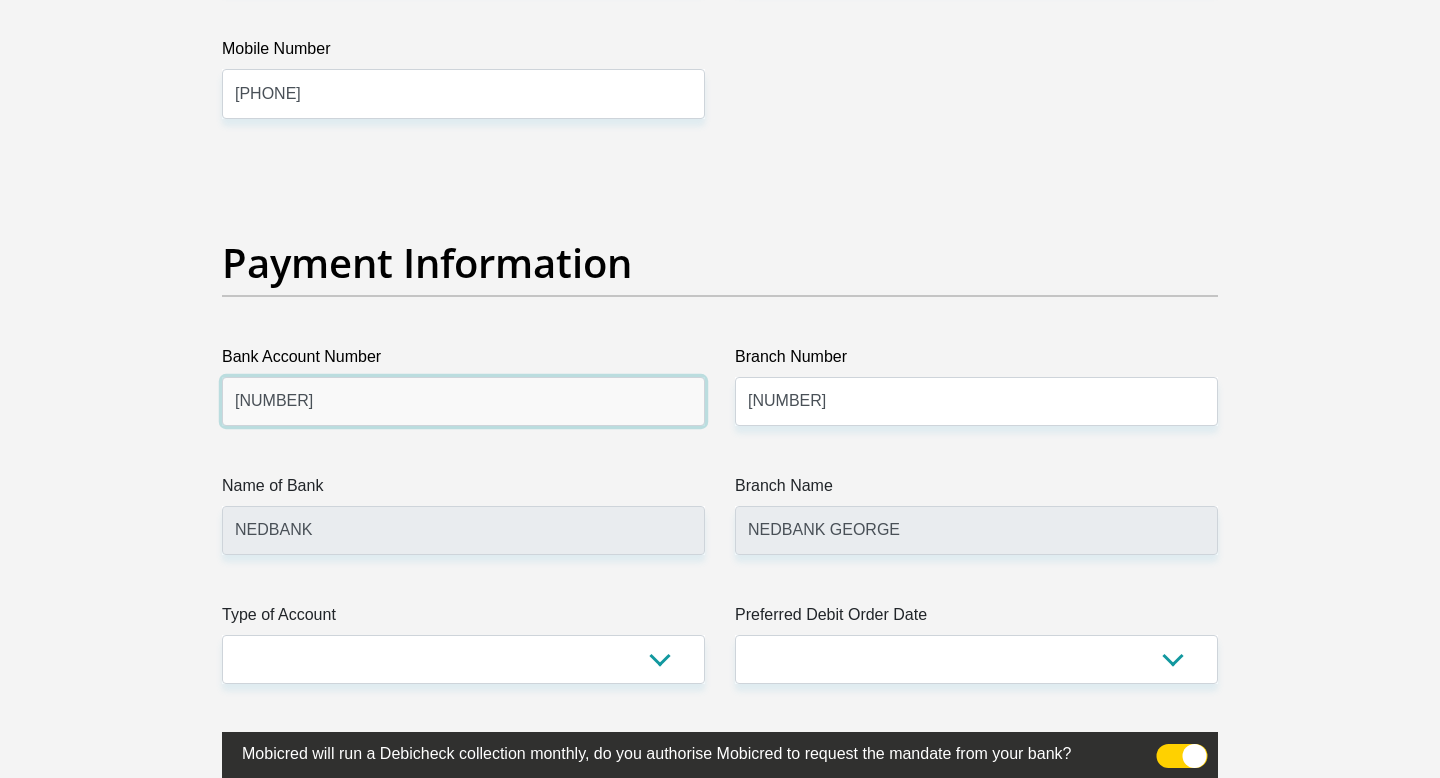 scroll, scrollTop: 4503, scrollLeft: 0, axis: vertical 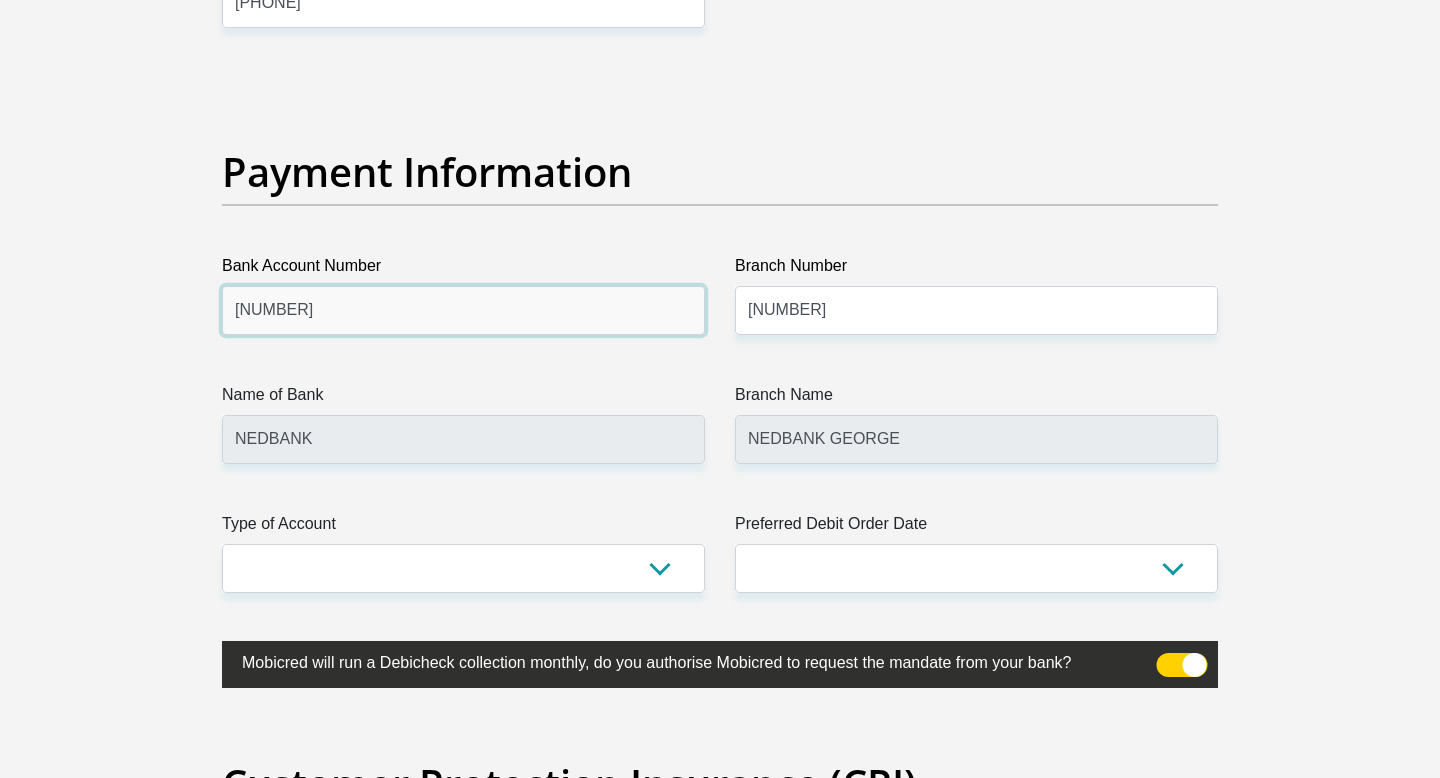 type on "1017275998" 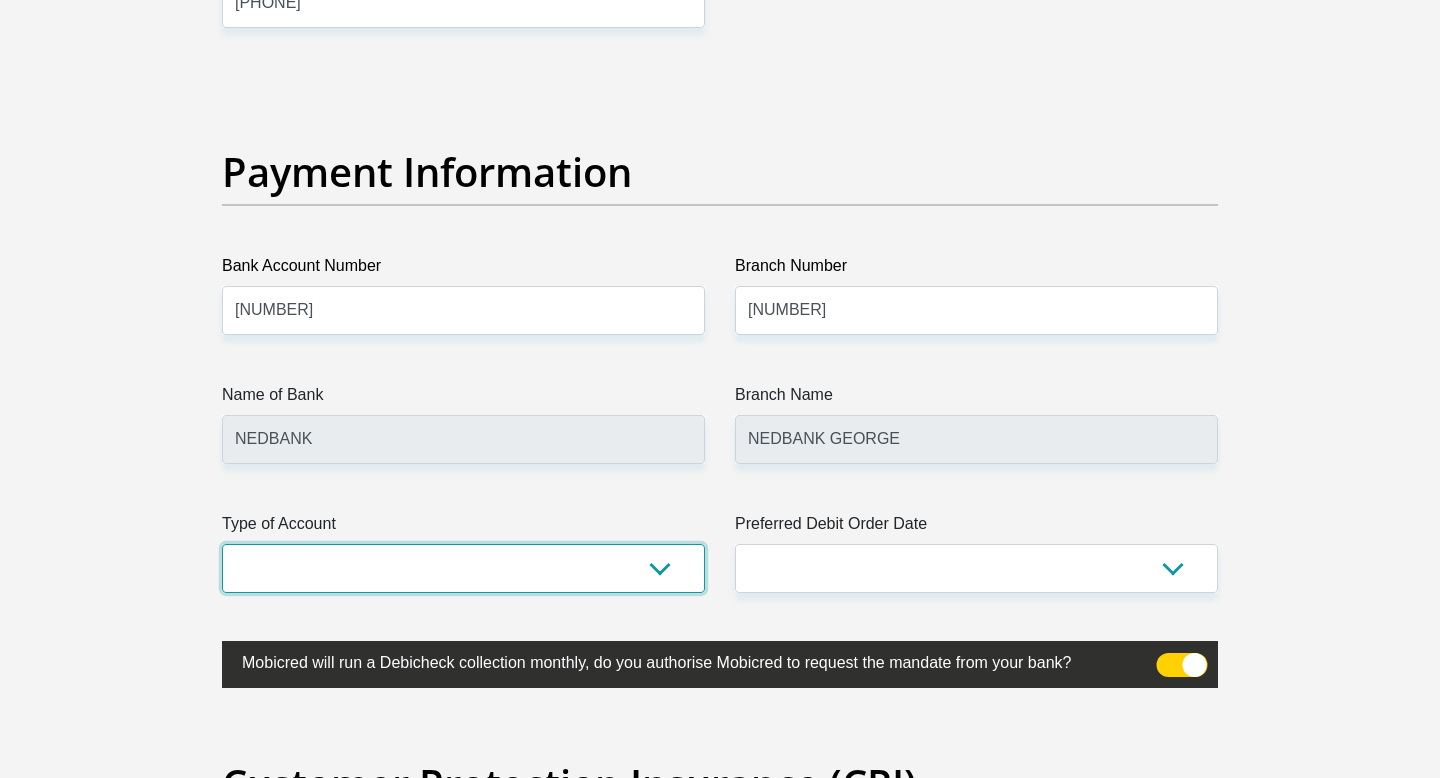 click on "Cheque
Savings" at bounding box center (463, 568) 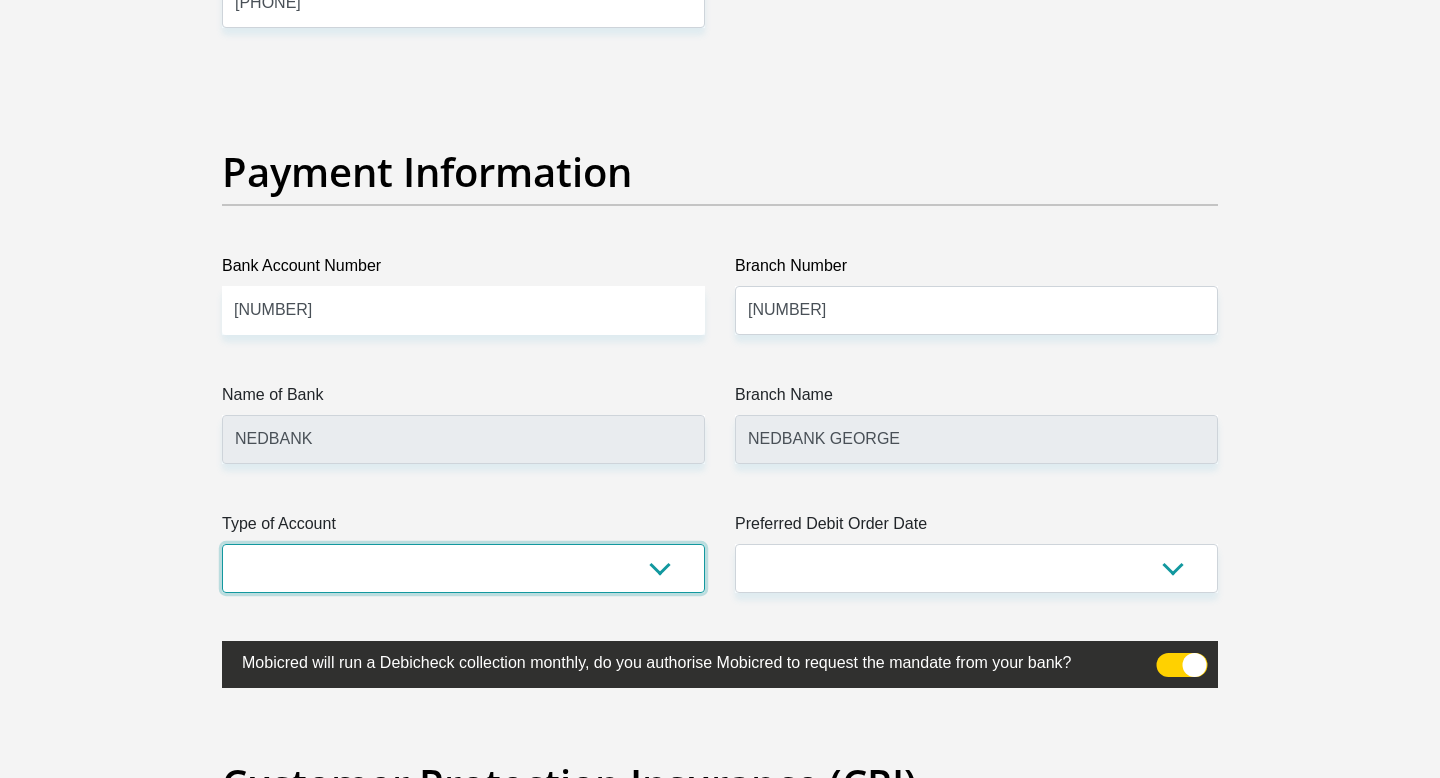 select on "CUR" 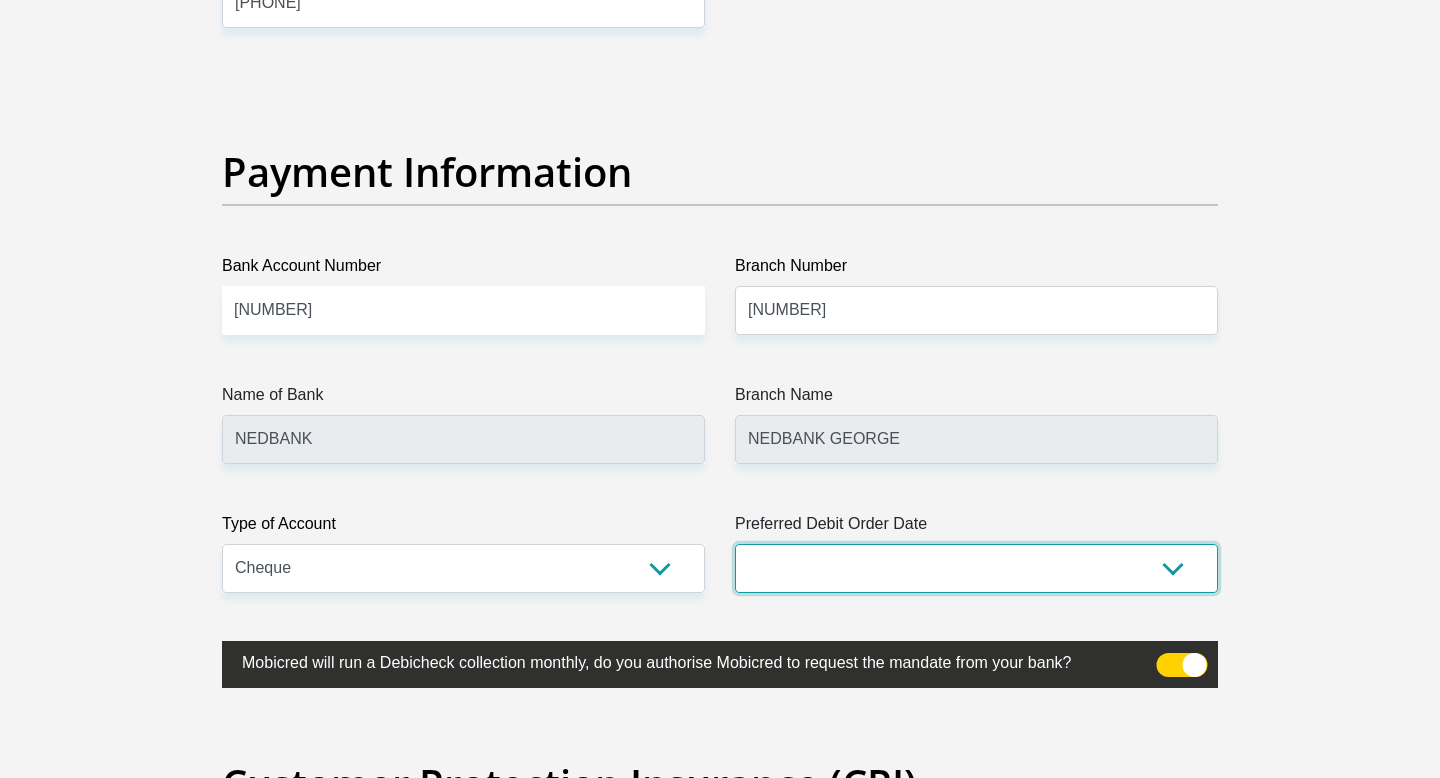 click on "1st
2nd
3rd
4th
5th
7th
18th
19th
20th
21st
22nd
23rd
24th
25th
26th
27th
28th
29th
30th" at bounding box center (976, 568) 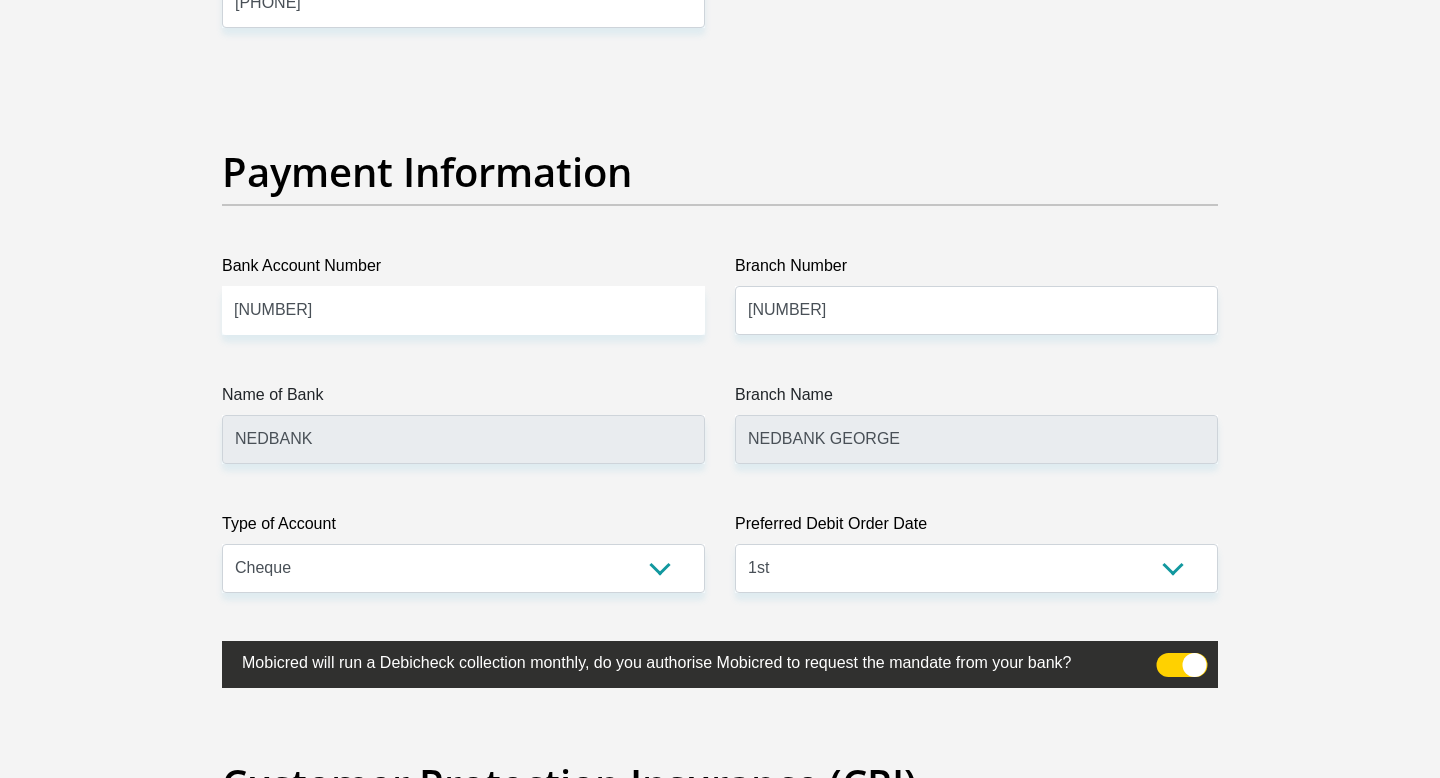 click on "Personal Details
Title
Mr
Ms
Mrs
Dr
Other
First Name
Christo
Surname
Nortier
ID Number
8210035122081
Please input valid ID number
Race
Black
Coloured
Indian
White
Other
Contact Number
0810174318
Please input valid contact number
Nationality" at bounding box center [720, -930] 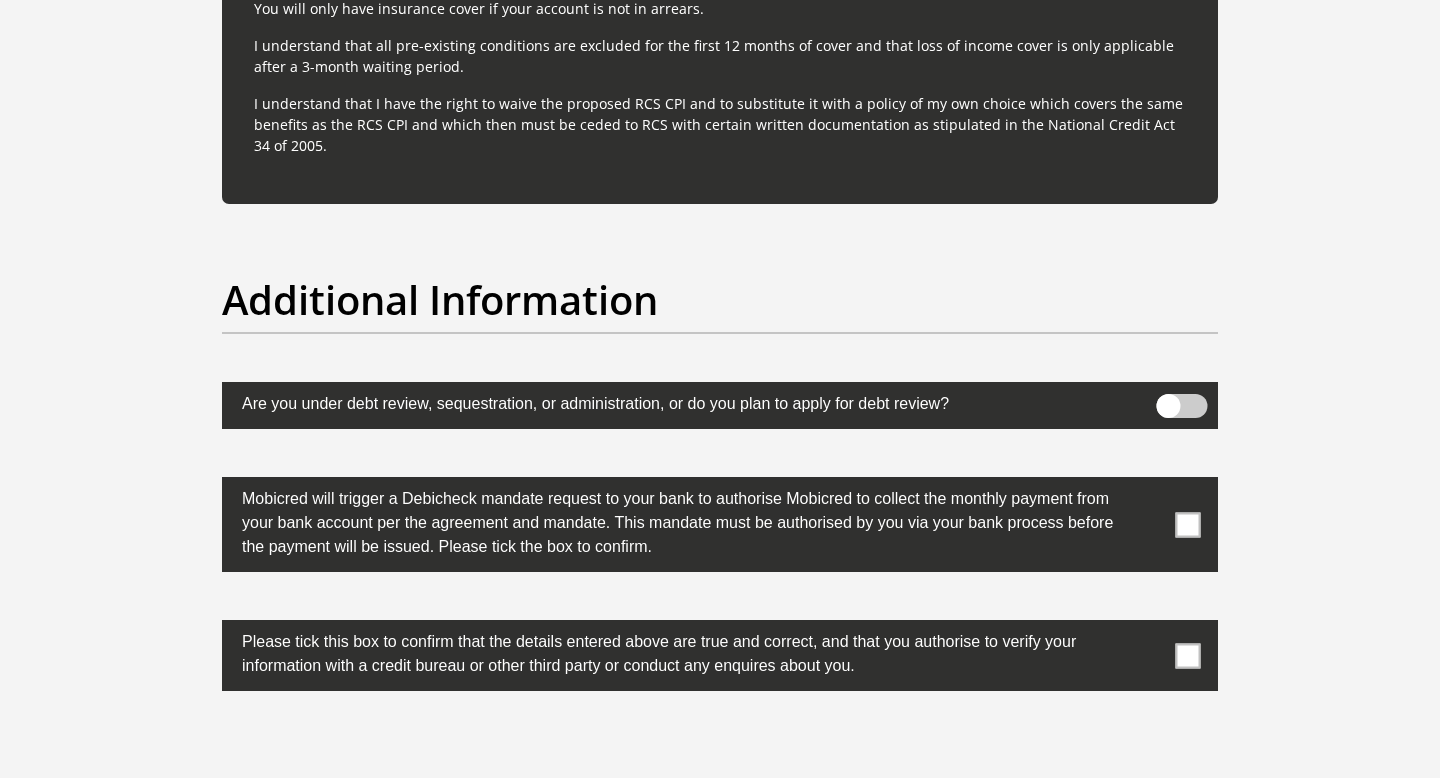 scroll, scrollTop: 6009, scrollLeft: 0, axis: vertical 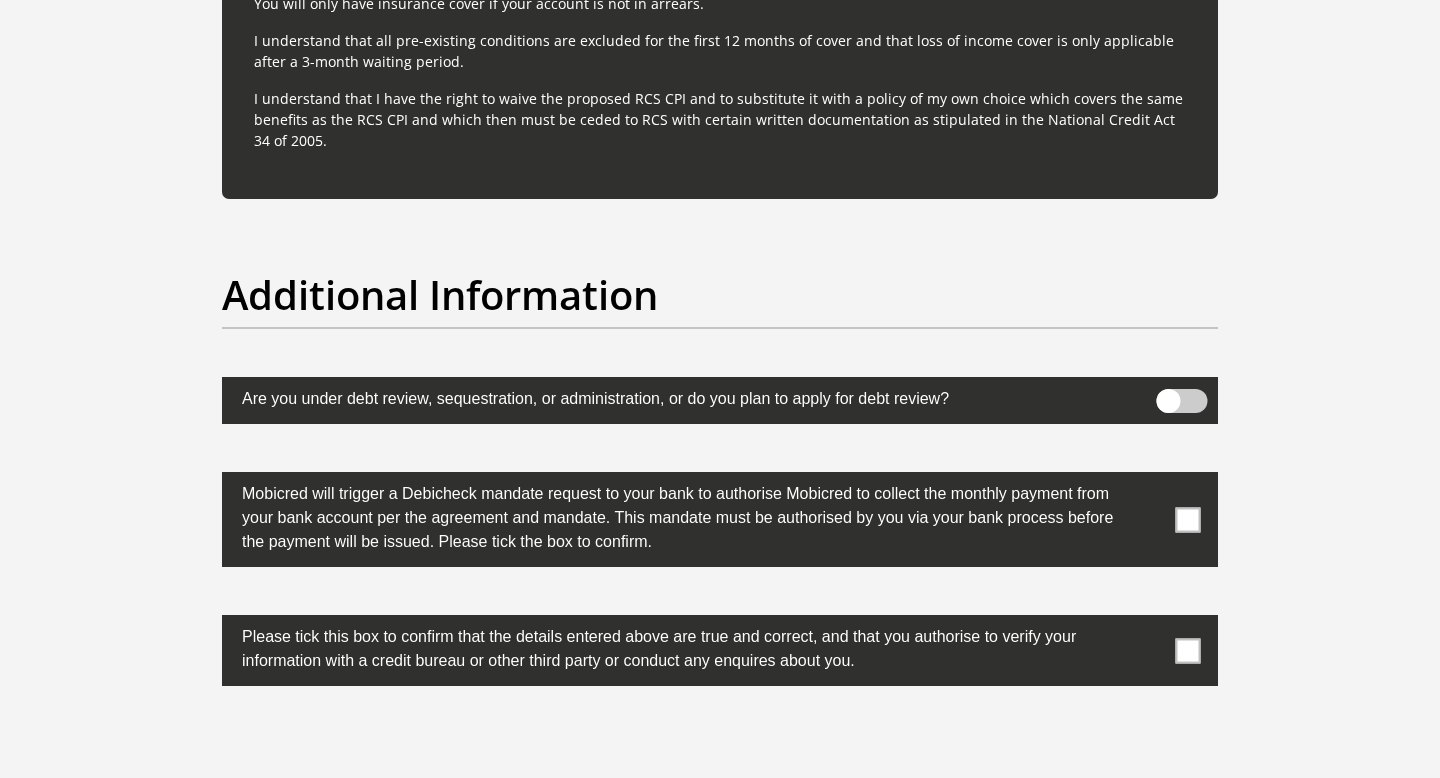 click at bounding box center [1188, 519] 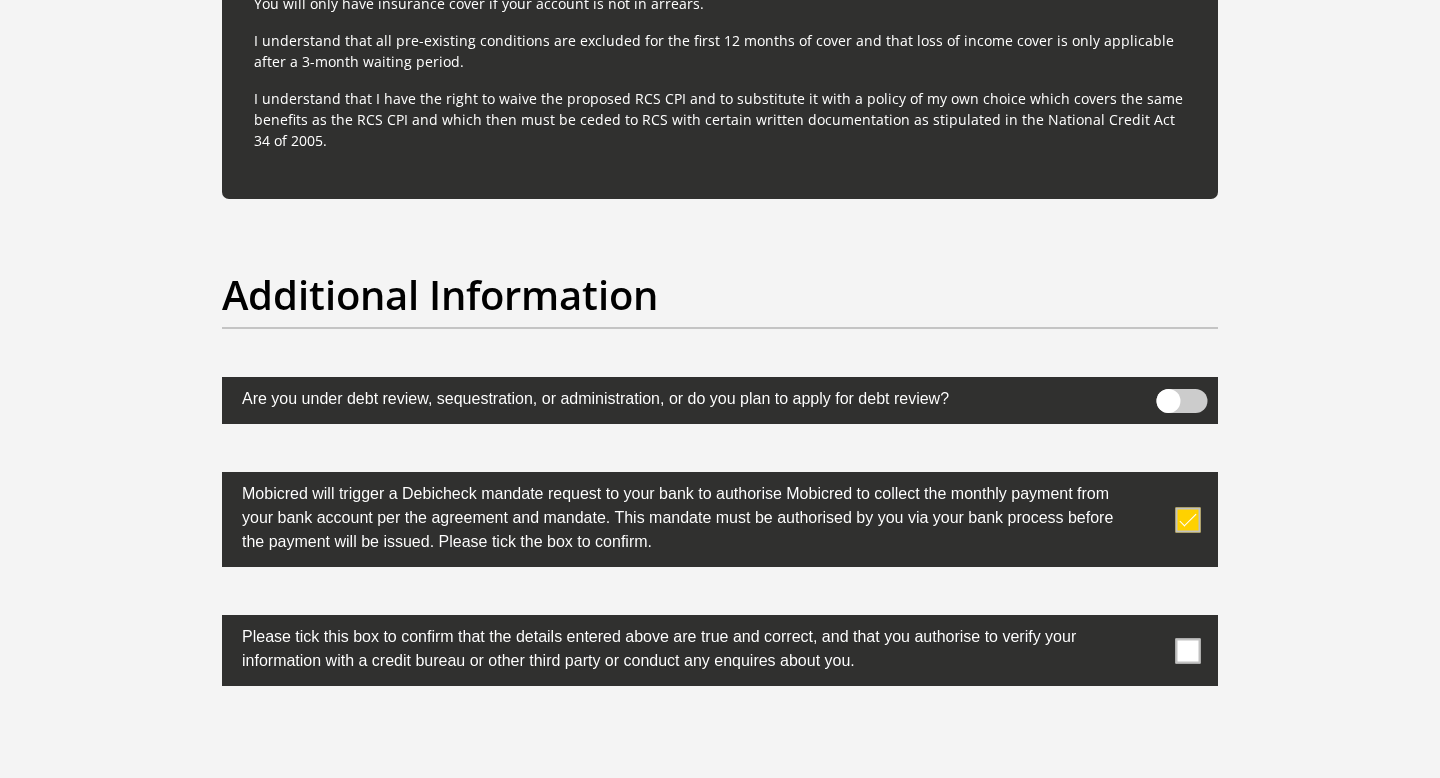 click at bounding box center (1188, 650) 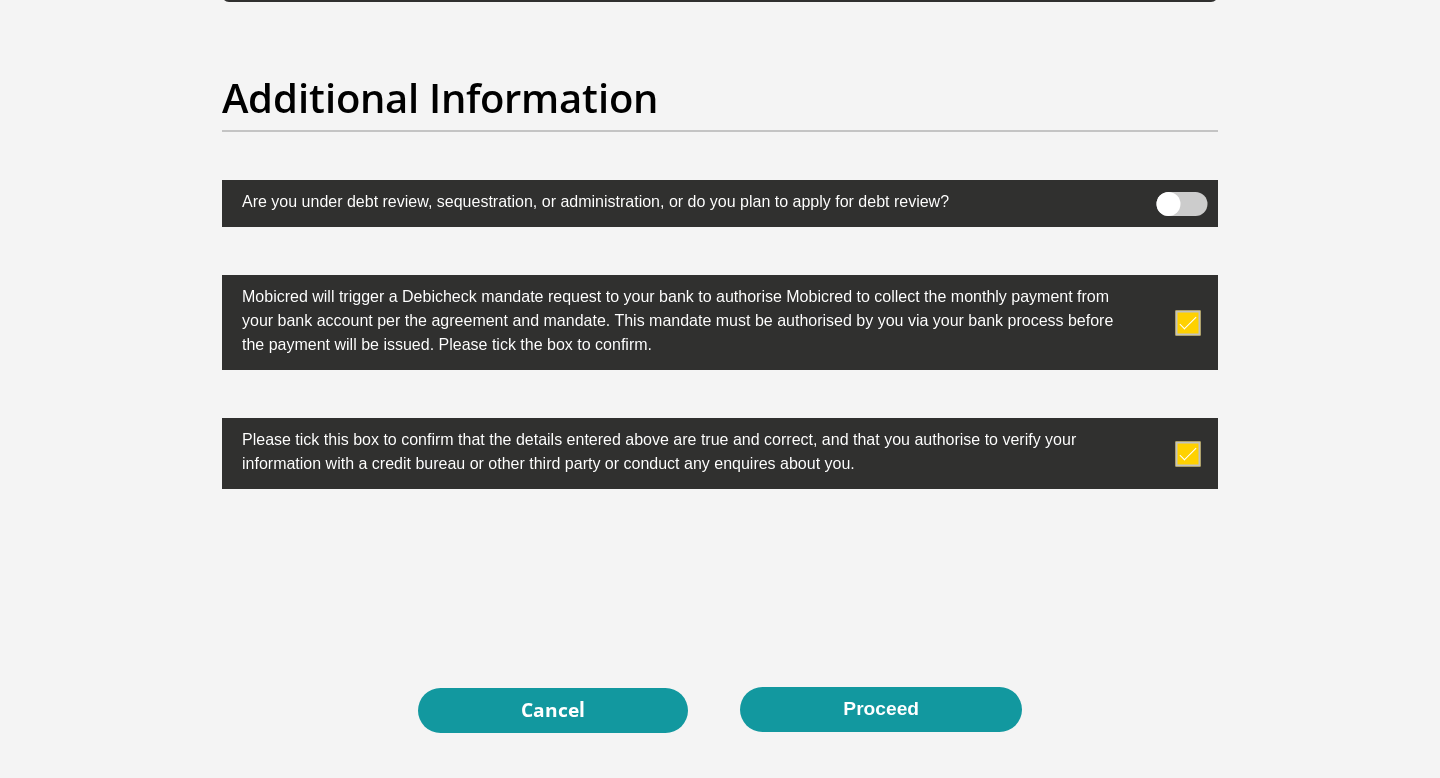 scroll, scrollTop: 6220, scrollLeft: 0, axis: vertical 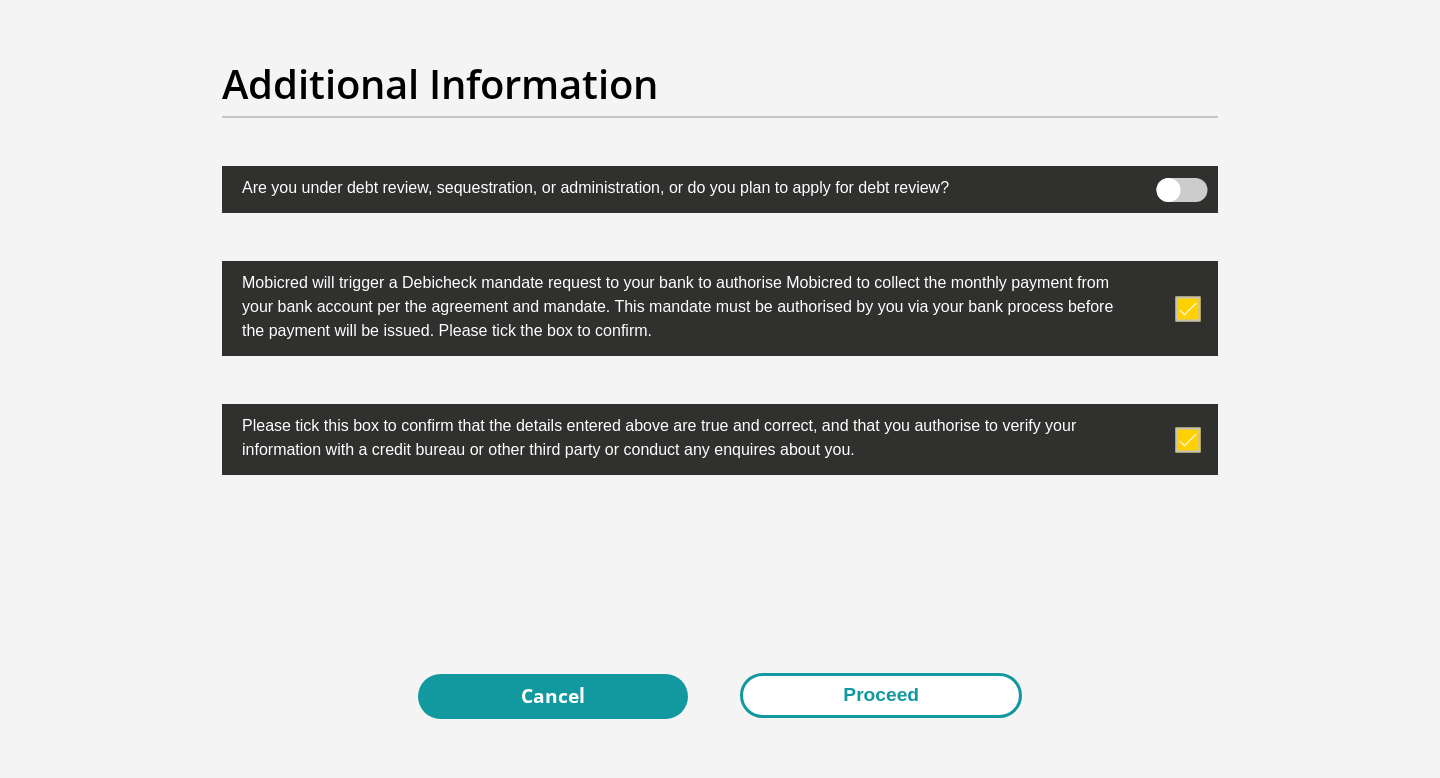 click on "Proceed" at bounding box center (881, 695) 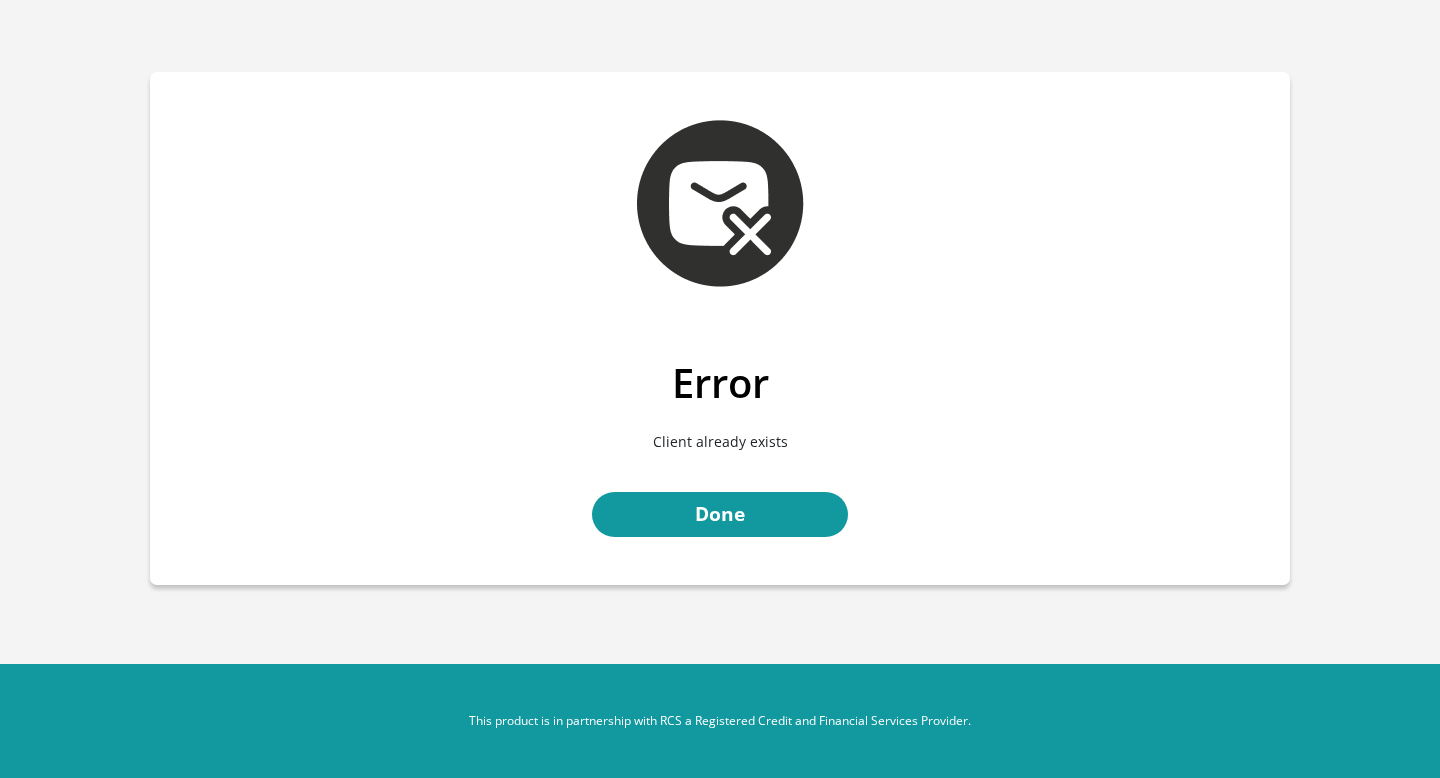 scroll, scrollTop: 0, scrollLeft: 0, axis: both 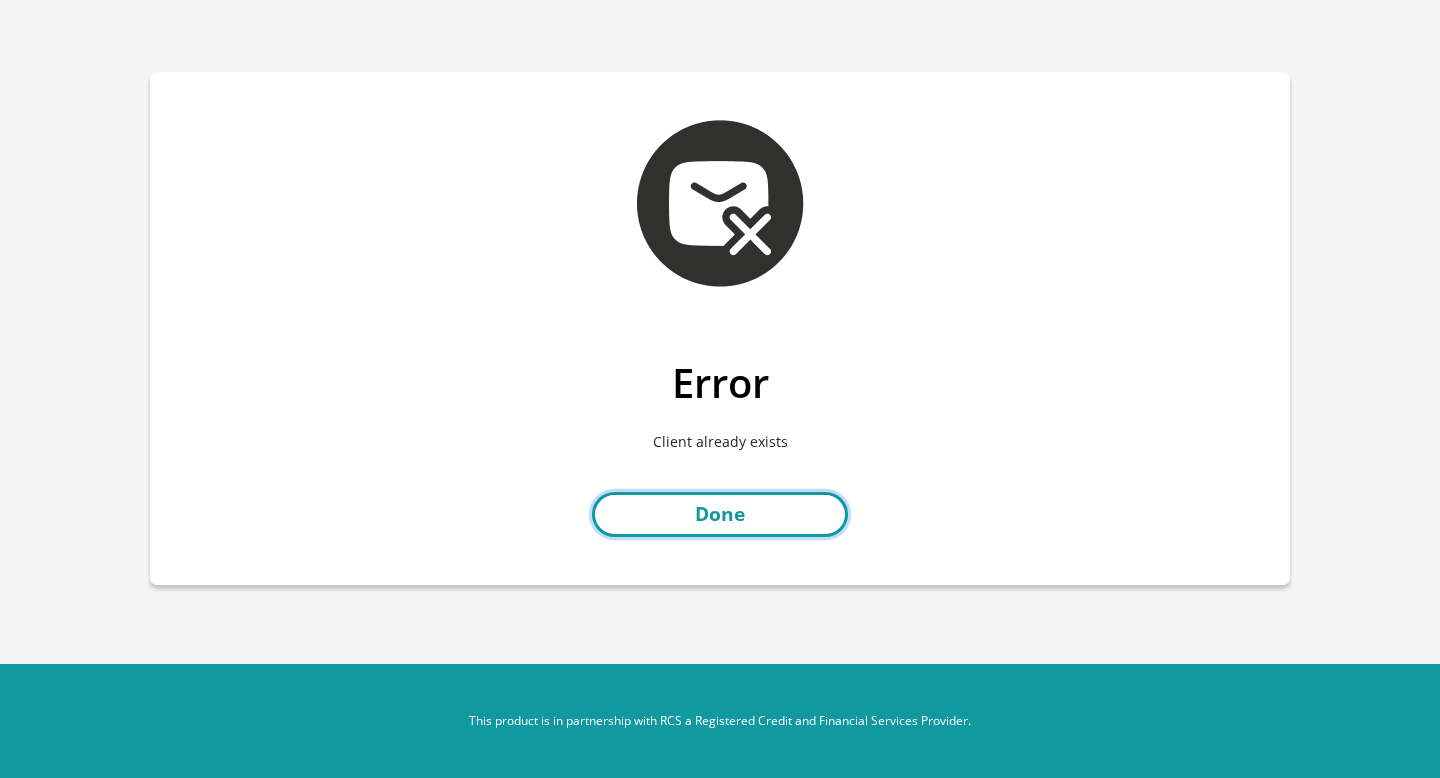 click on "Done" at bounding box center [720, 514] 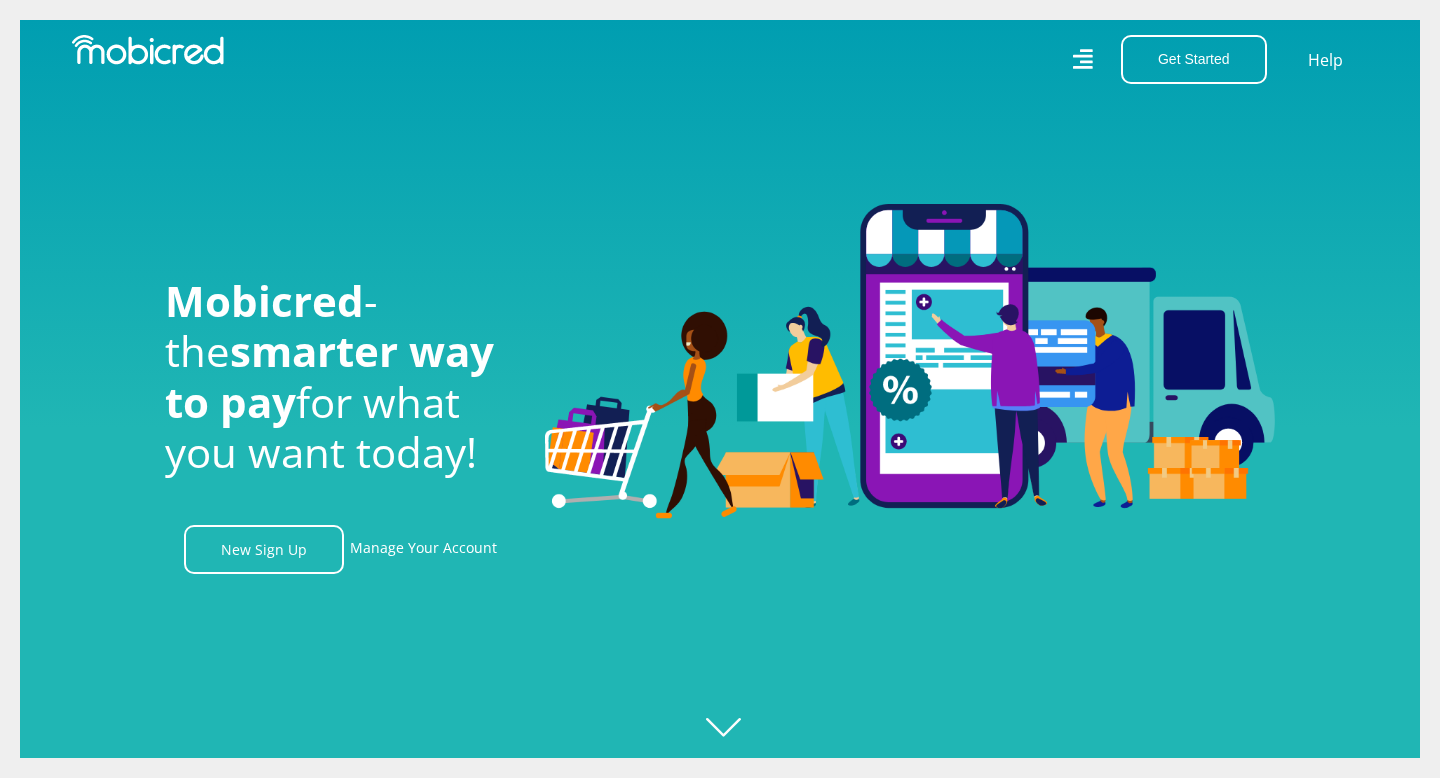 scroll, scrollTop: 0, scrollLeft: 0, axis: both 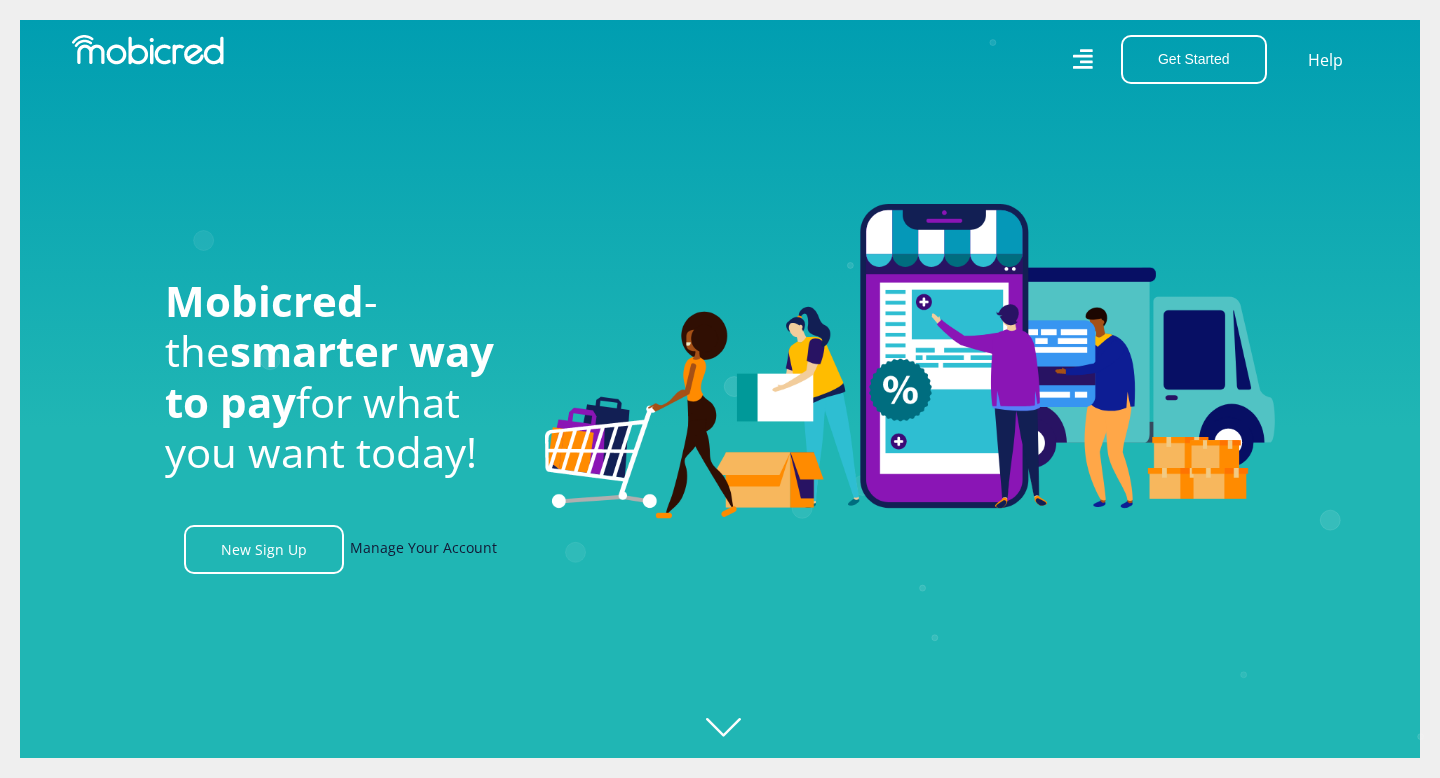 click on "Manage Your Account" at bounding box center [423, 549] 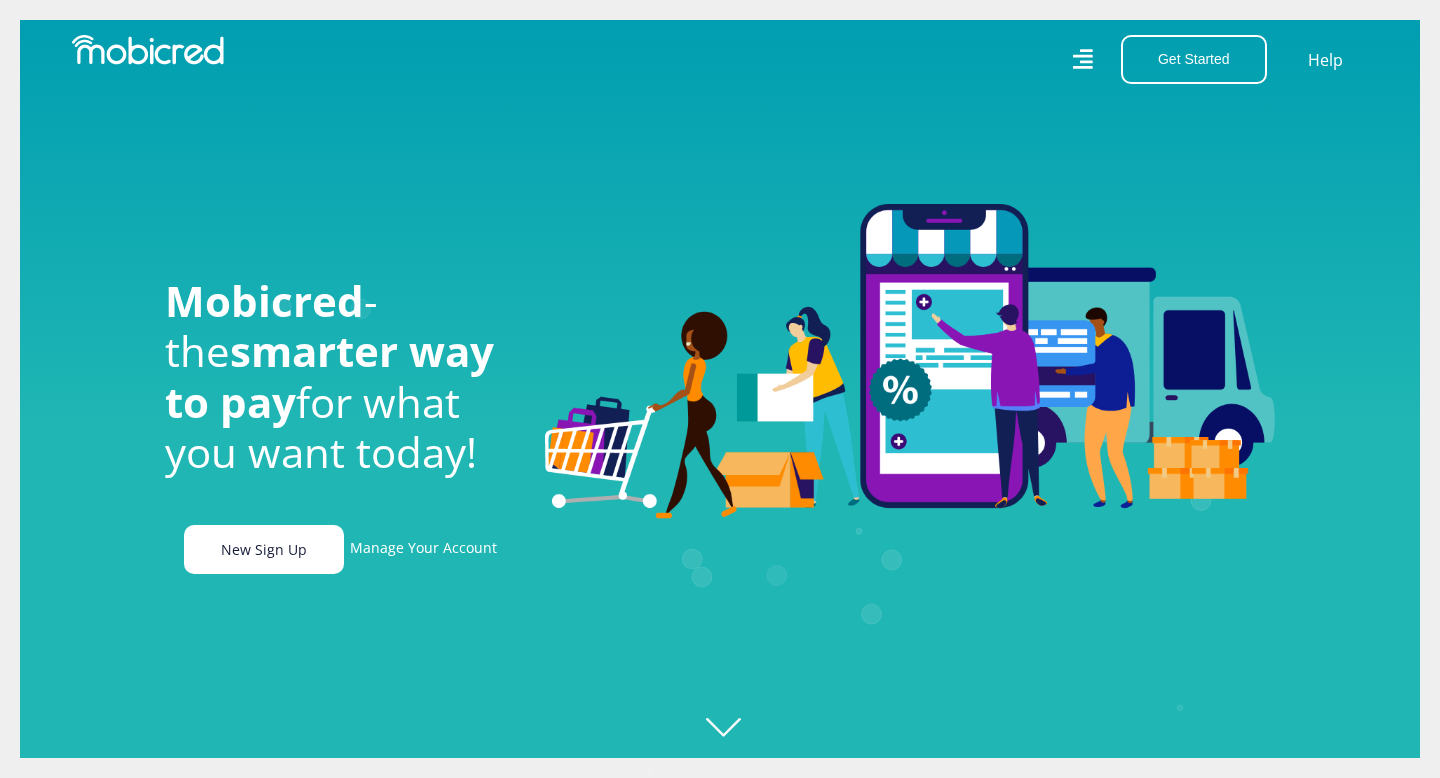 scroll, scrollTop: 0, scrollLeft: 3705, axis: horizontal 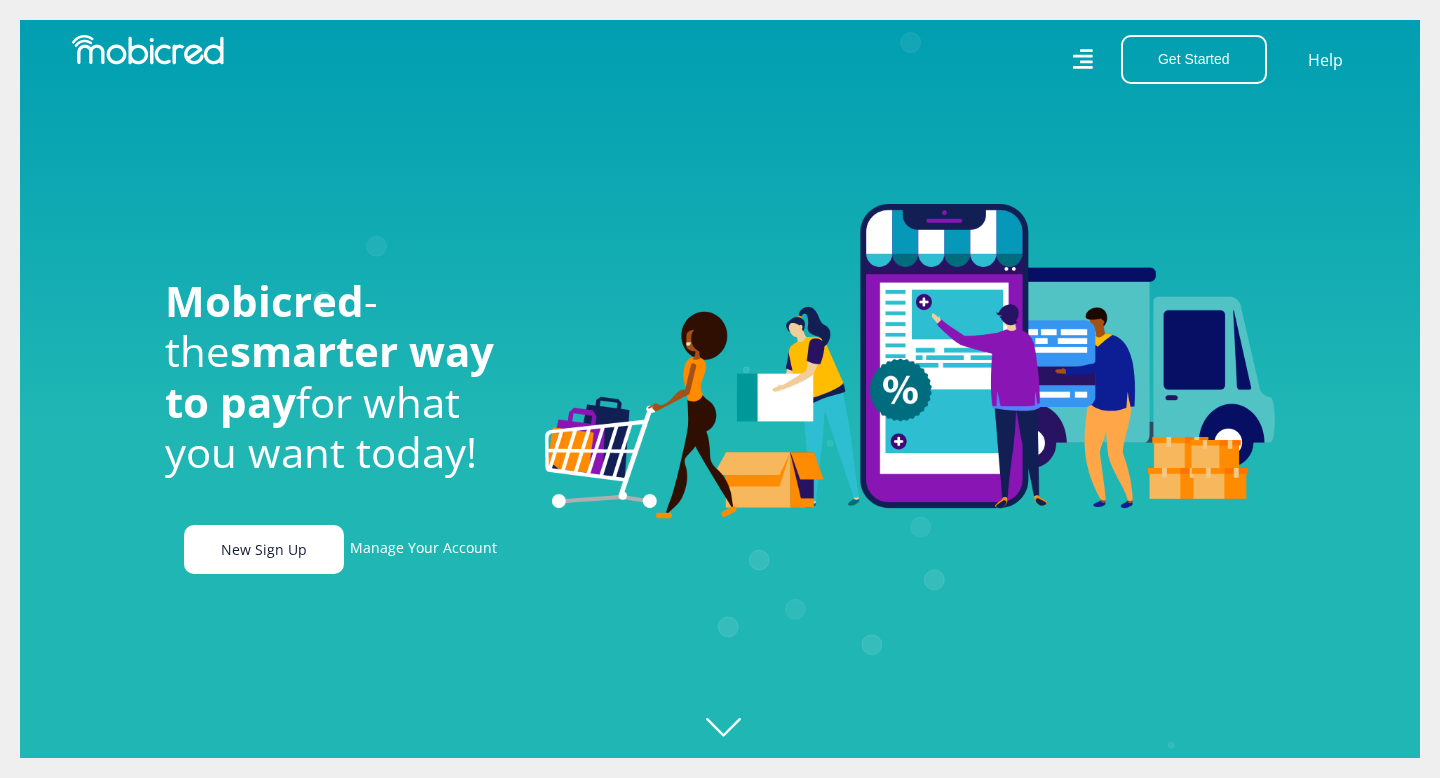 click on "New Sign Up" at bounding box center (264, 549) 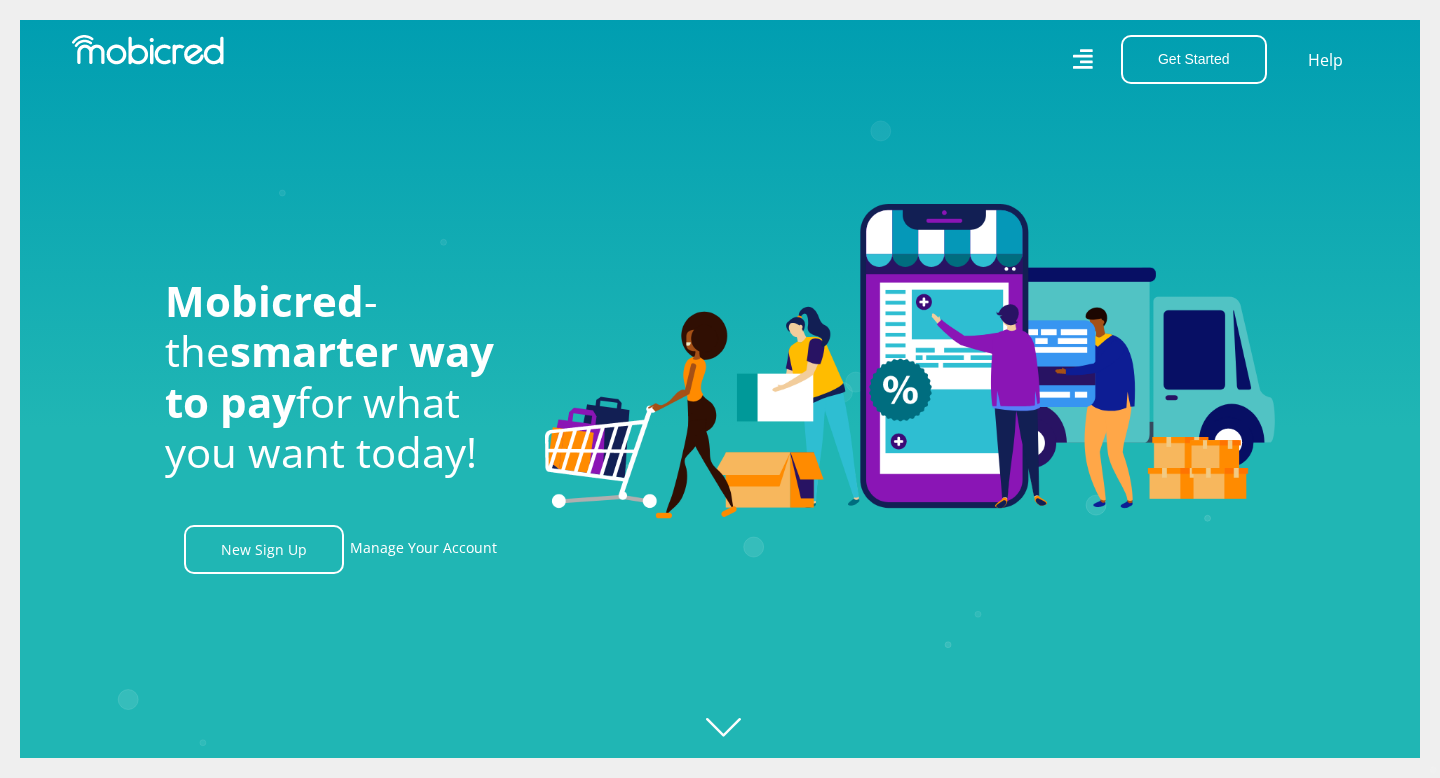 scroll, scrollTop: 0, scrollLeft: 0, axis: both 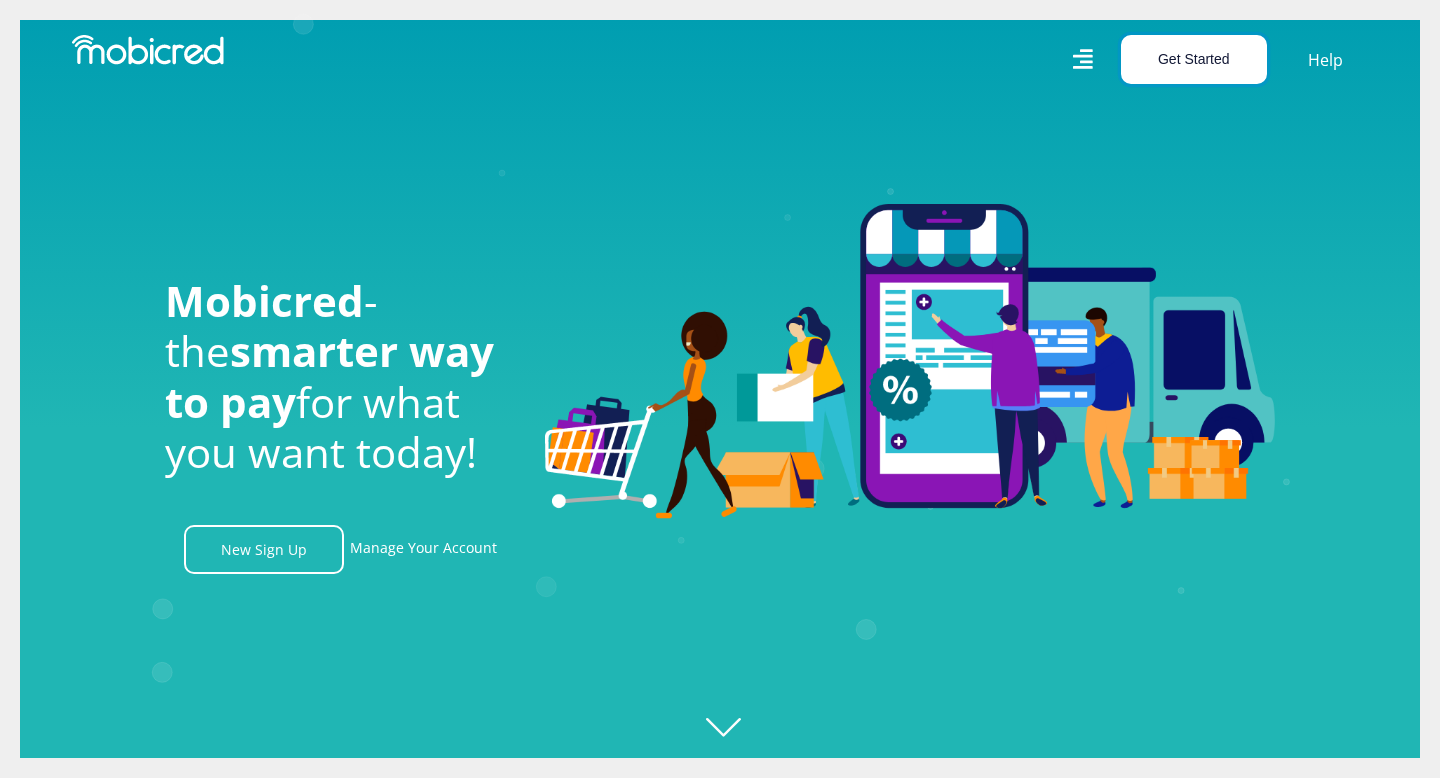 click on "Get Started" at bounding box center [1194, 59] 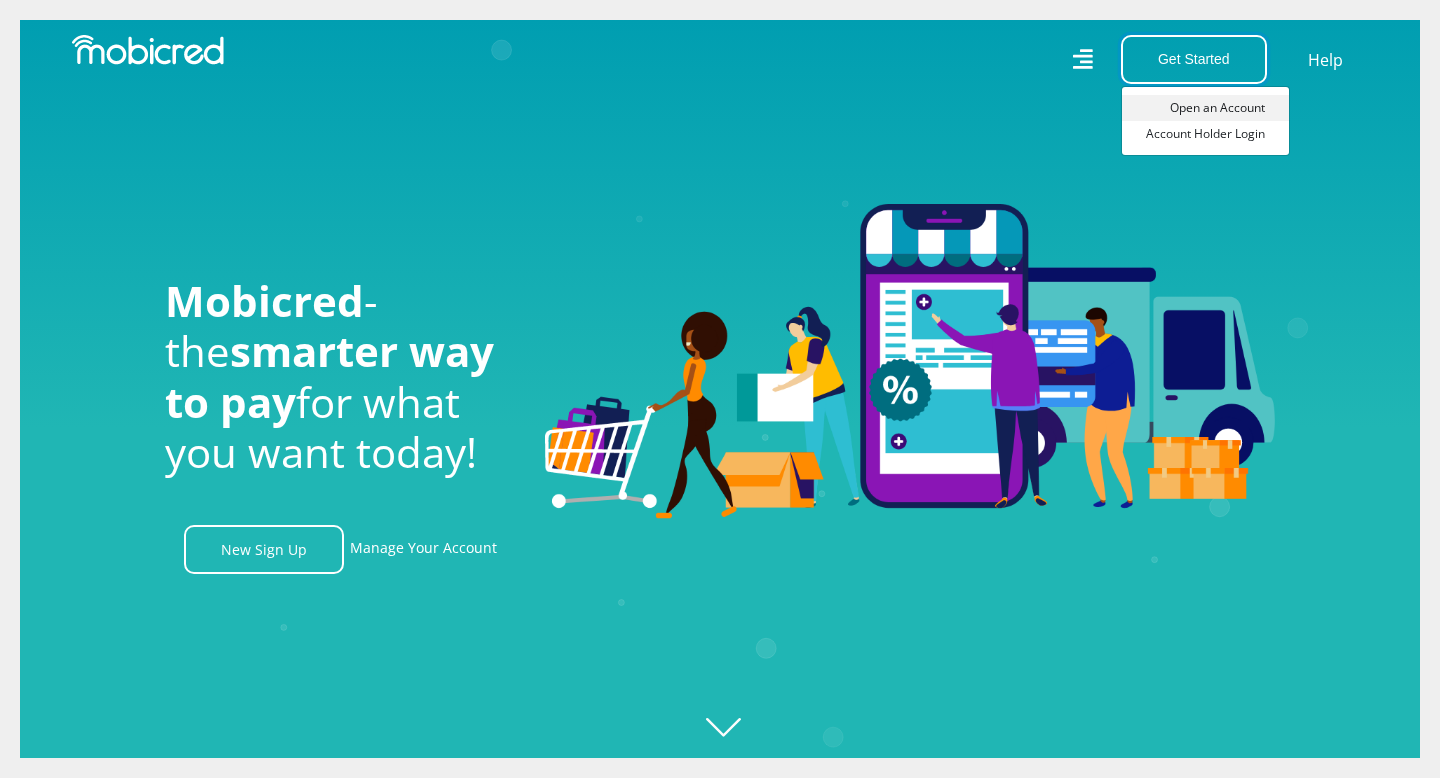 scroll, scrollTop: 0, scrollLeft: 2280, axis: horizontal 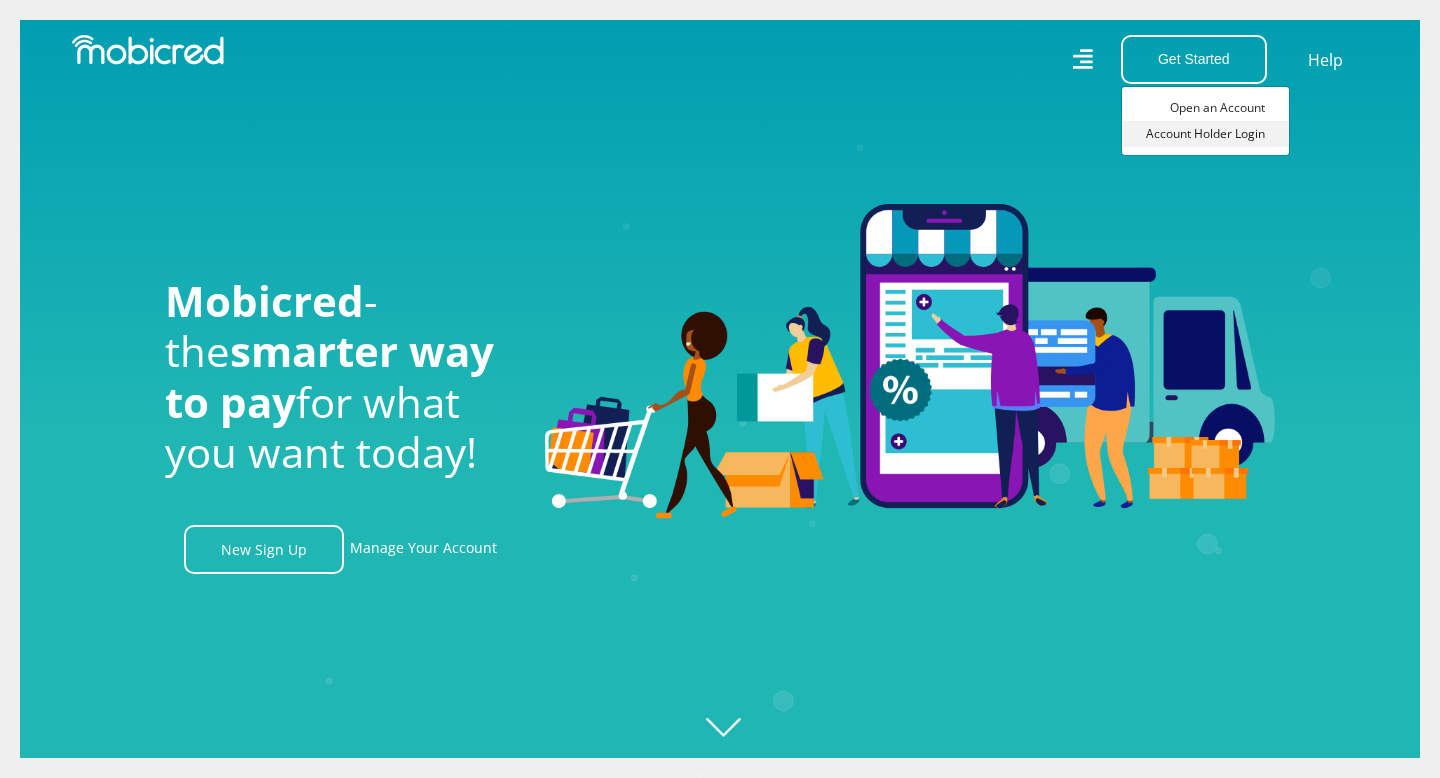 click on "Account Holder Login" at bounding box center [1205, 134] 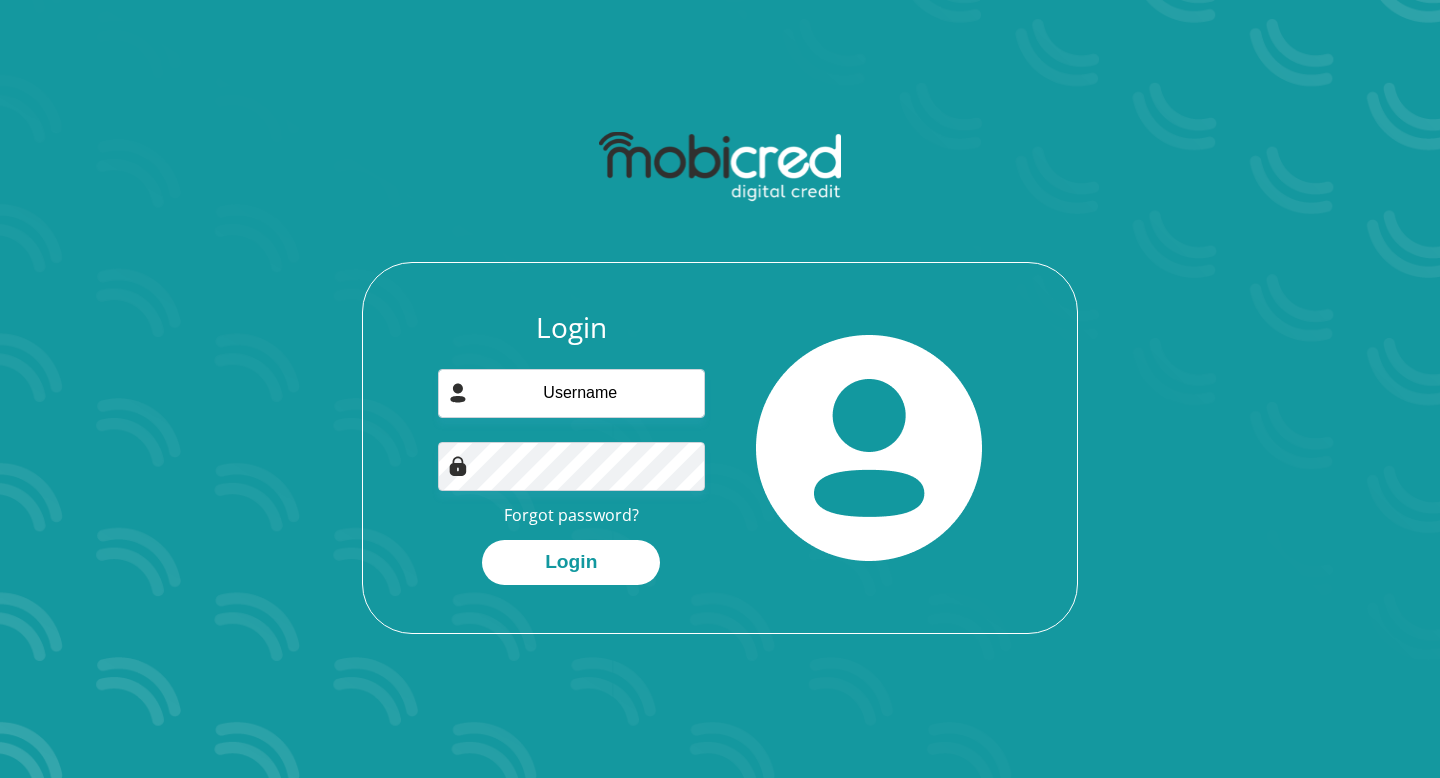 scroll, scrollTop: 0, scrollLeft: 0, axis: both 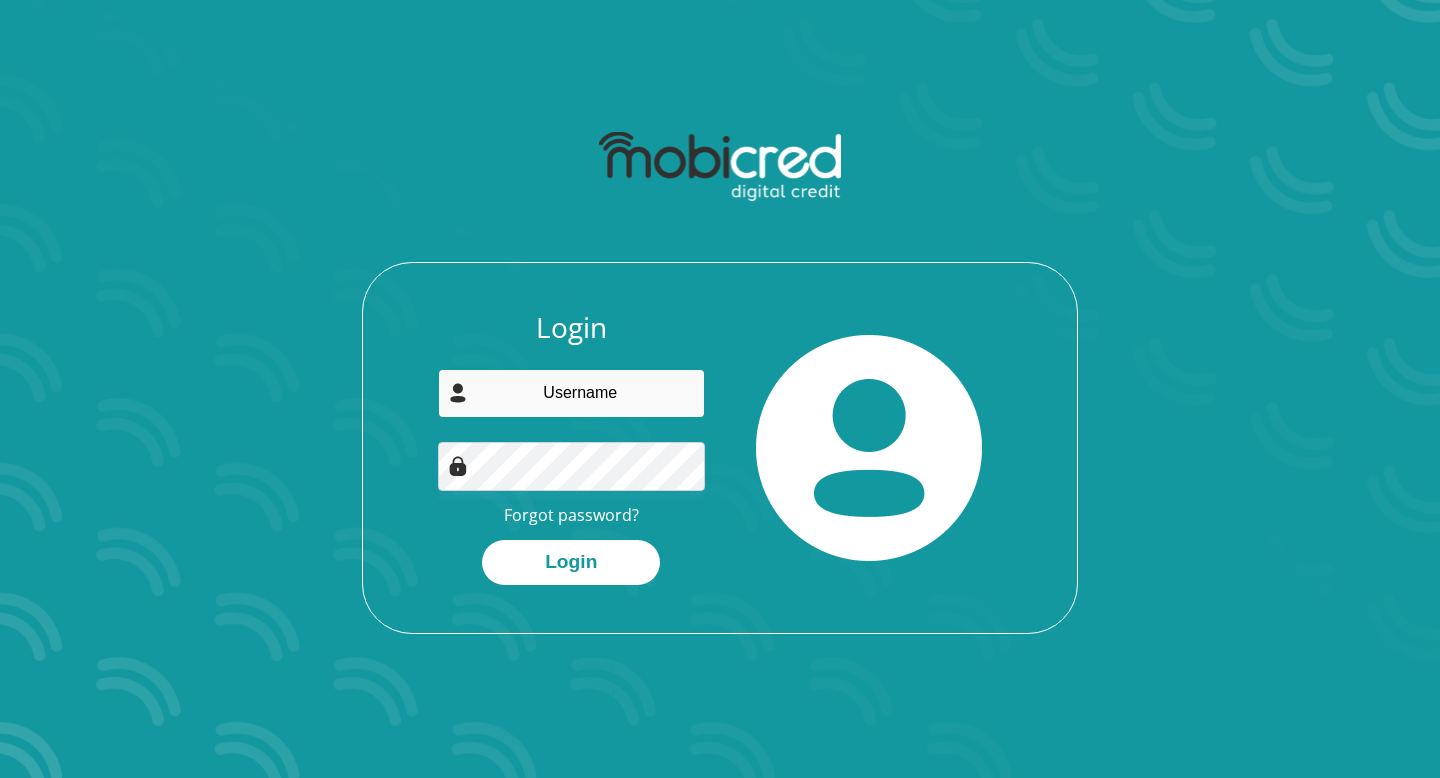 click at bounding box center [572, 393] 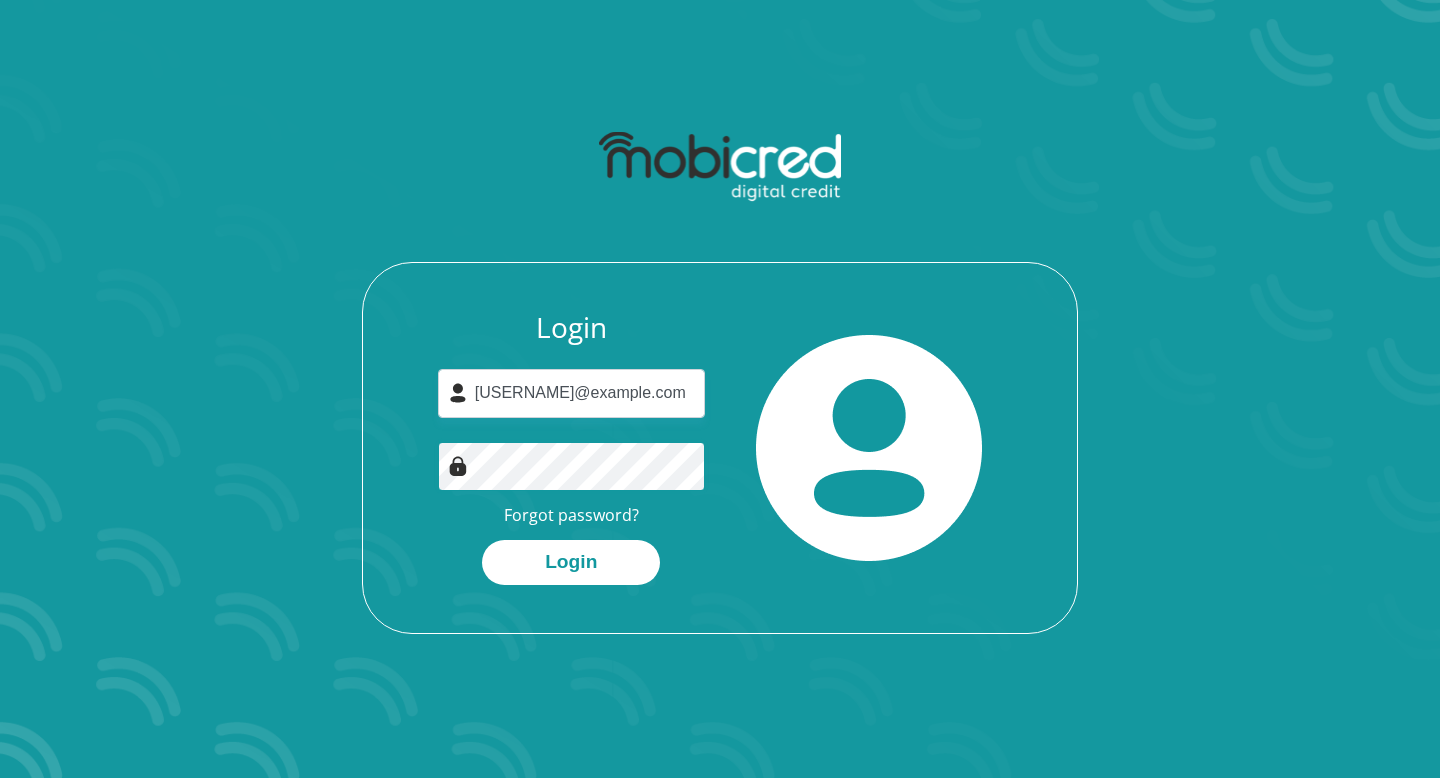 click on "Login" at bounding box center (571, 562) 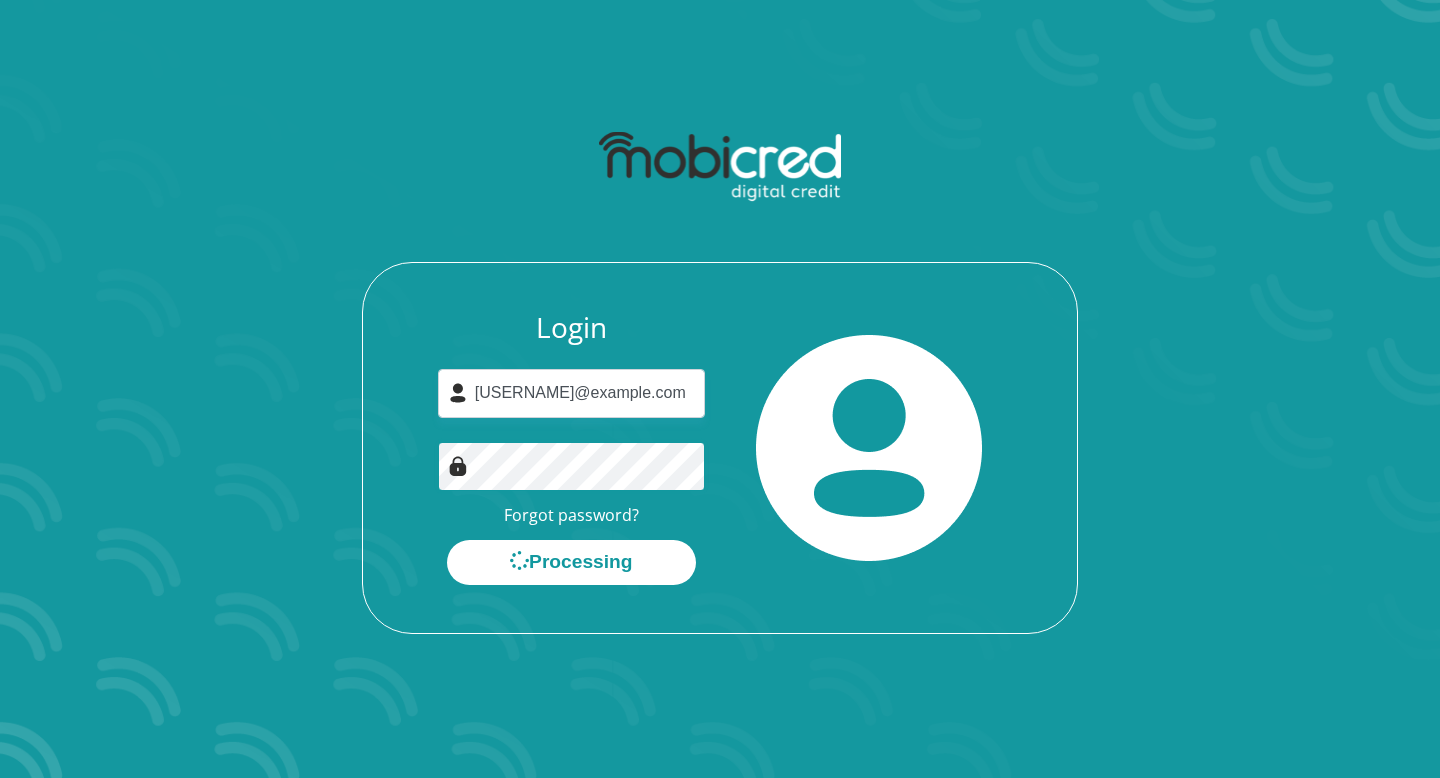 scroll, scrollTop: 0, scrollLeft: 0, axis: both 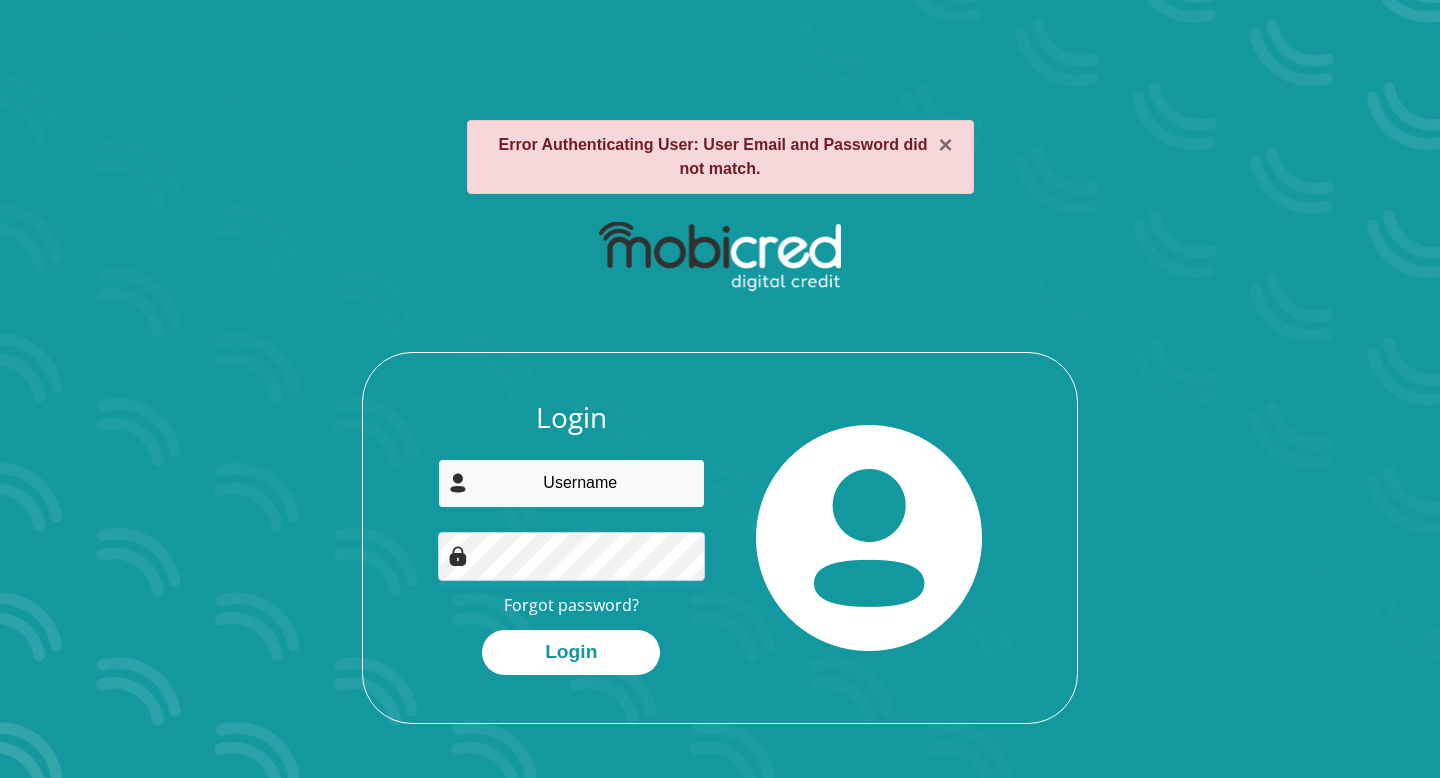 click at bounding box center (572, 483) 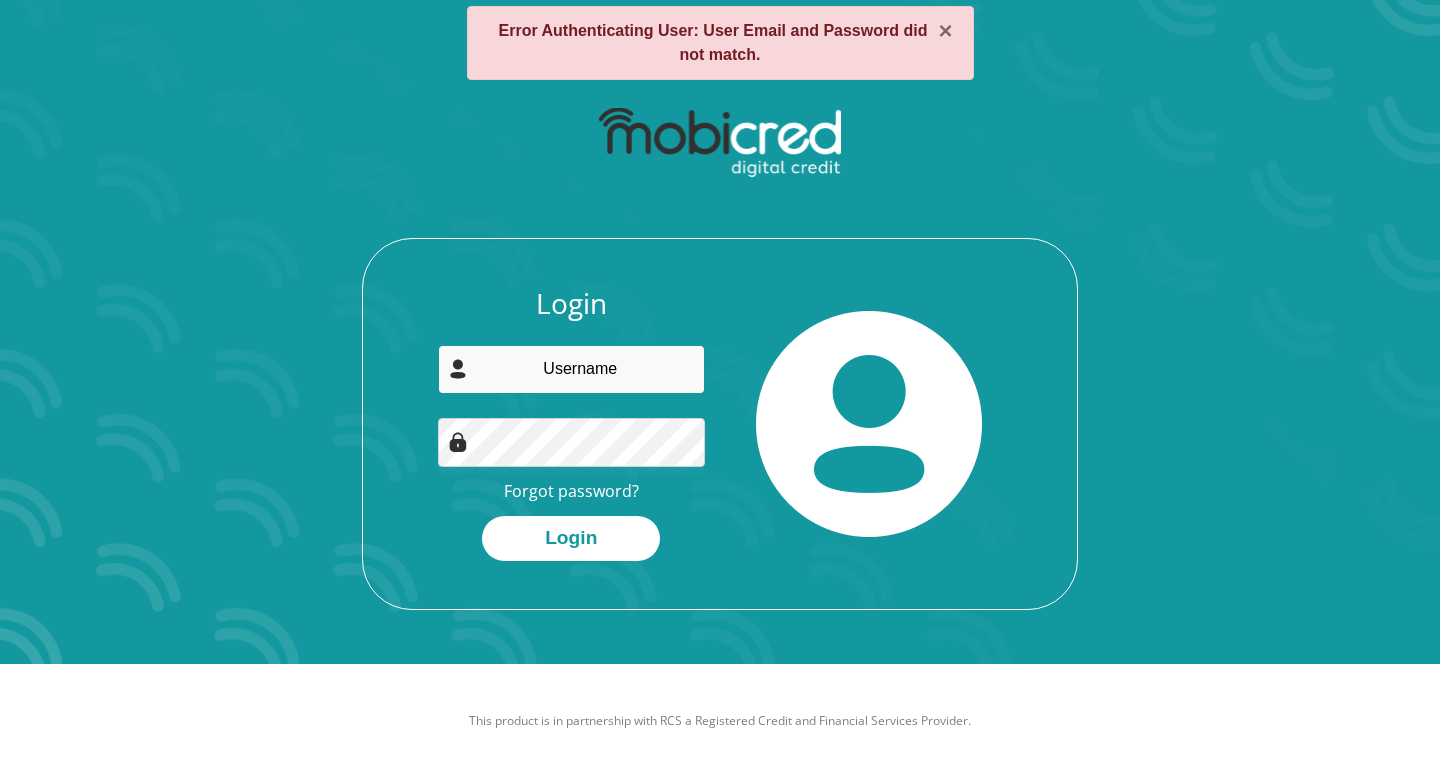 scroll, scrollTop: 0, scrollLeft: 0, axis: both 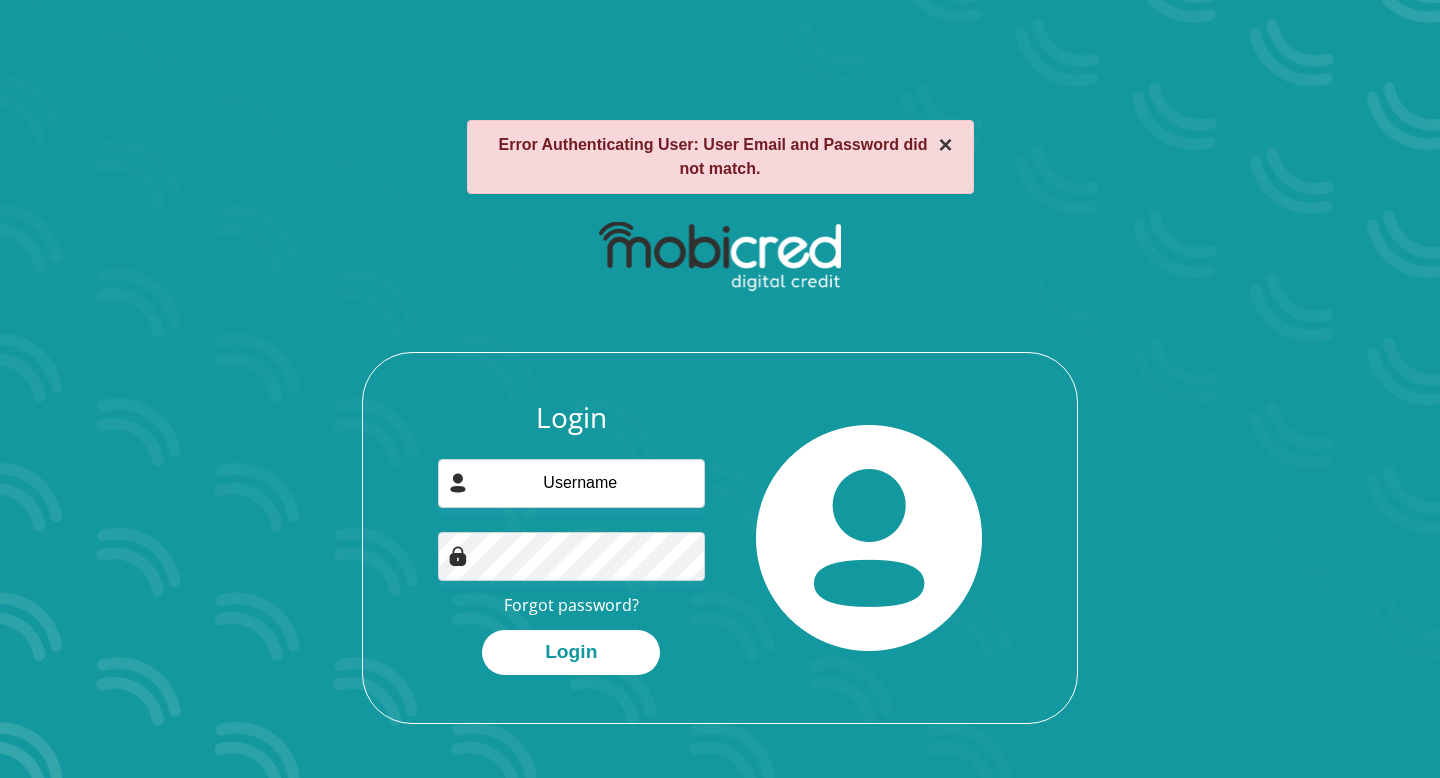 click on "×" at bounding box center [945, 145] 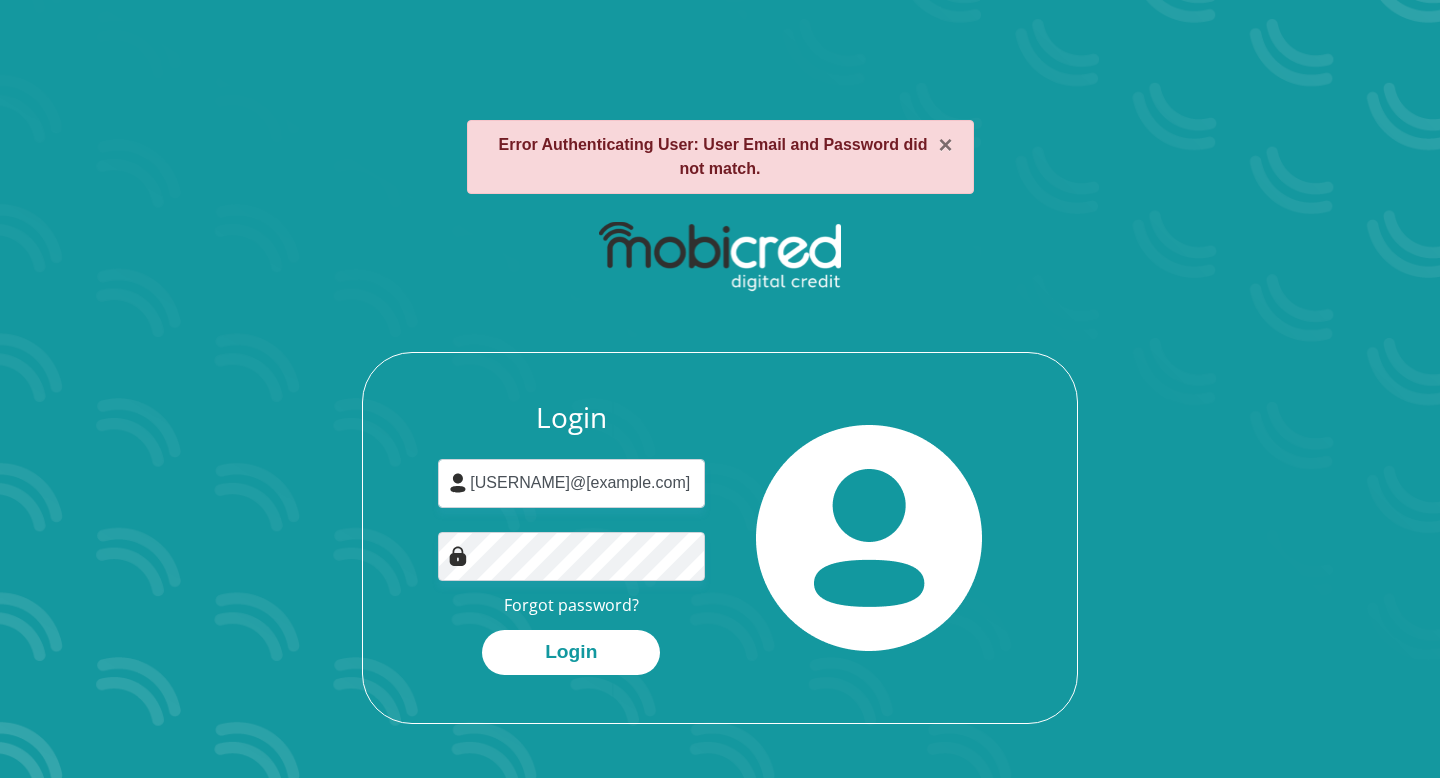 scroll, scrollTop: 0, scrollLeft: 0, axis: both 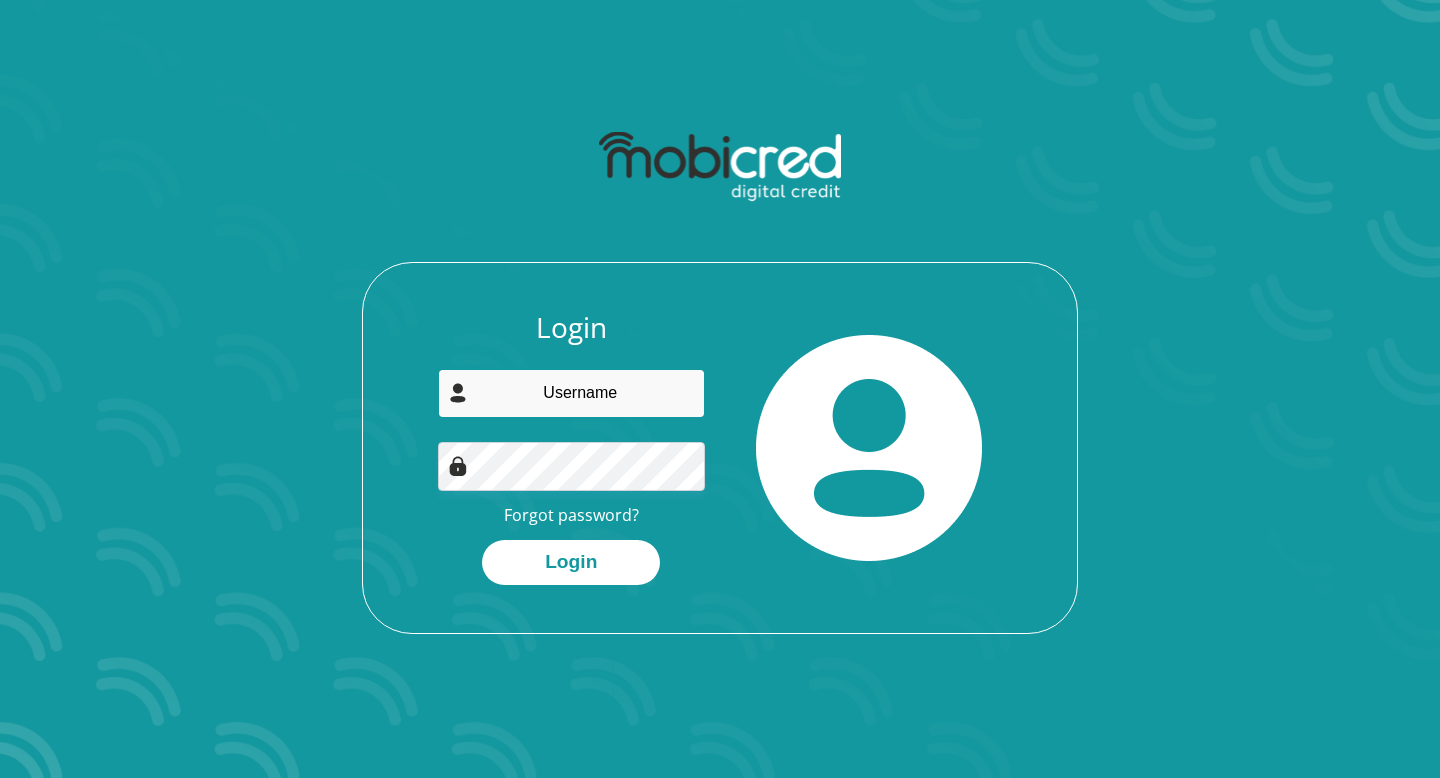click at bounding box center (572, 393) 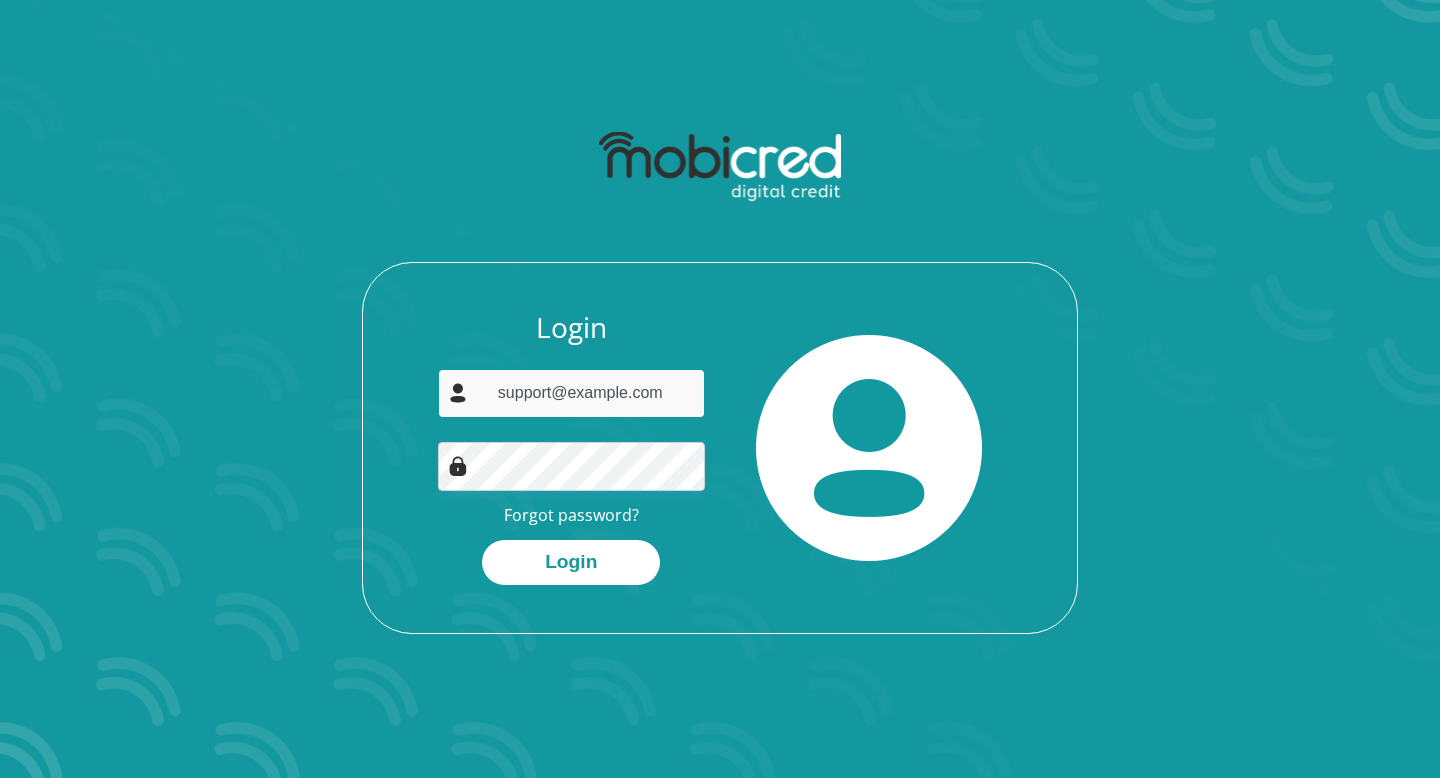 type on "support@example.com" 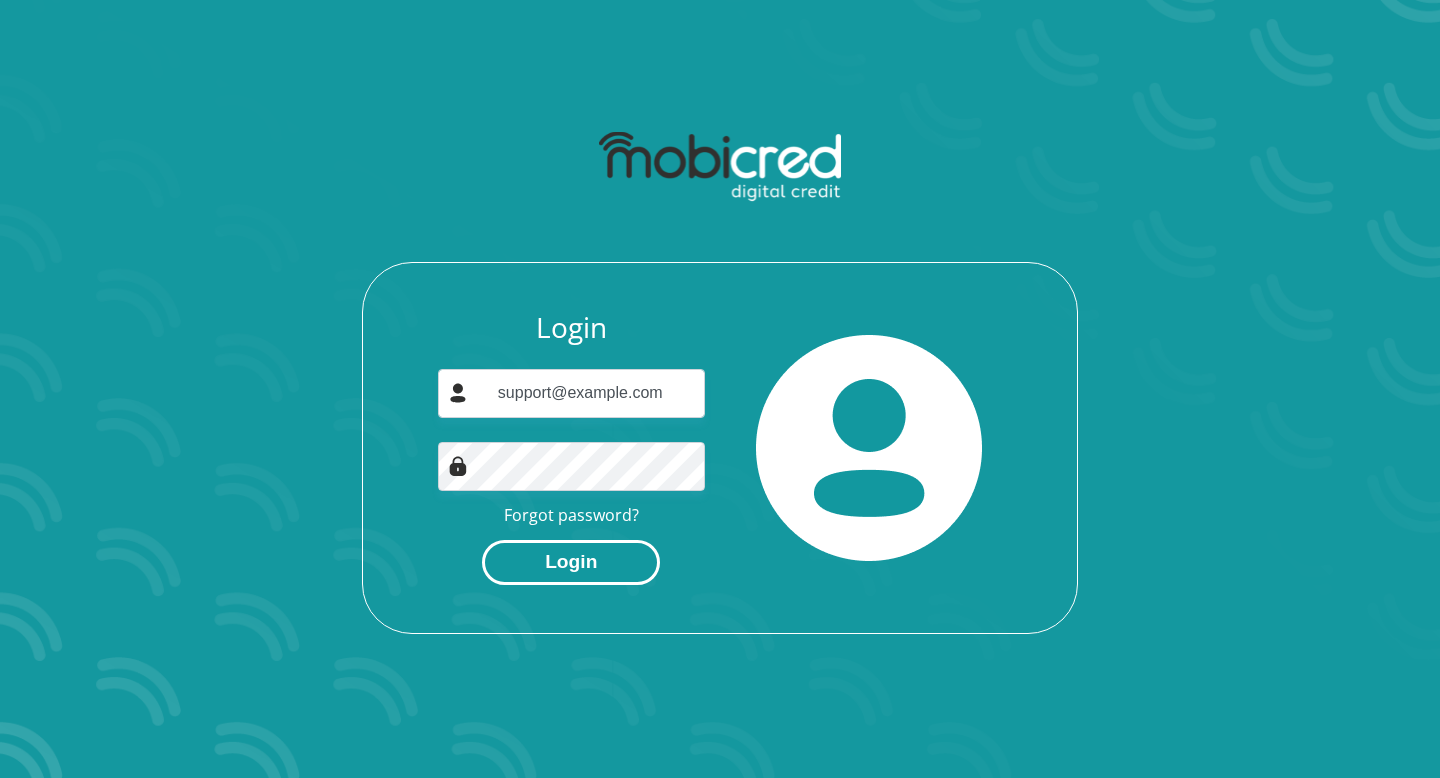 click on "Login" at bounding box center (571, 562) 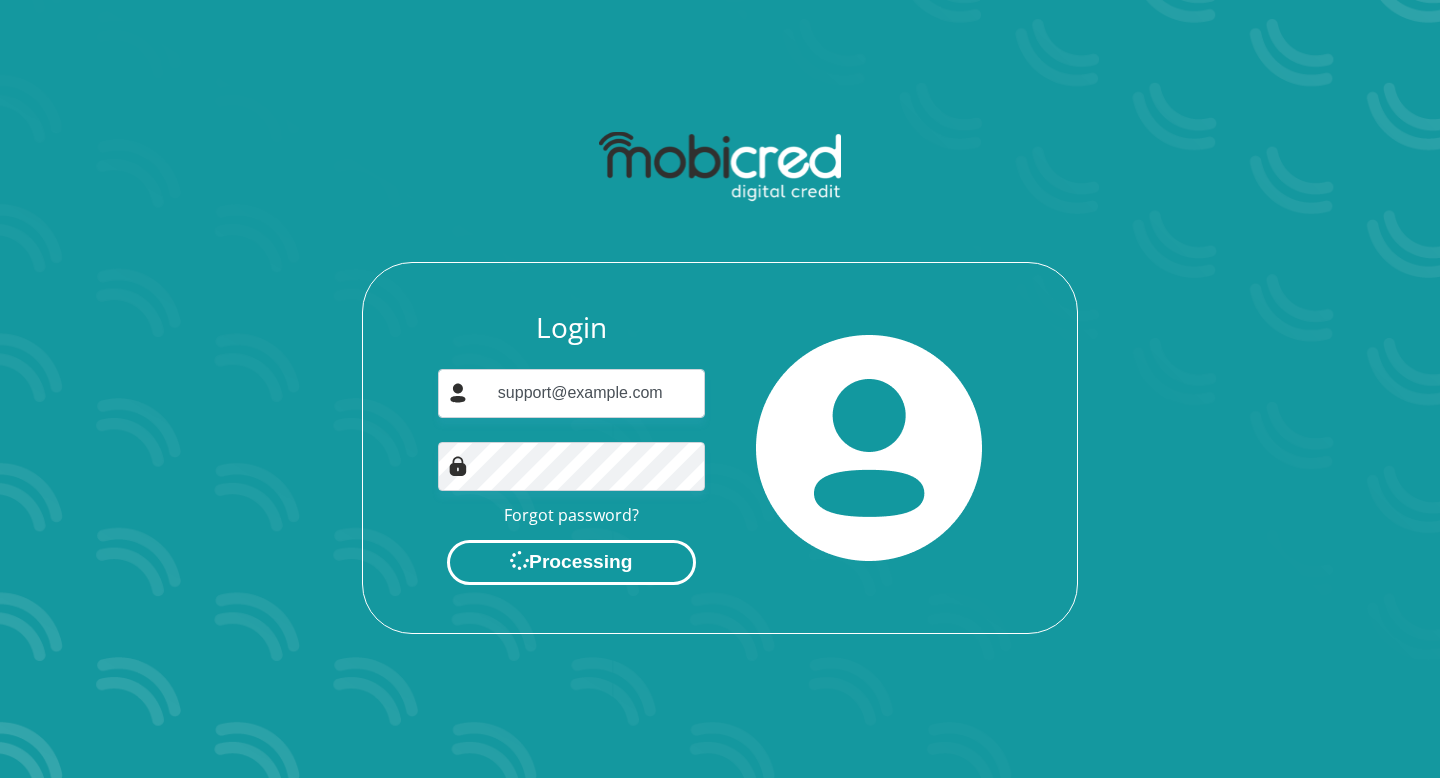 scroll, scrollTop: 0, scrollLeft: 0, axis: both 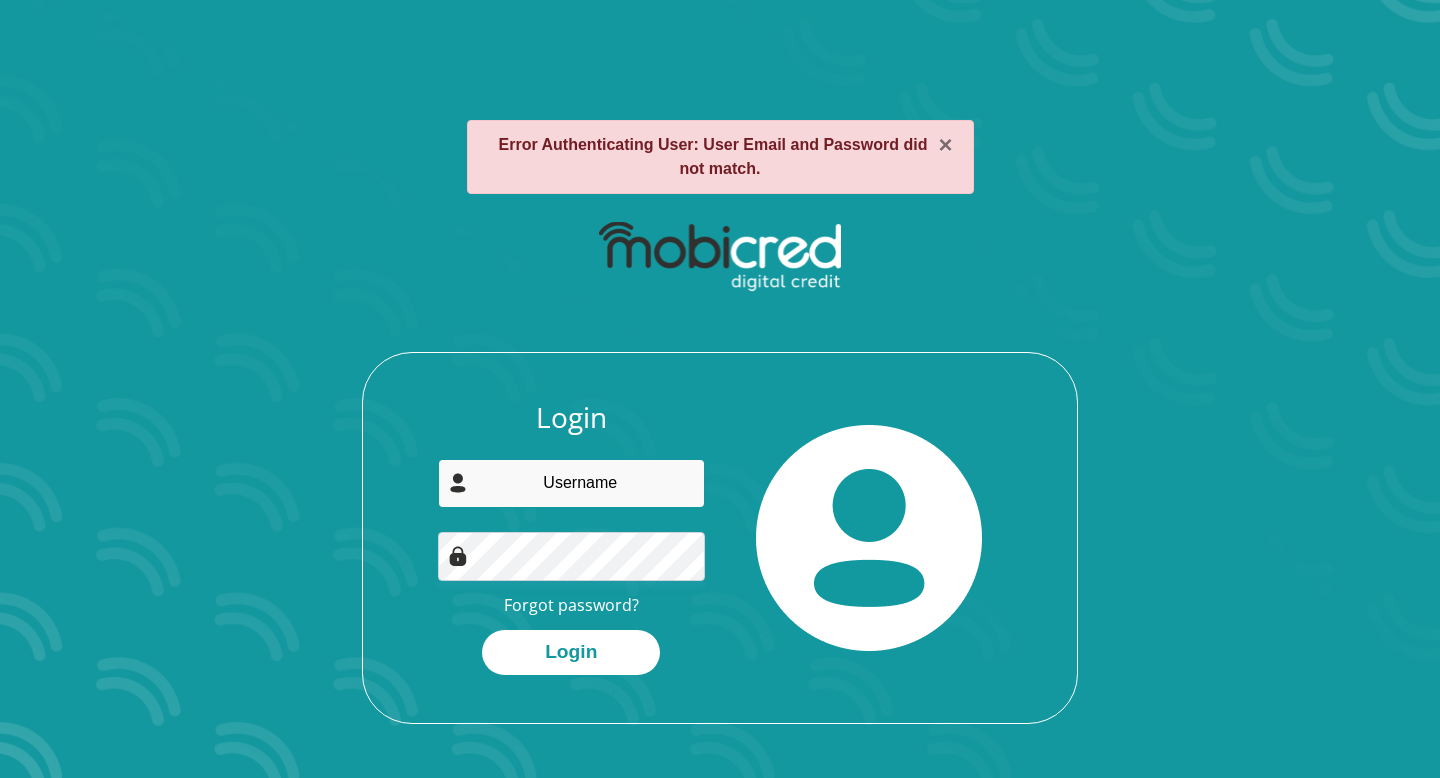 click at bounding box center [572, 483] 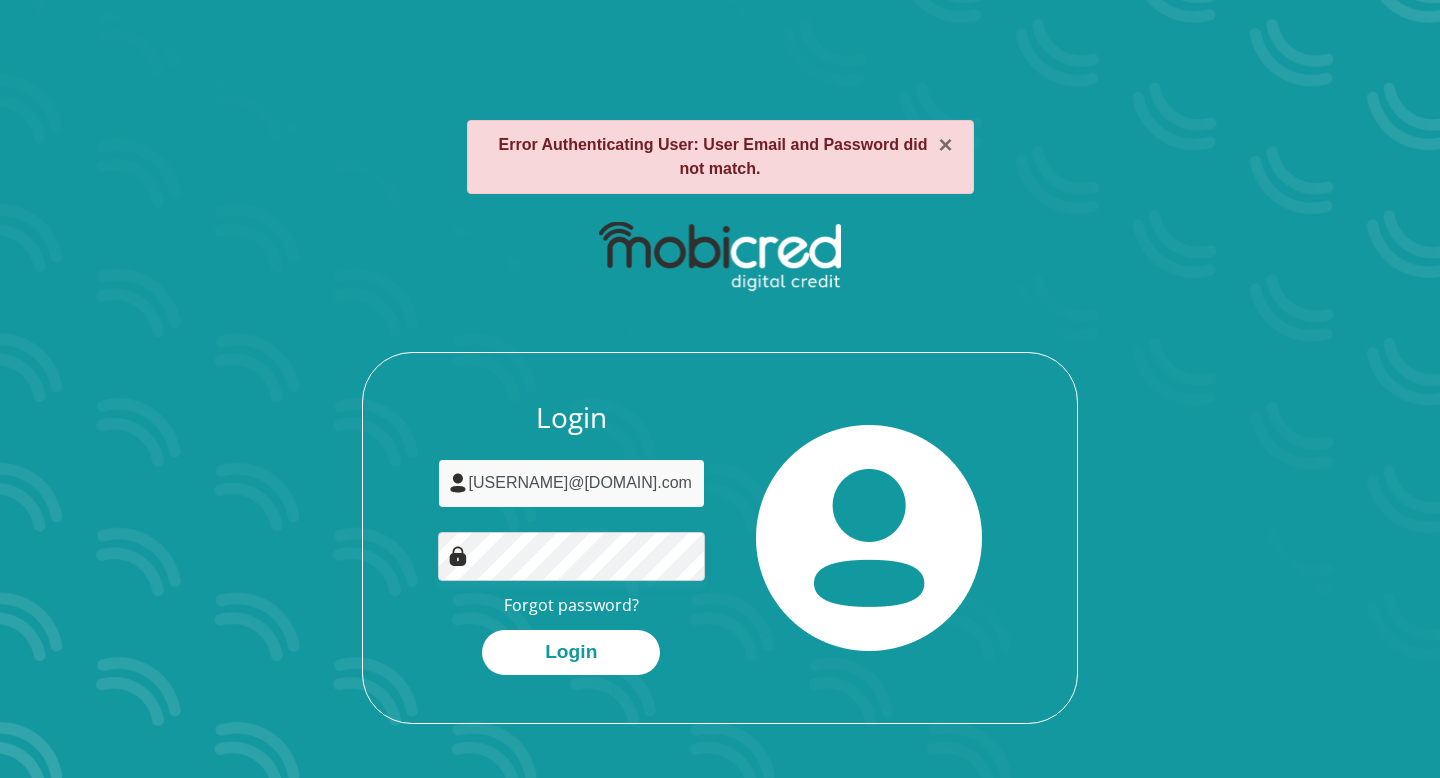 type on "jc15nortier@gmail.com" 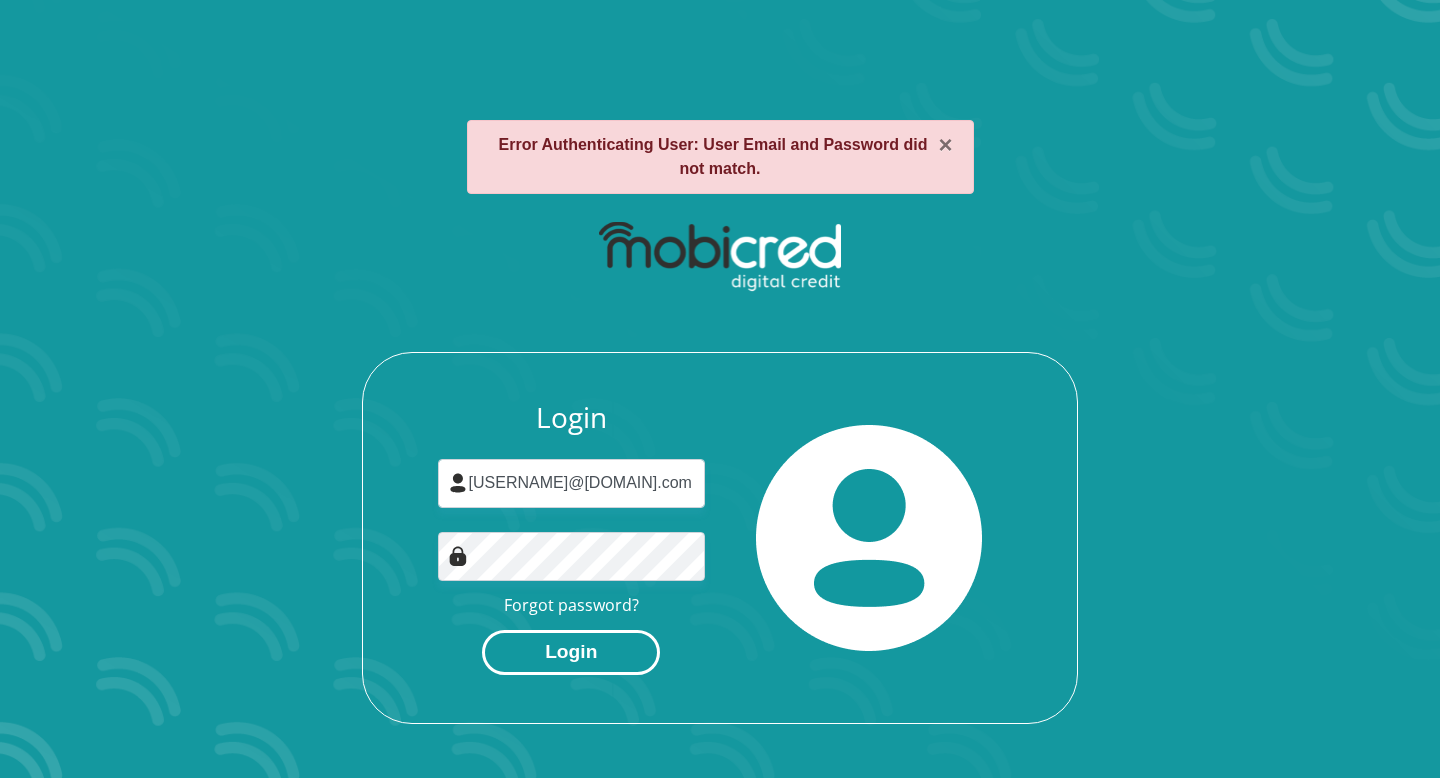 click on "Login" at bounding box center [571, 652] 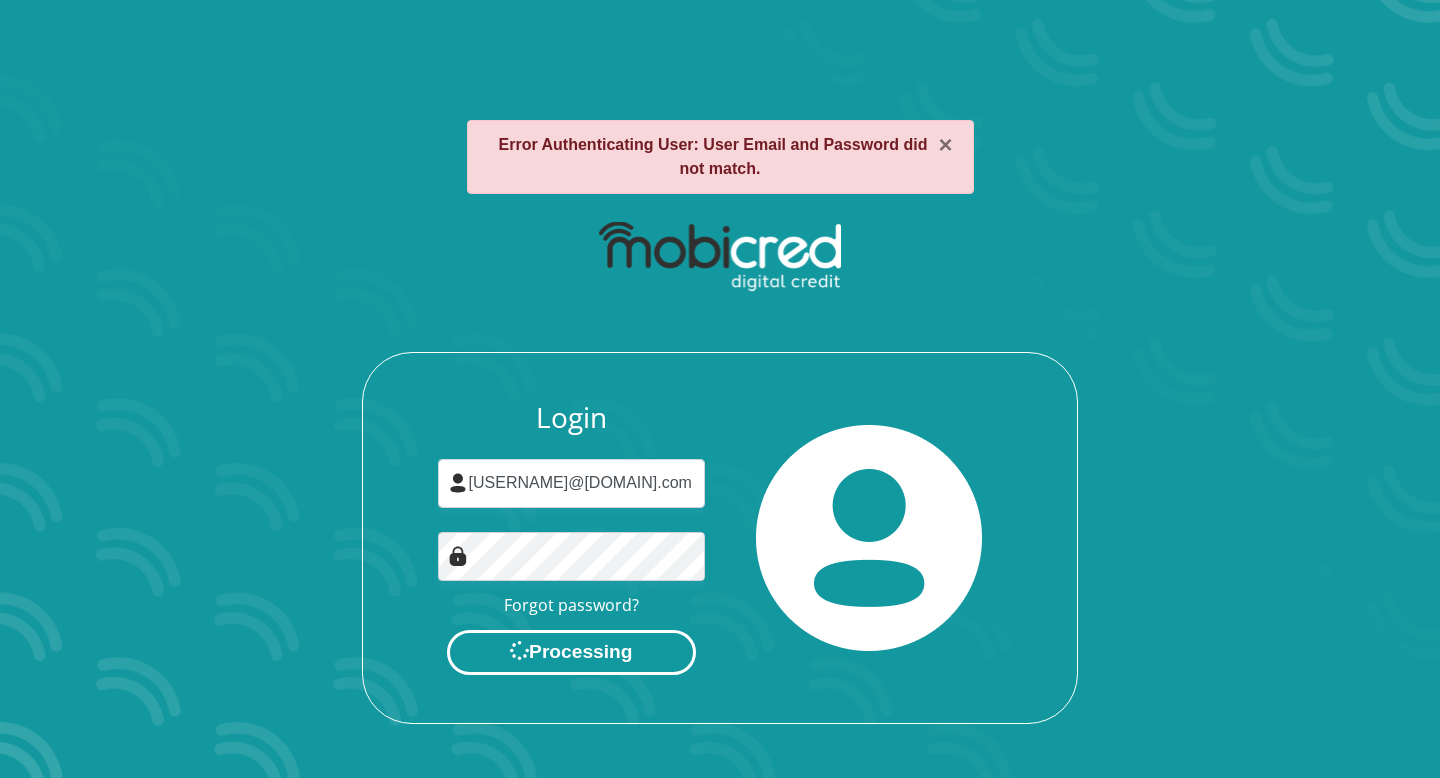 scroll, scrollTop: 0, scrollLeft: 0, axis: both 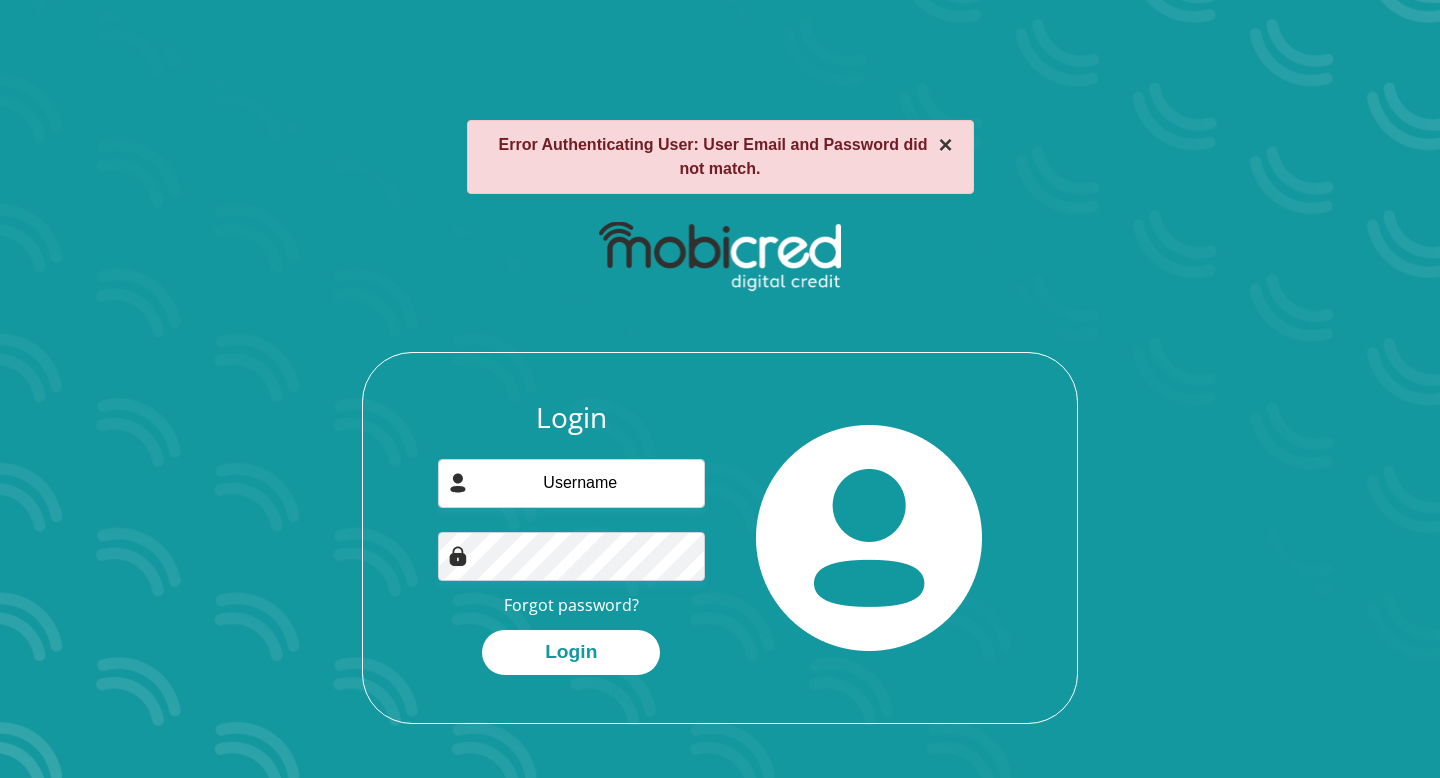 click on "×" at bounding box center (945, 145) 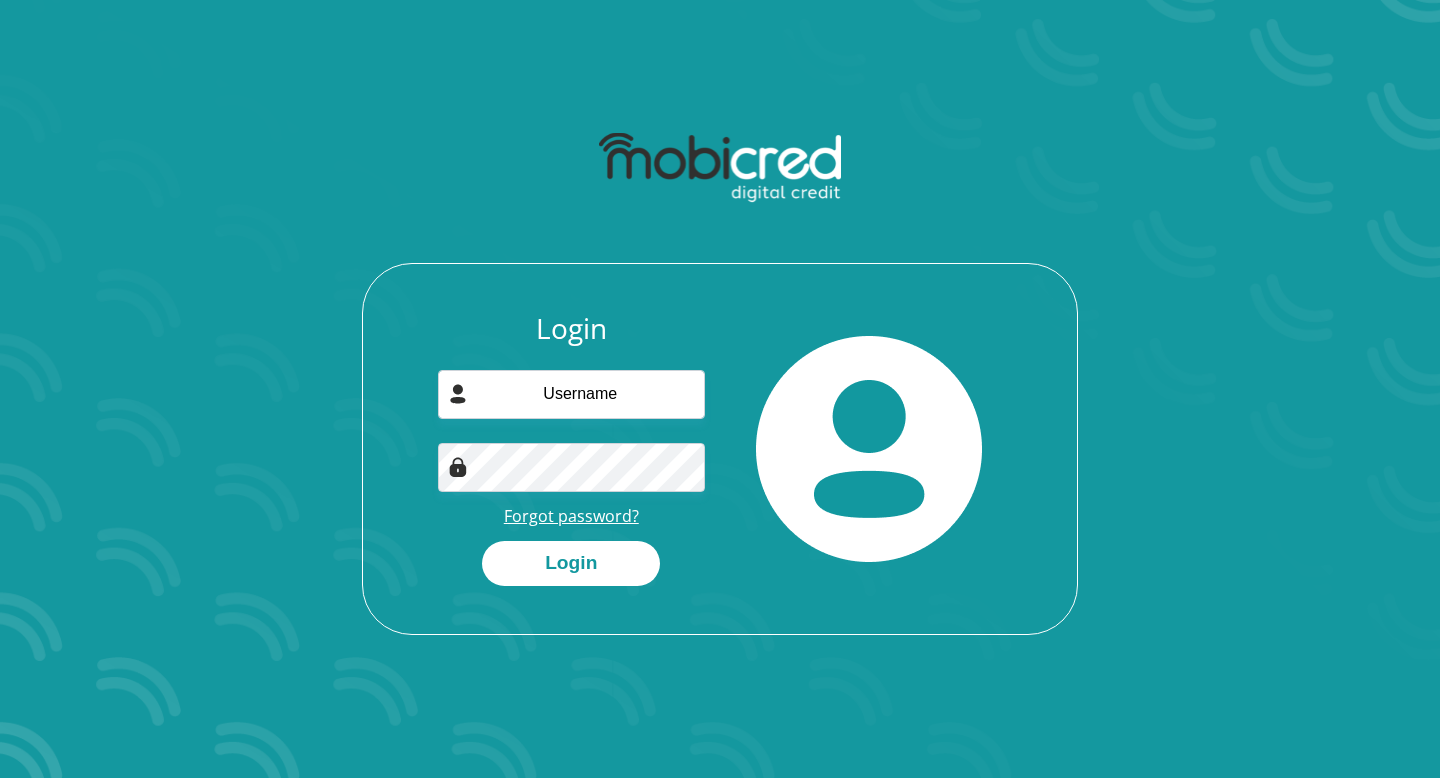 click on "Forgot password?" at bounding box center [571, 516] 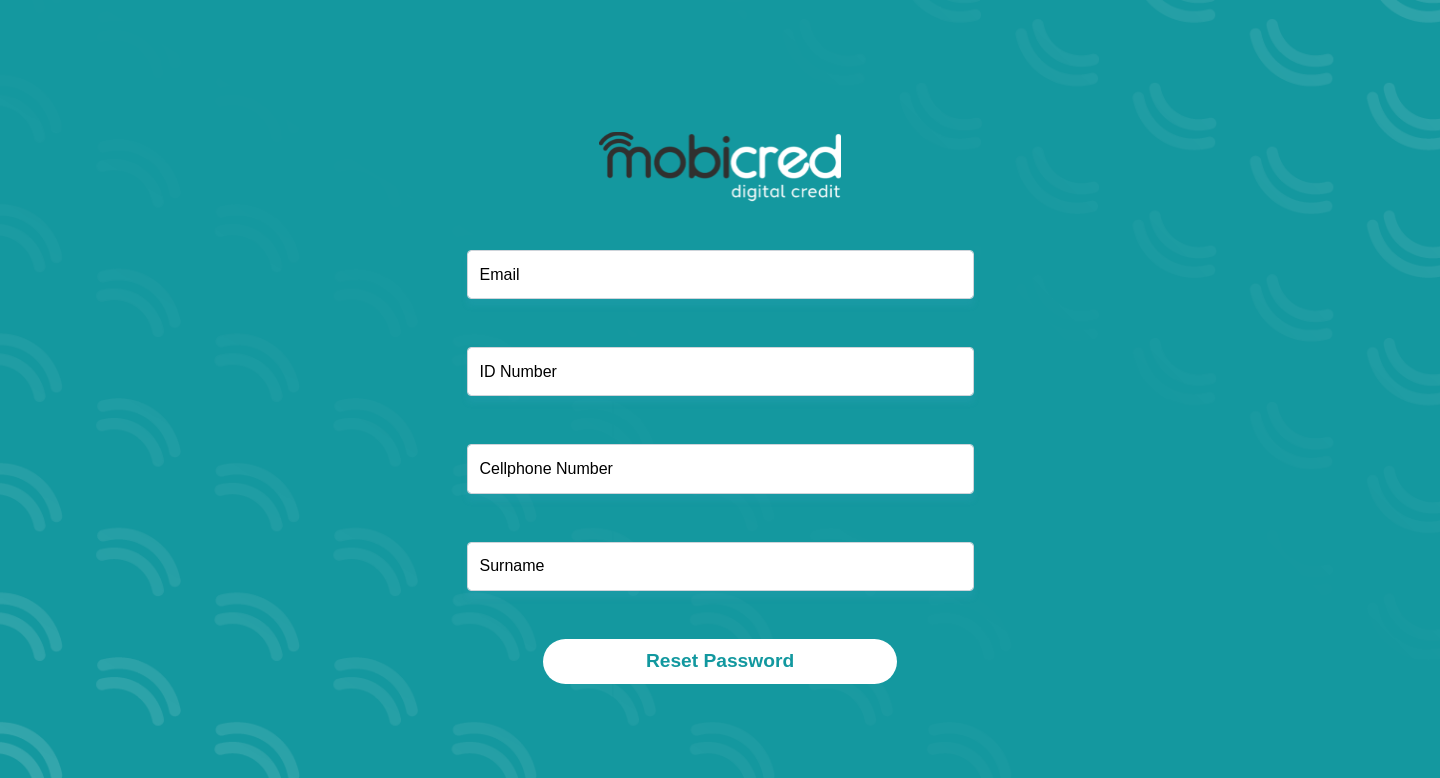 scroll, scrollTop: 0, scrollLeft: 0, axis: both 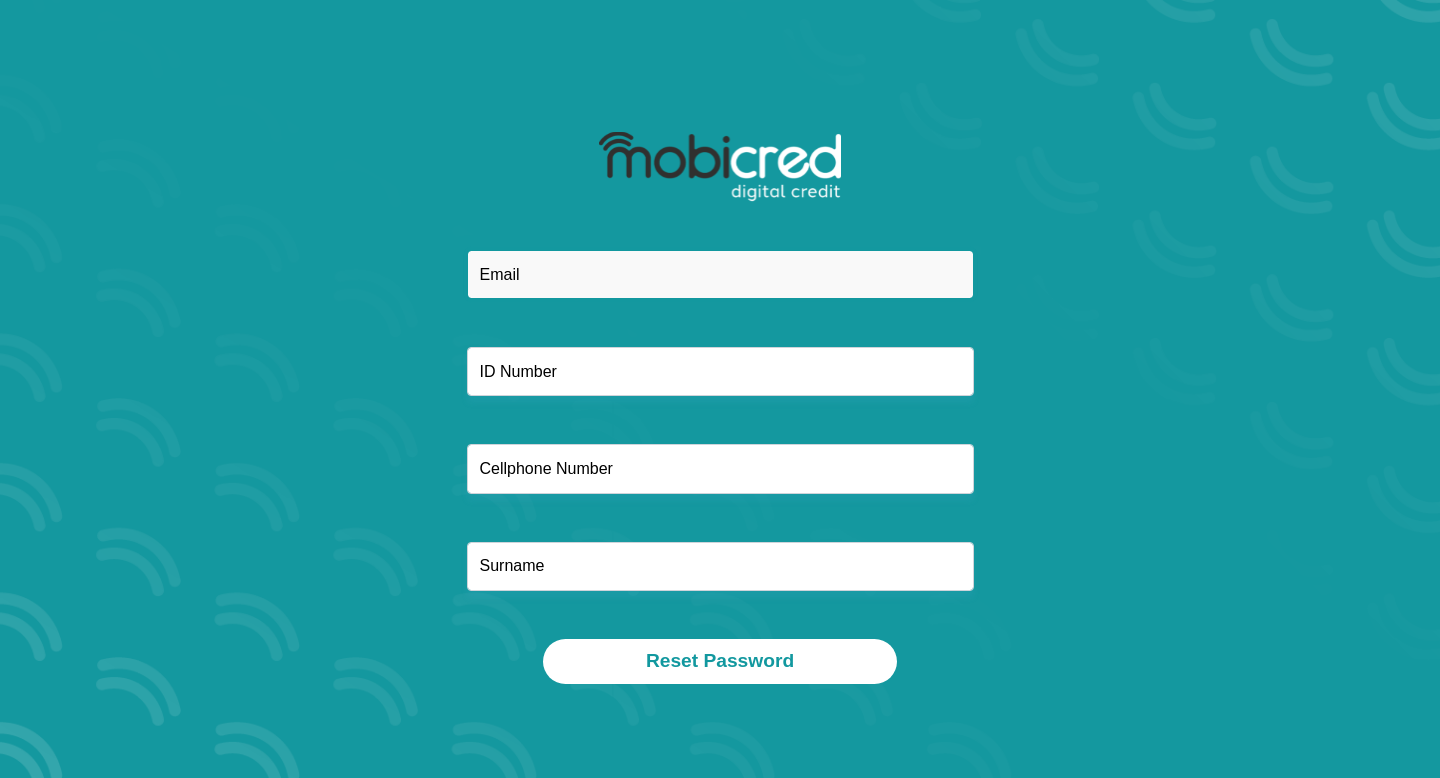 click at bounding box center [720, 274] 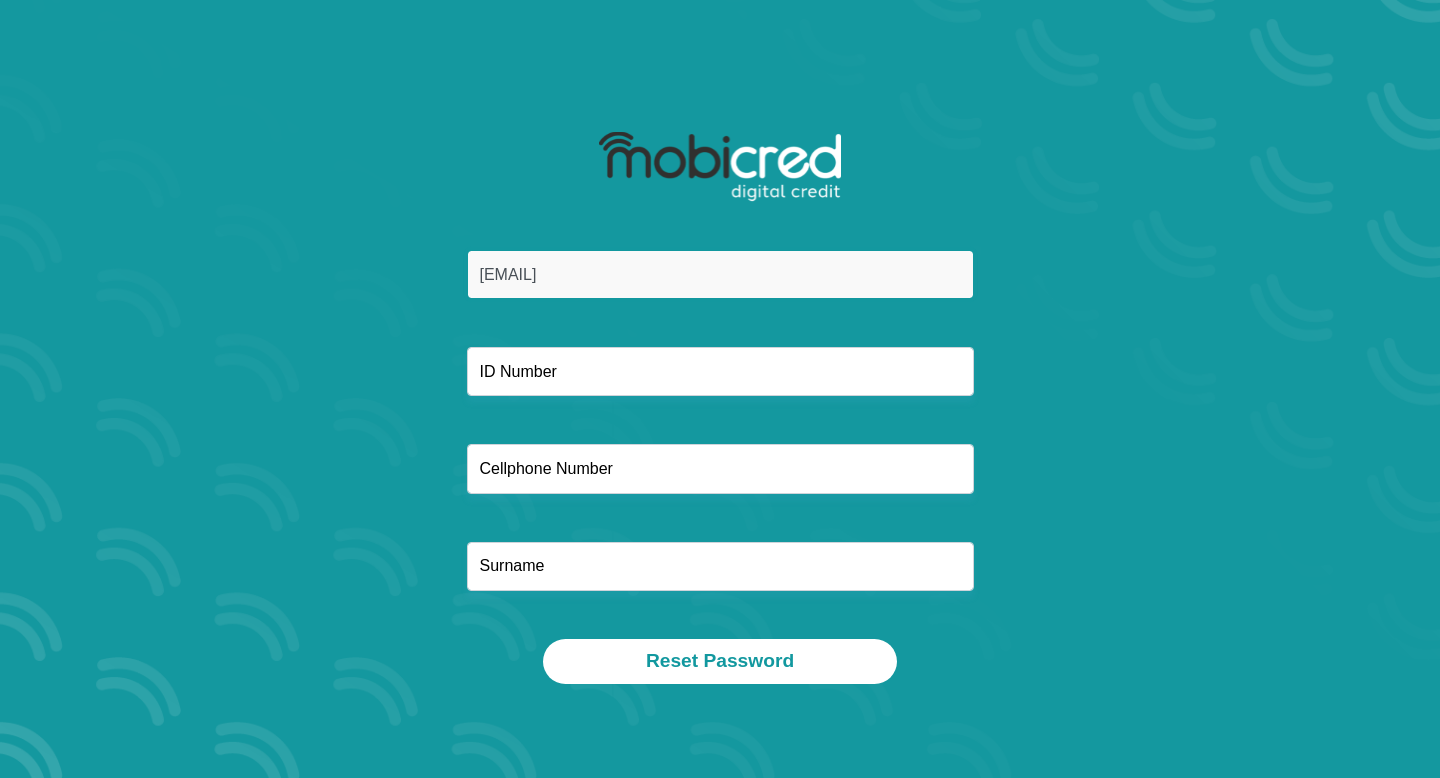 type on "[PHONE]" 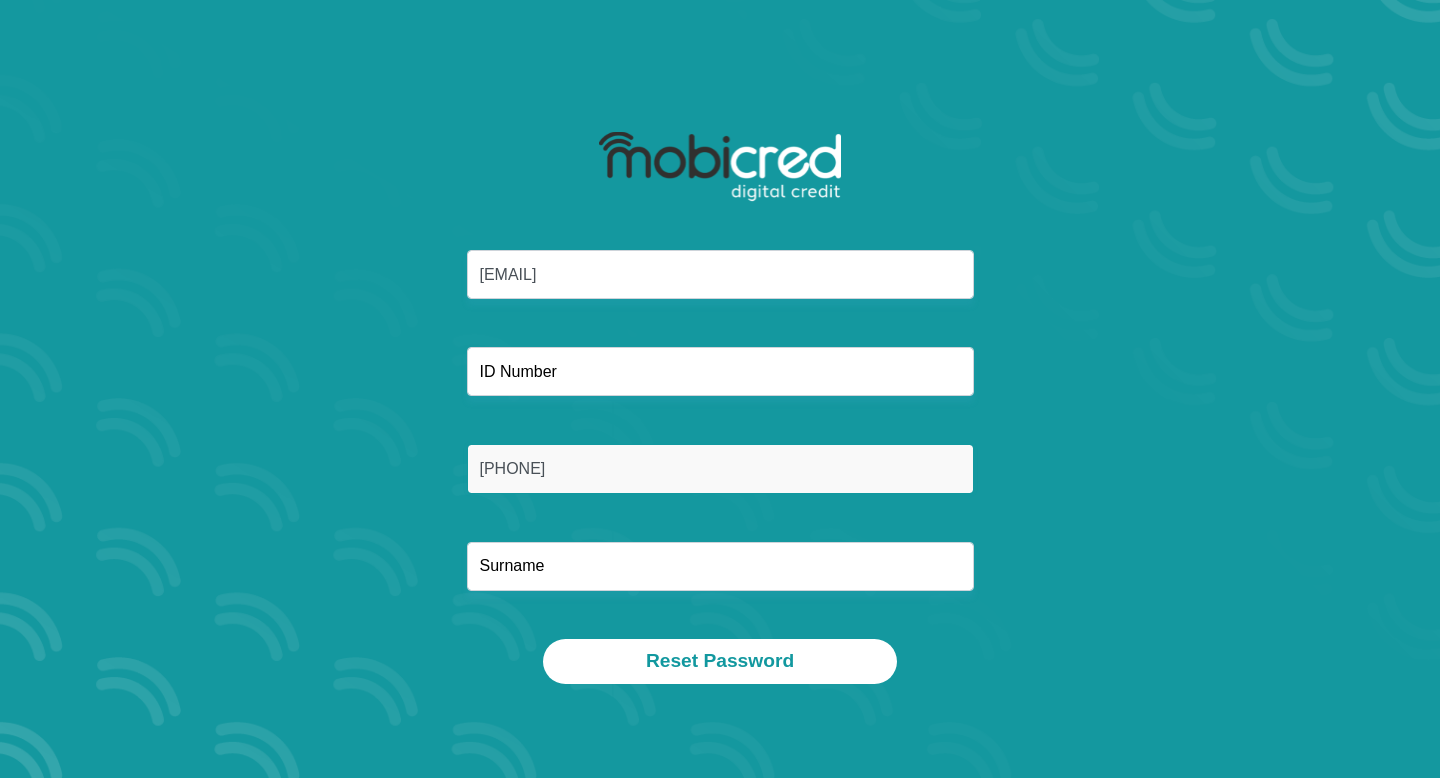 type on "[LAST]" 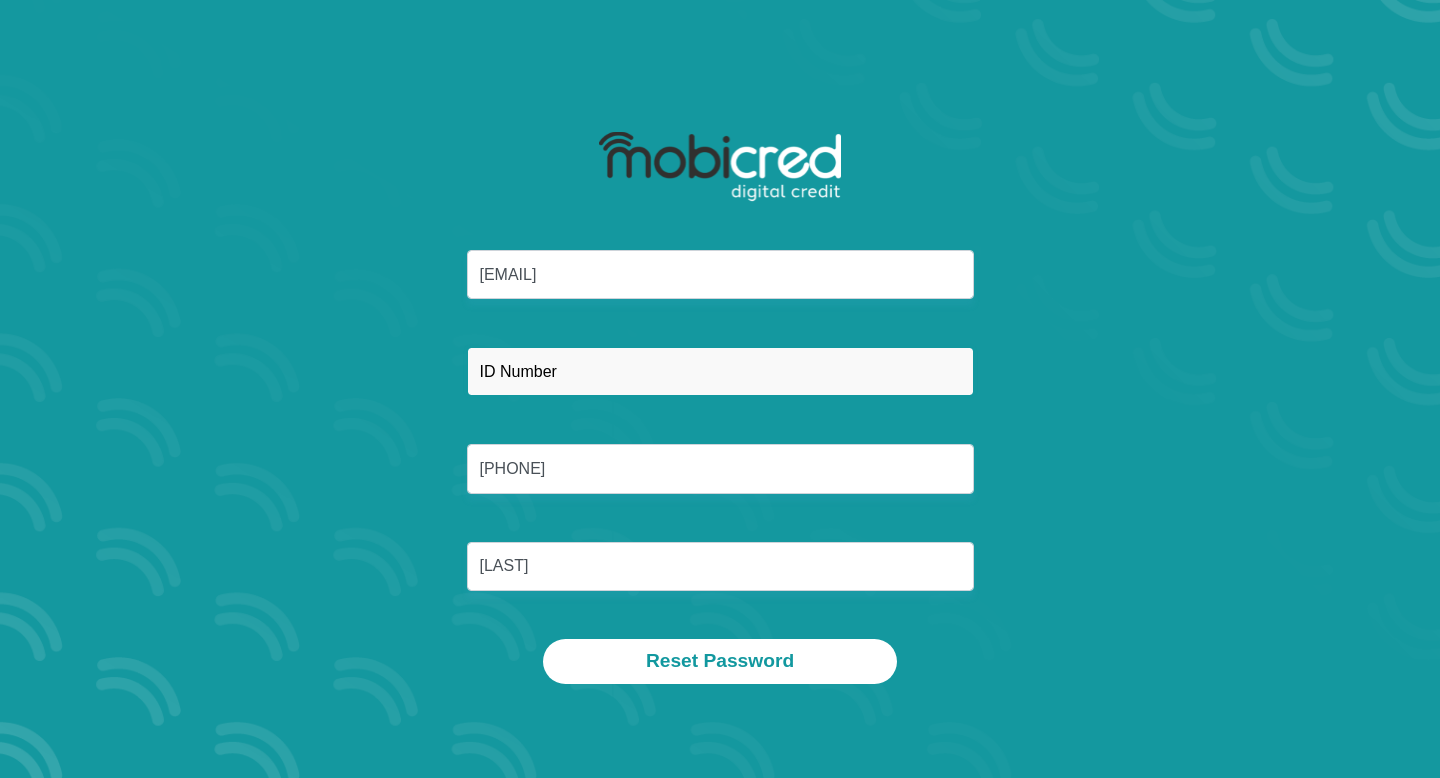 click at bounding box center [720, 371] 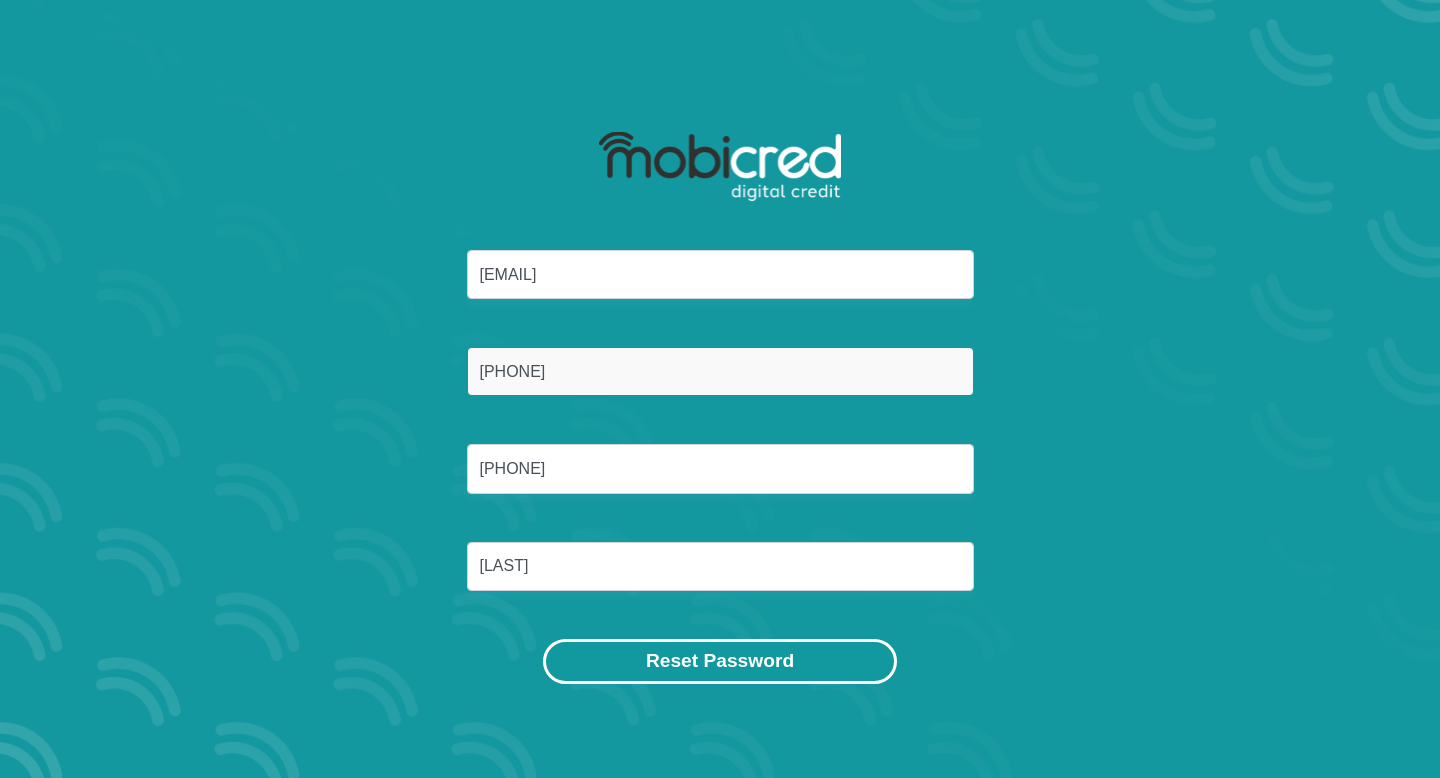 type on "[PHONE]" 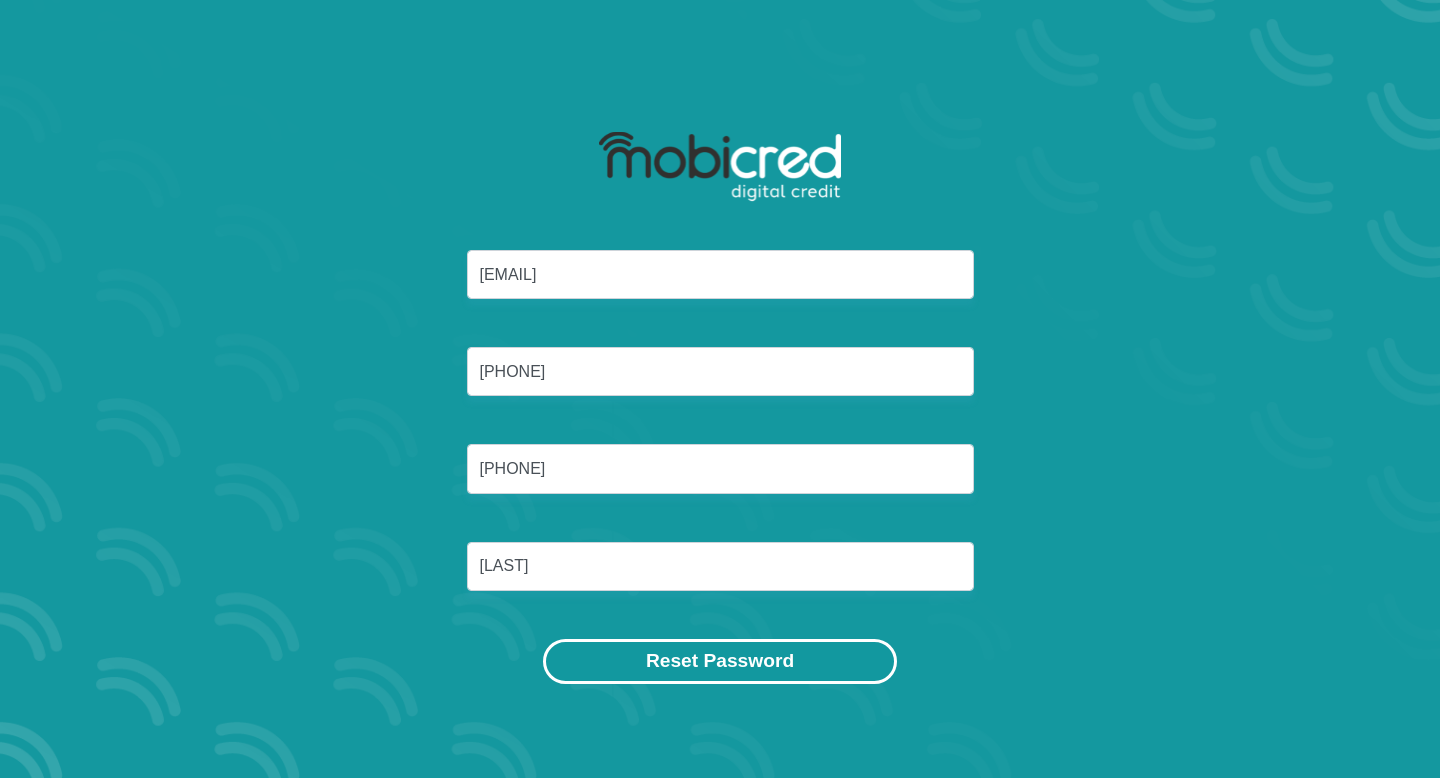 click on "Reset Password" at bounding box center [720, 661] 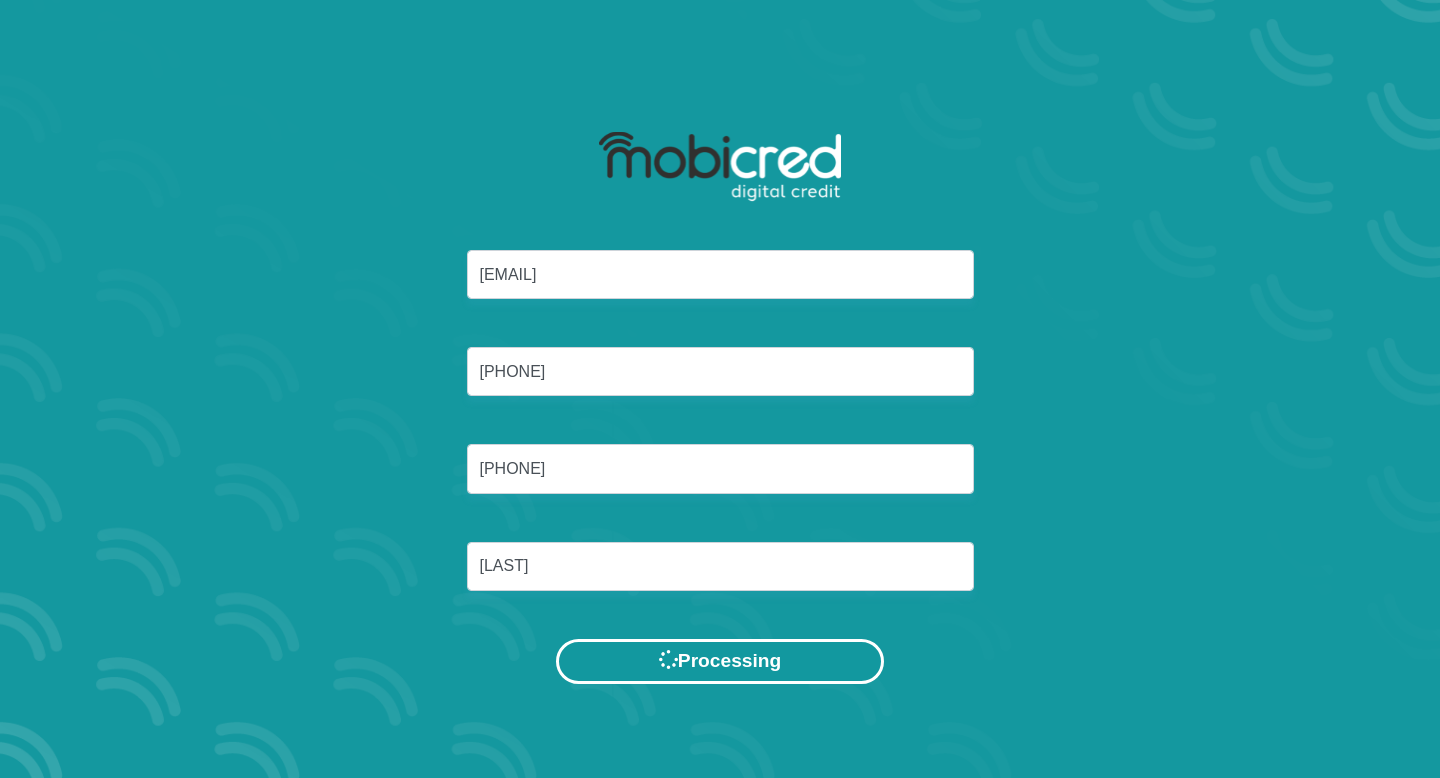 scroll, scrollTop: 0, scrollLeft: 0, axis: both 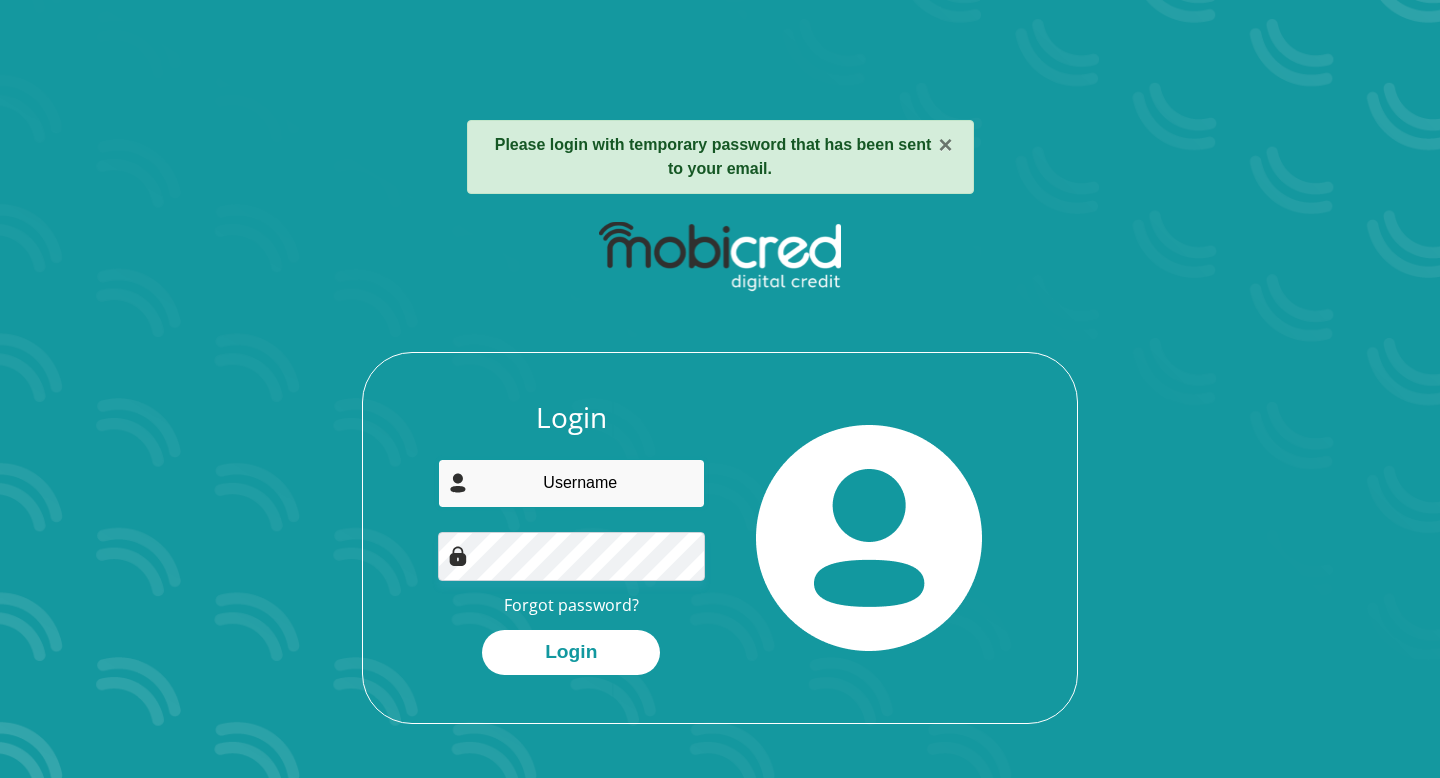 click at bounding box center [572, 483] 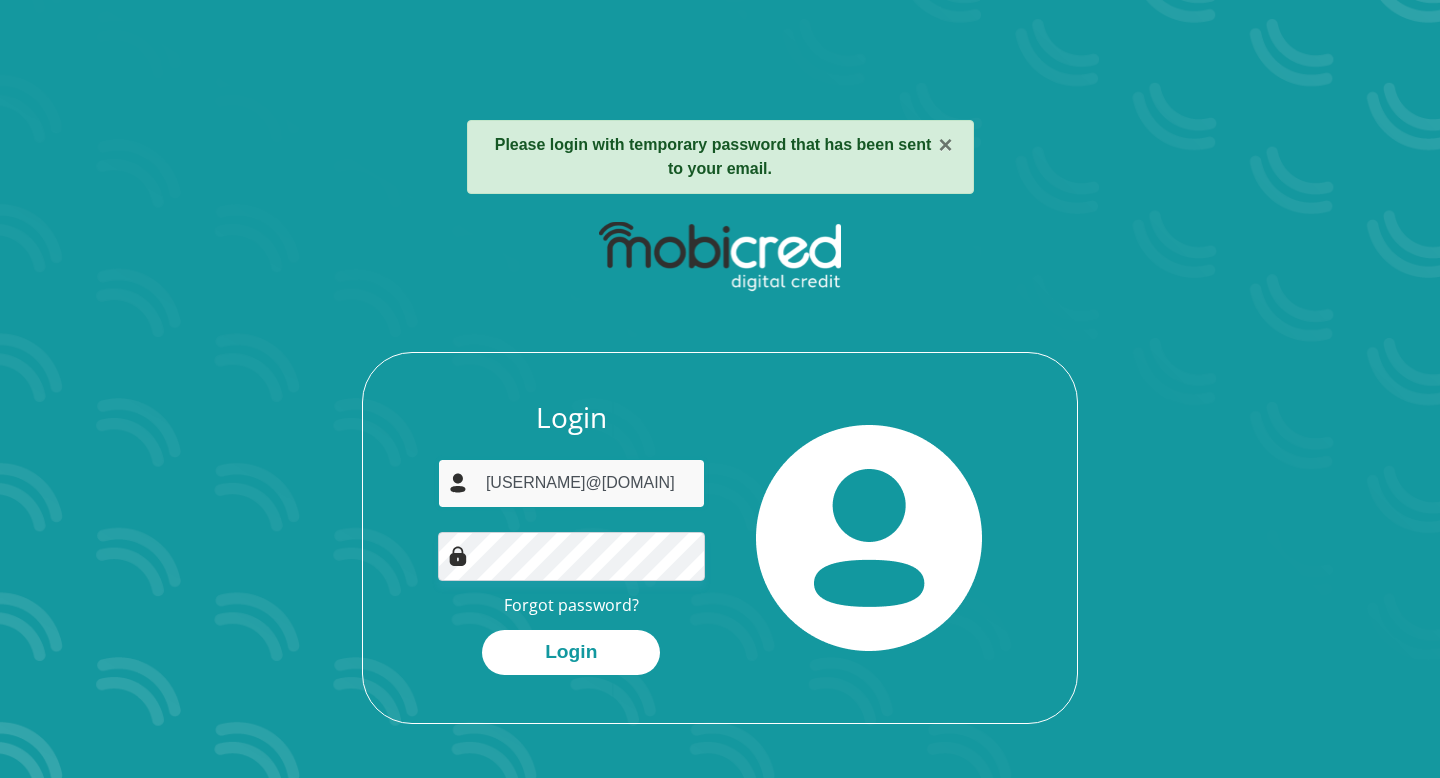 type on "jc15nortier@gmail.com" 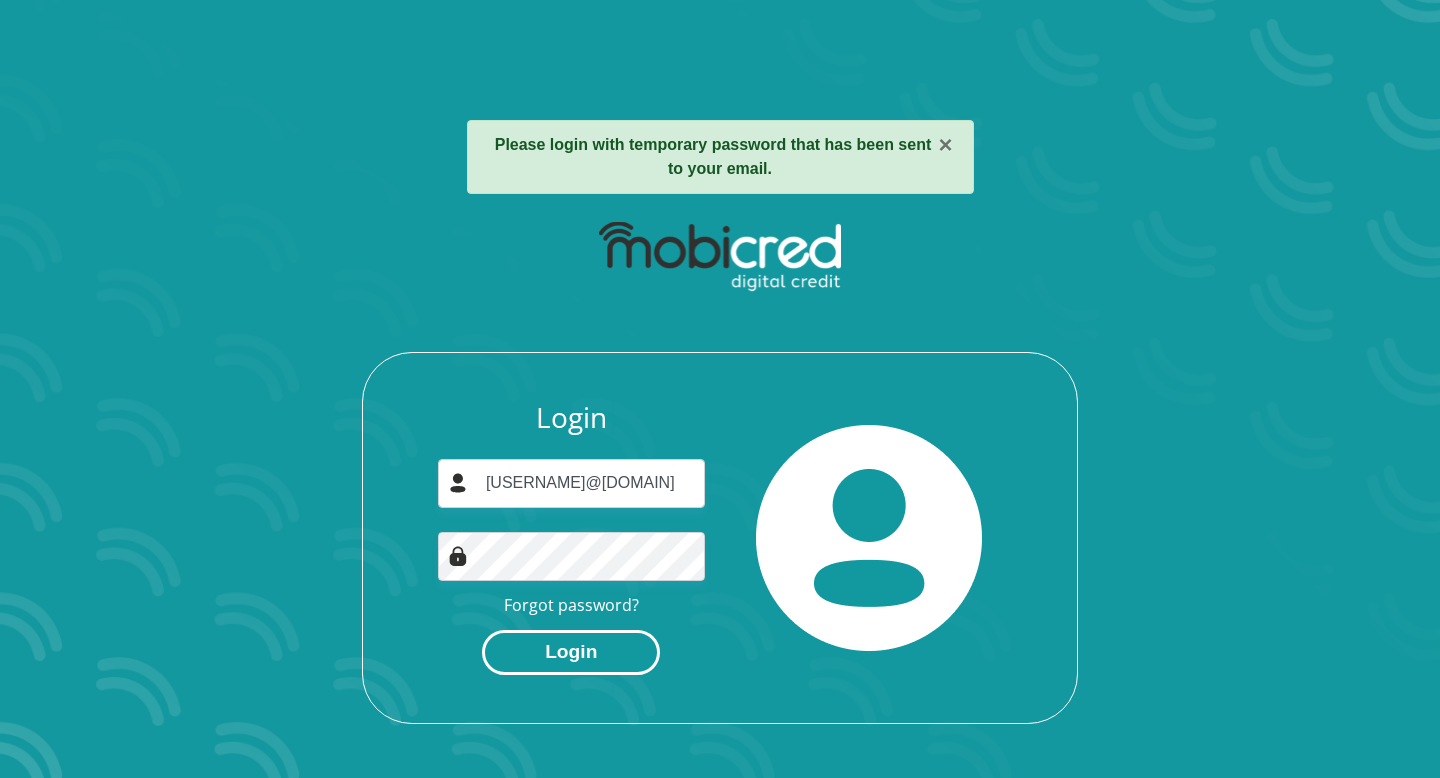 click on "Login" at bounding box center [571, 652] 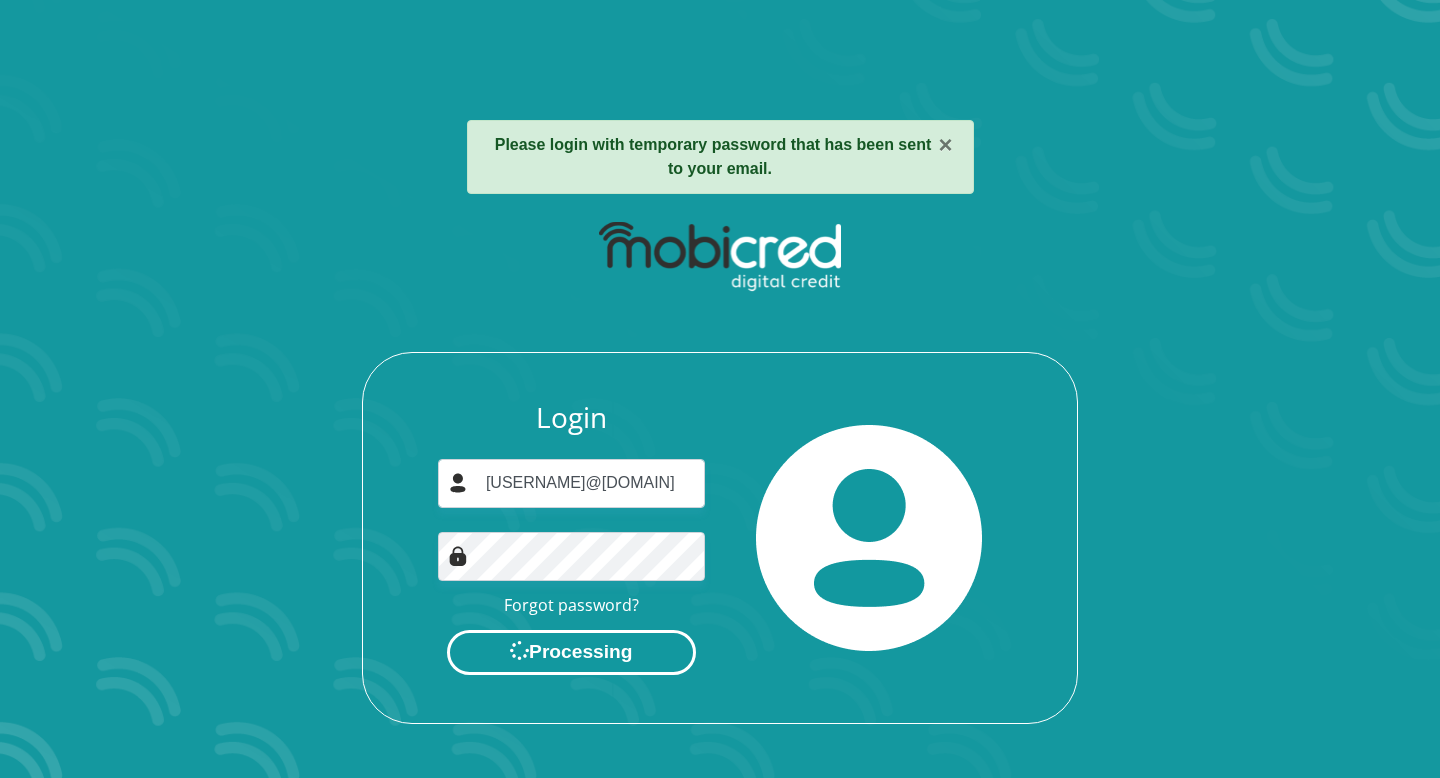 scroll, scrollTop: 0, scrollLeft: 0, axis: both 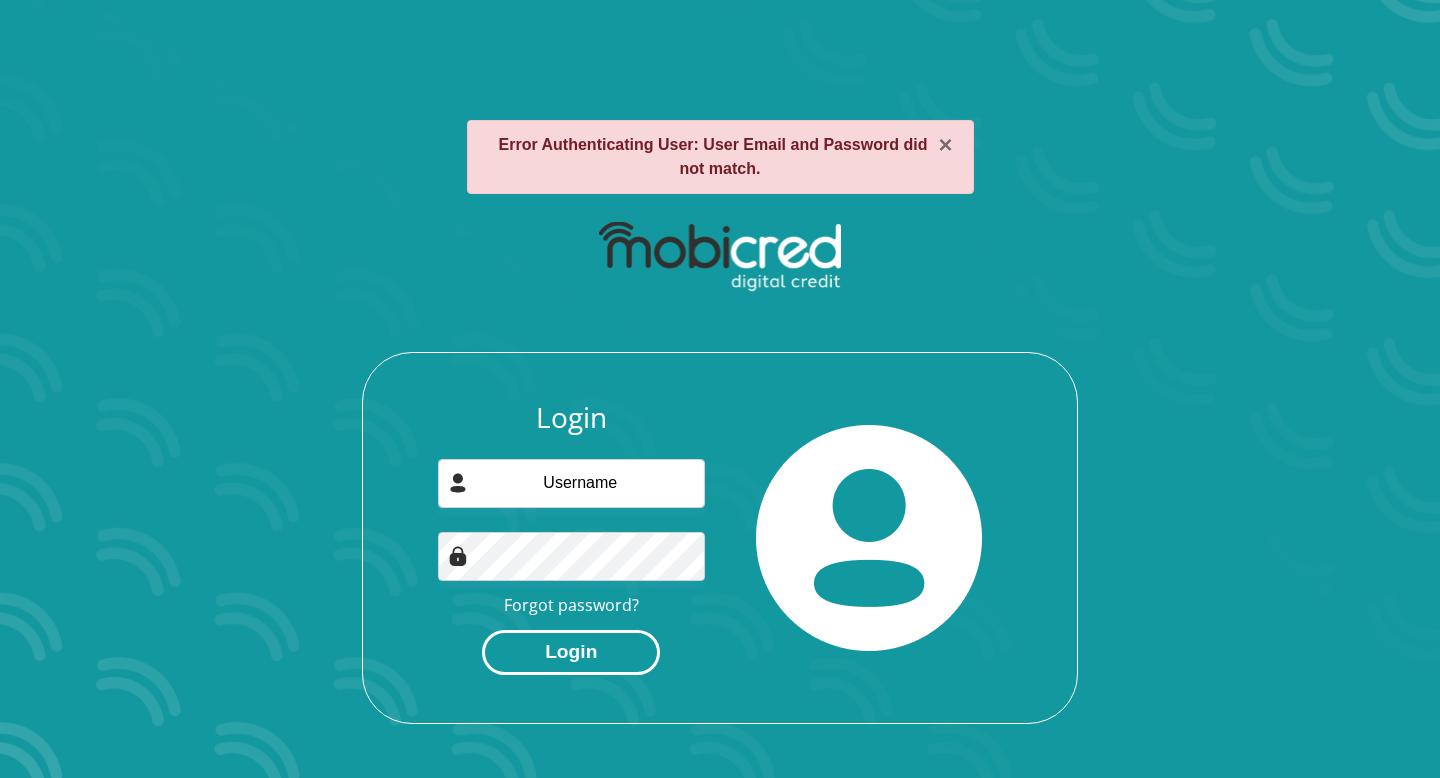 click on "Login" at bounding box center (571, 652) 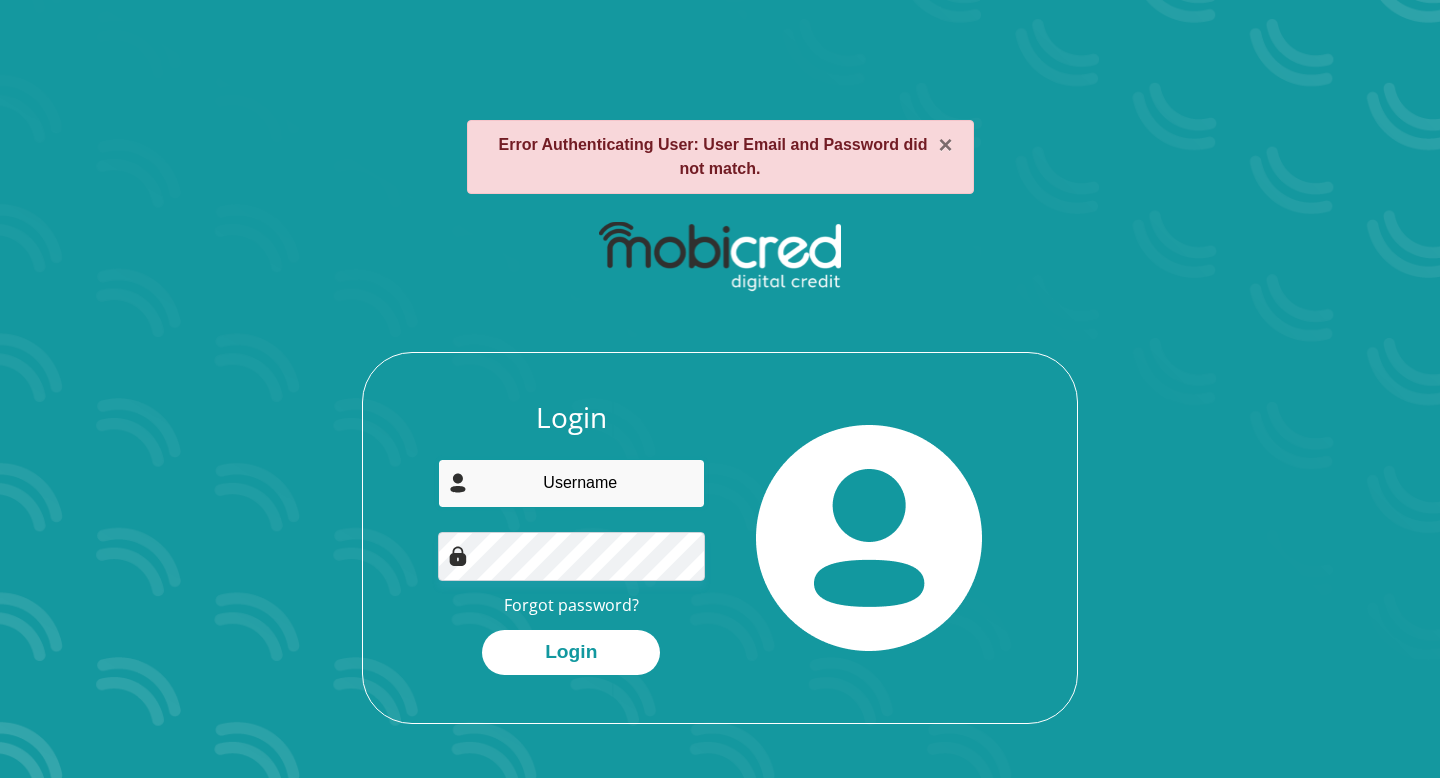 click at bounding box center [572, 483] 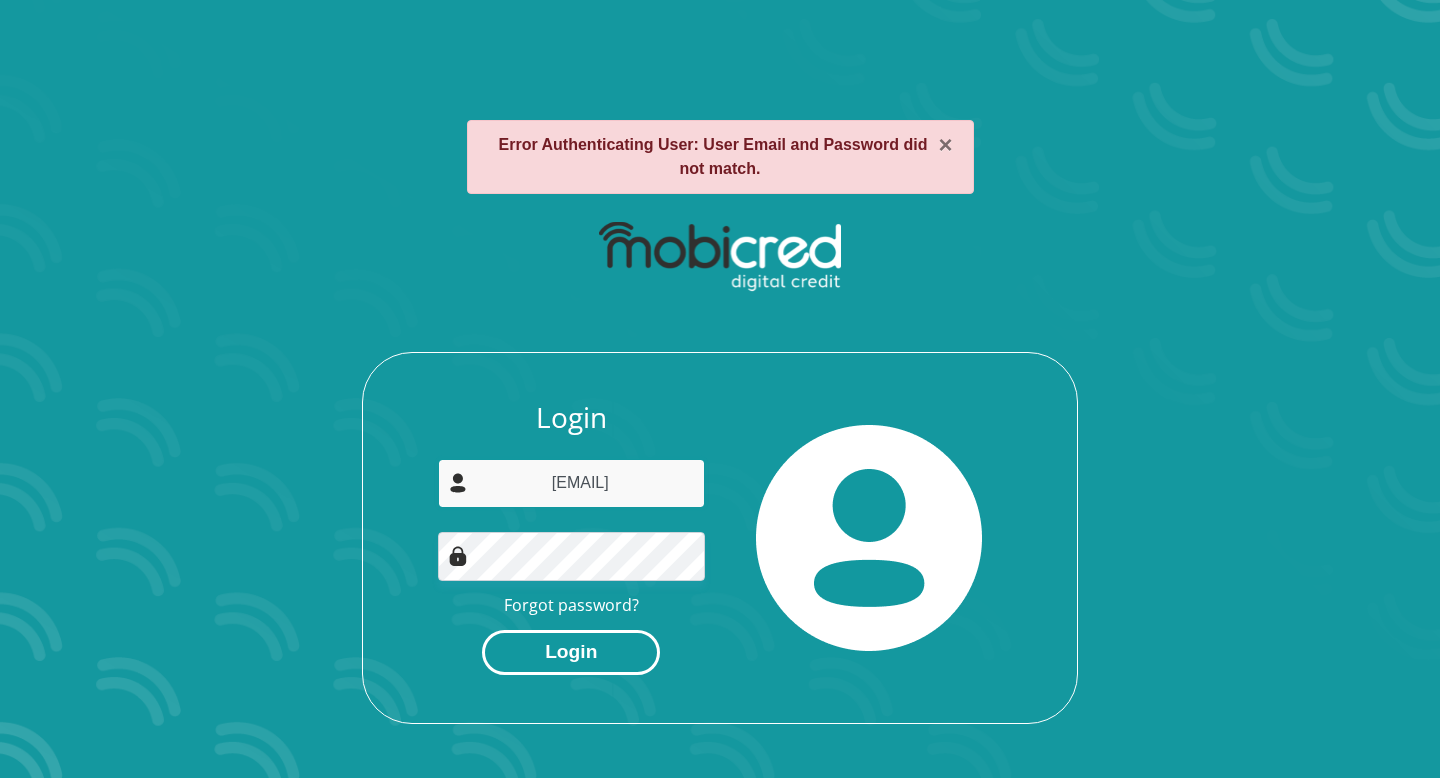 type on "[EMAIL]" 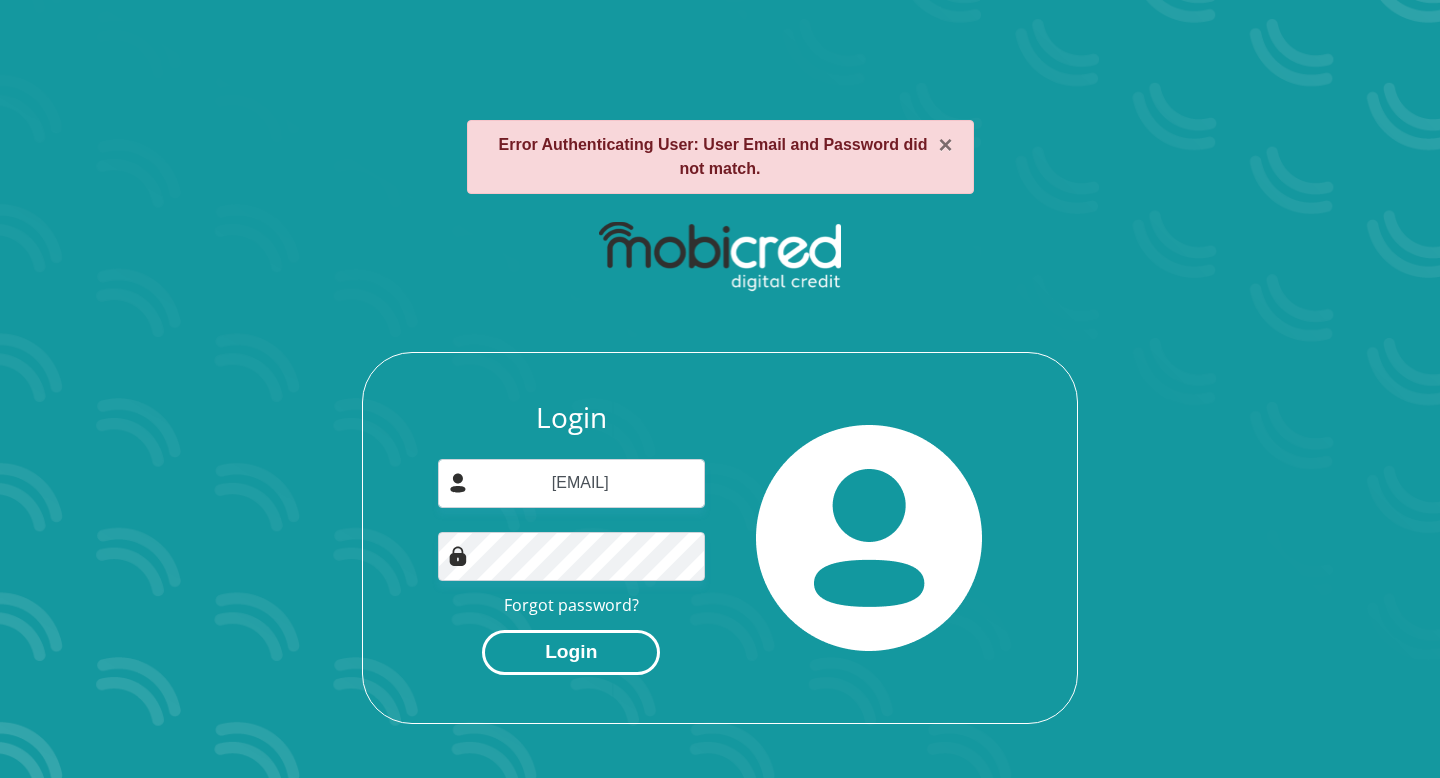 click on "Login" at bounding box center (571, 652) 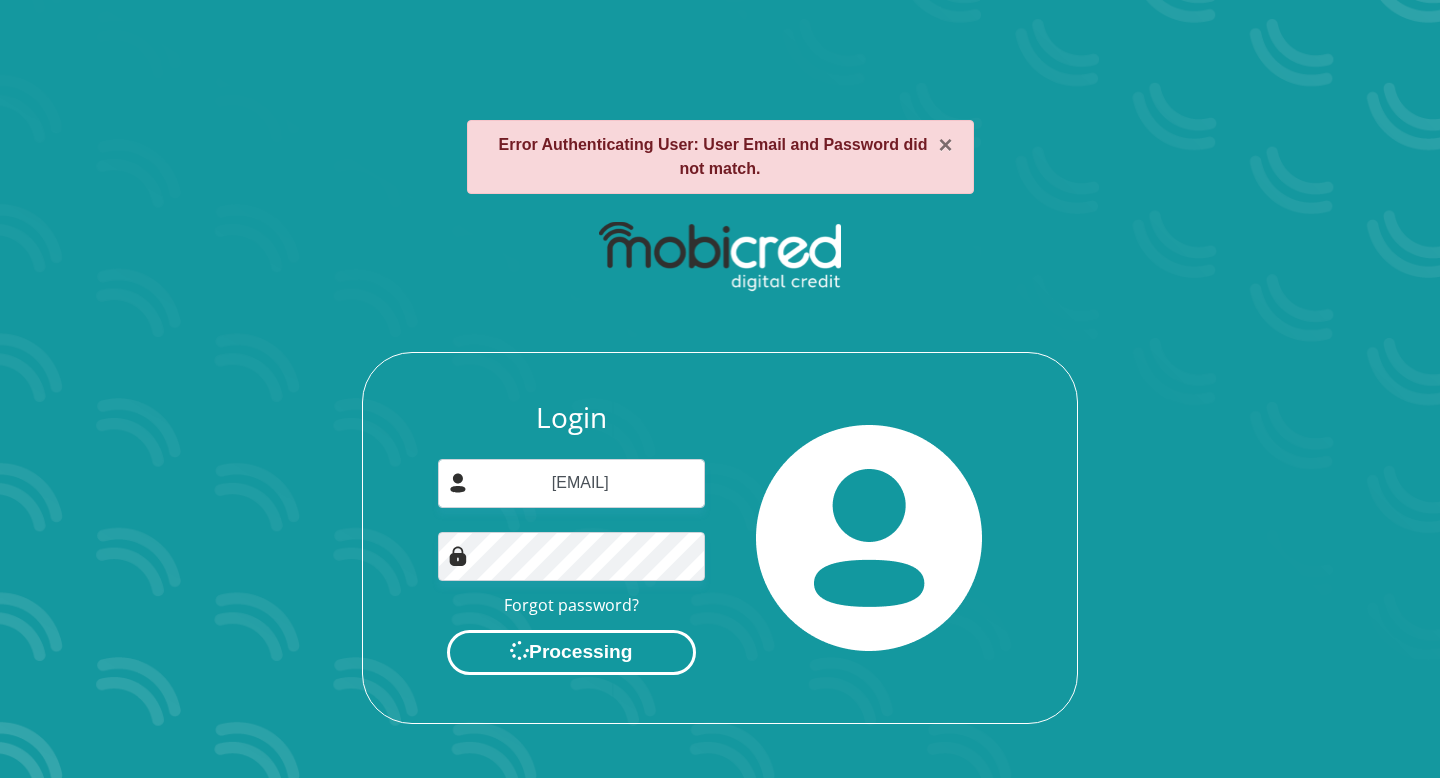 scroll, scrollTop: 0, scrollLeft: 0, axis: both 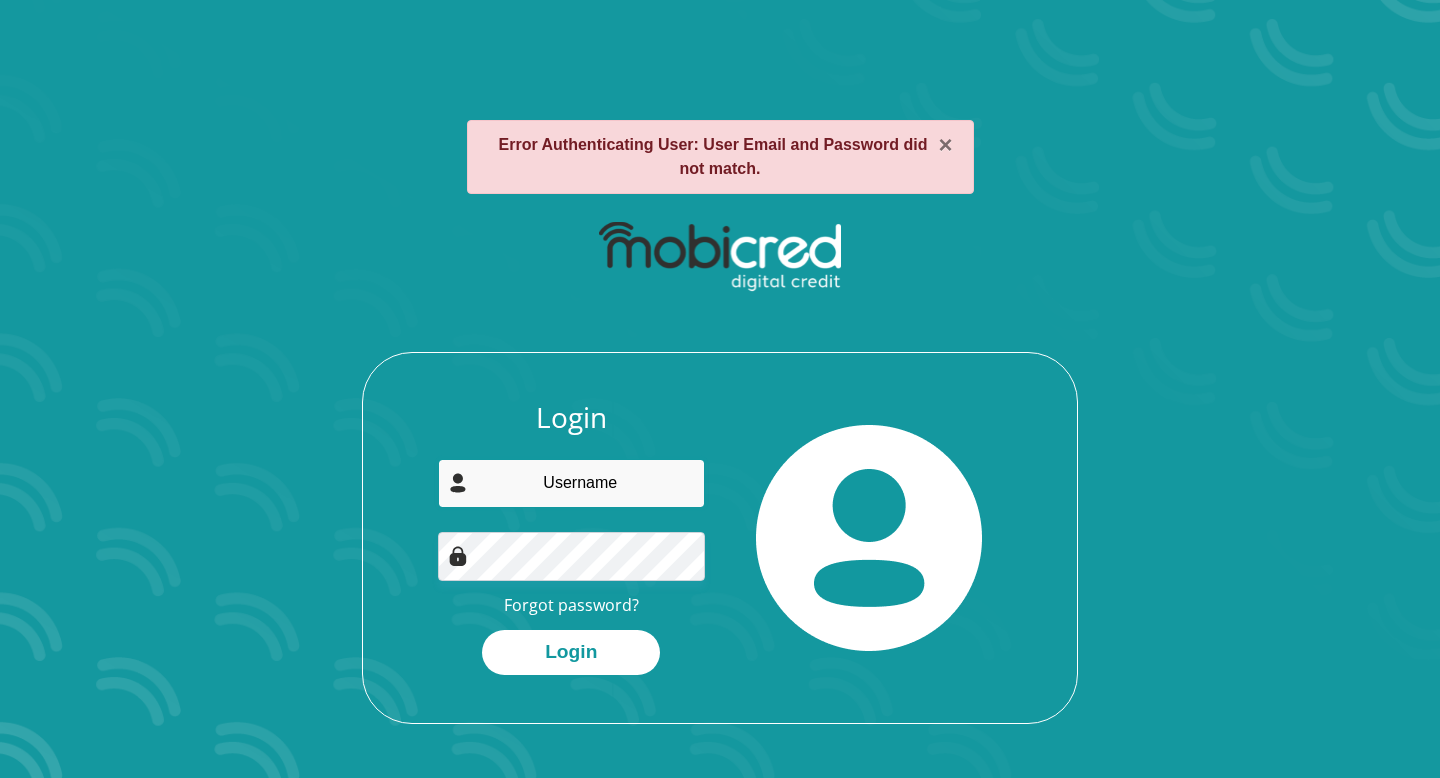 click at bounding box center [572, 483] 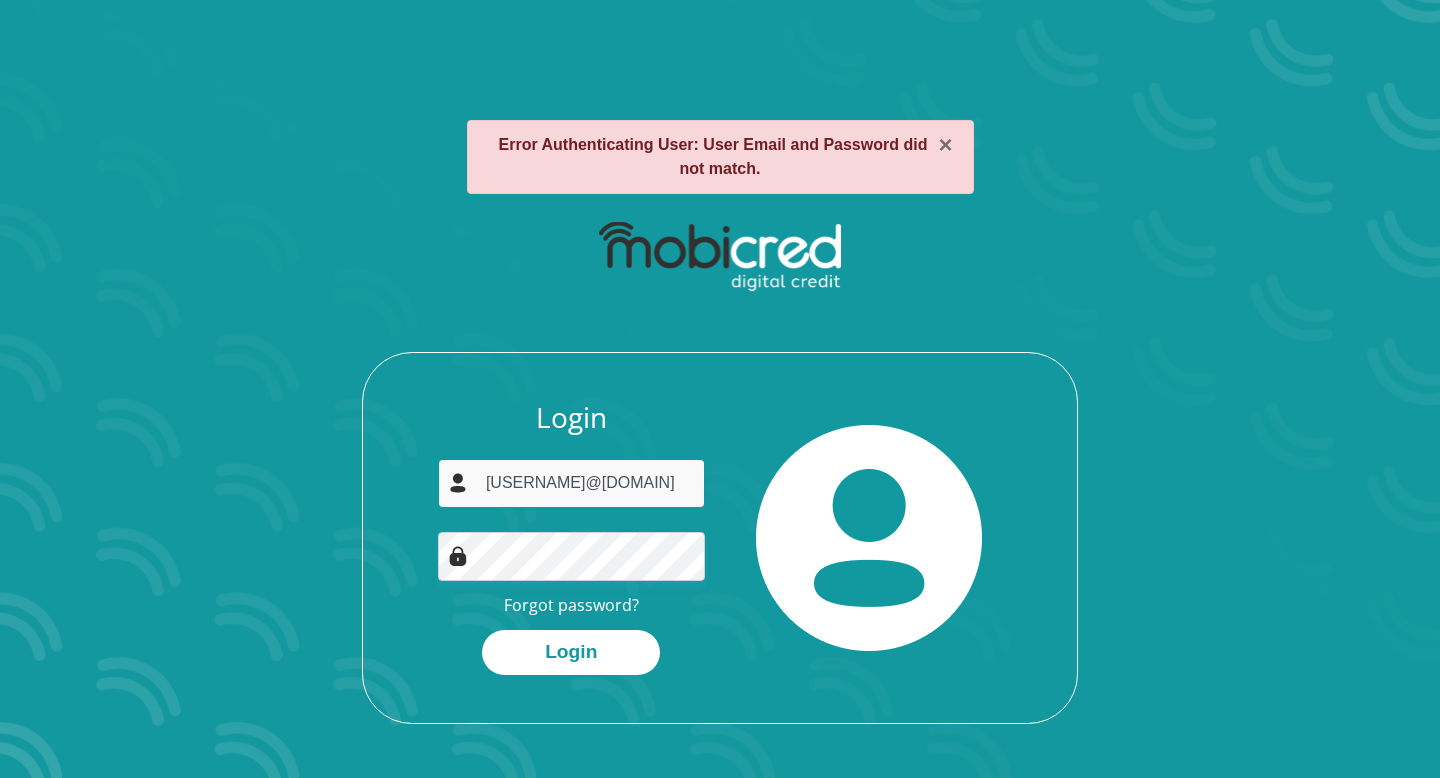 type on "[USERNAME]@example.com" 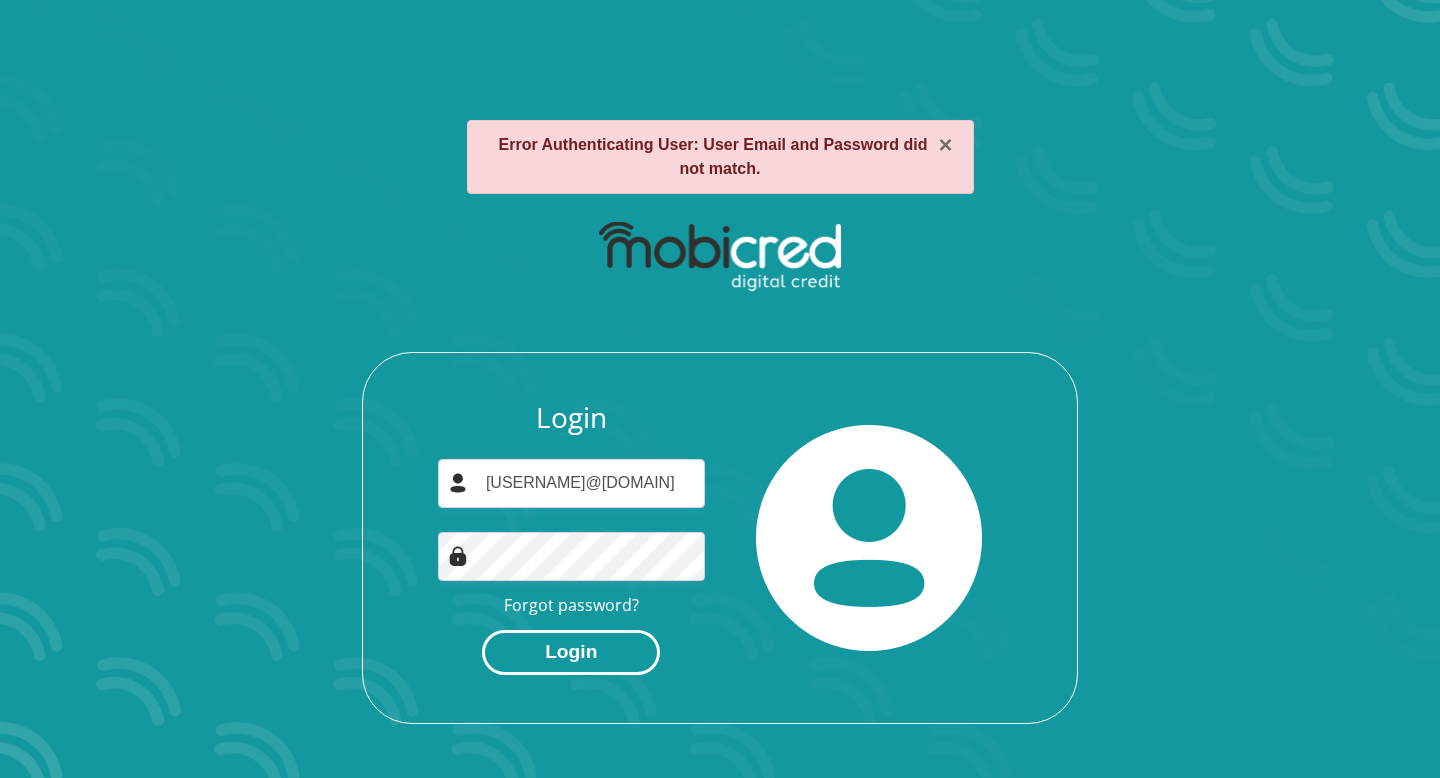 click on "Login" at bounding box center [571, 652] 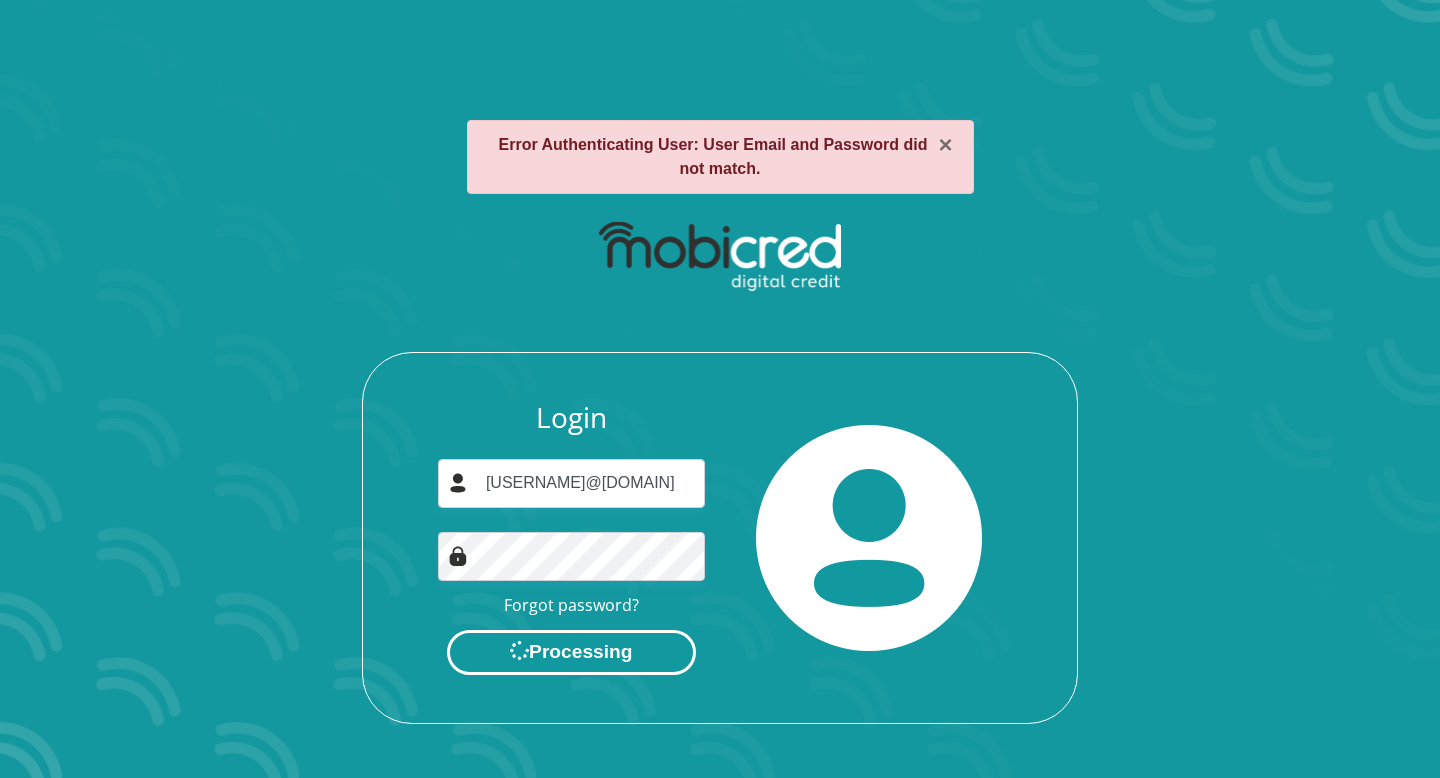 scroll, scrollTop: 0, scrollLeft: 0, axis: both 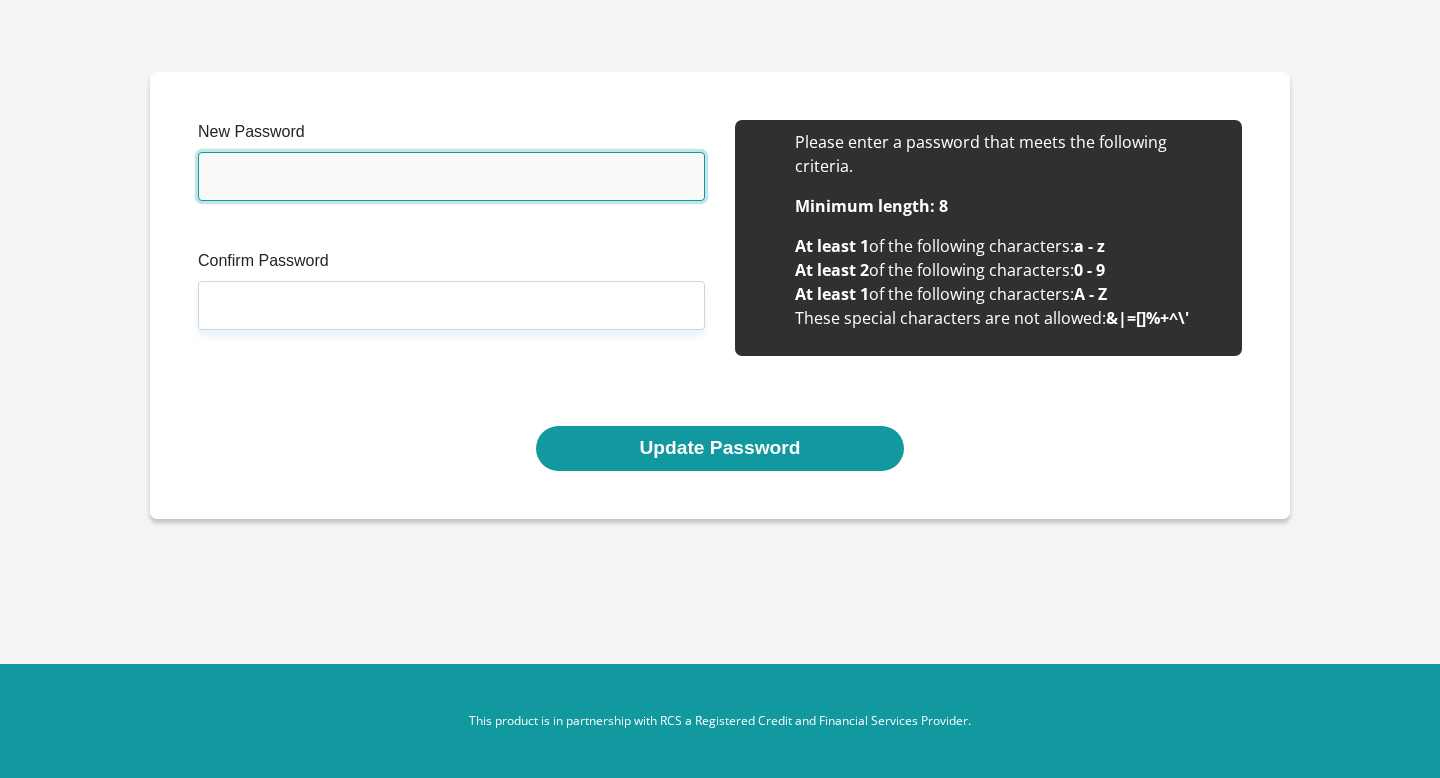 click on "New Password" at bounding box center (451, 176) 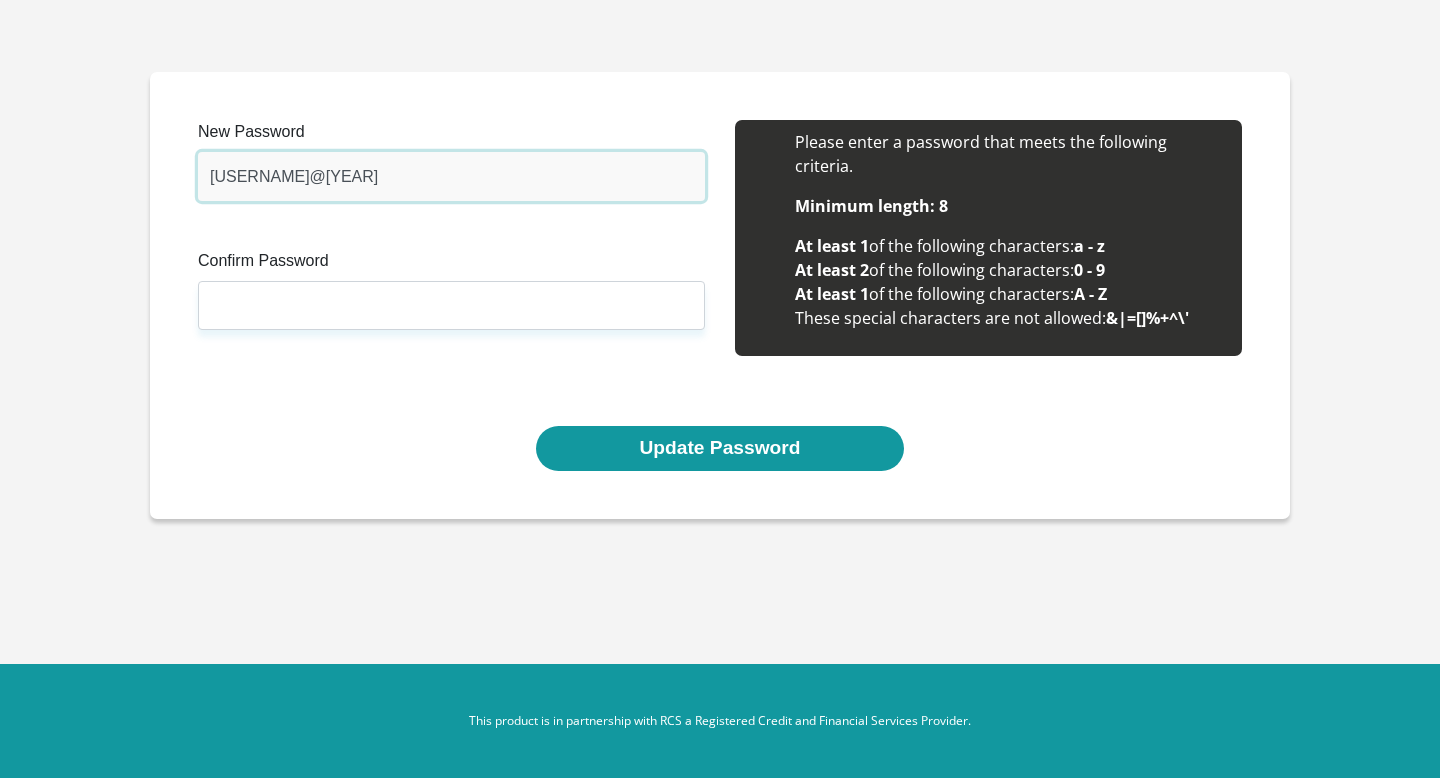 type on "[USERNAME]@[YEAR]" 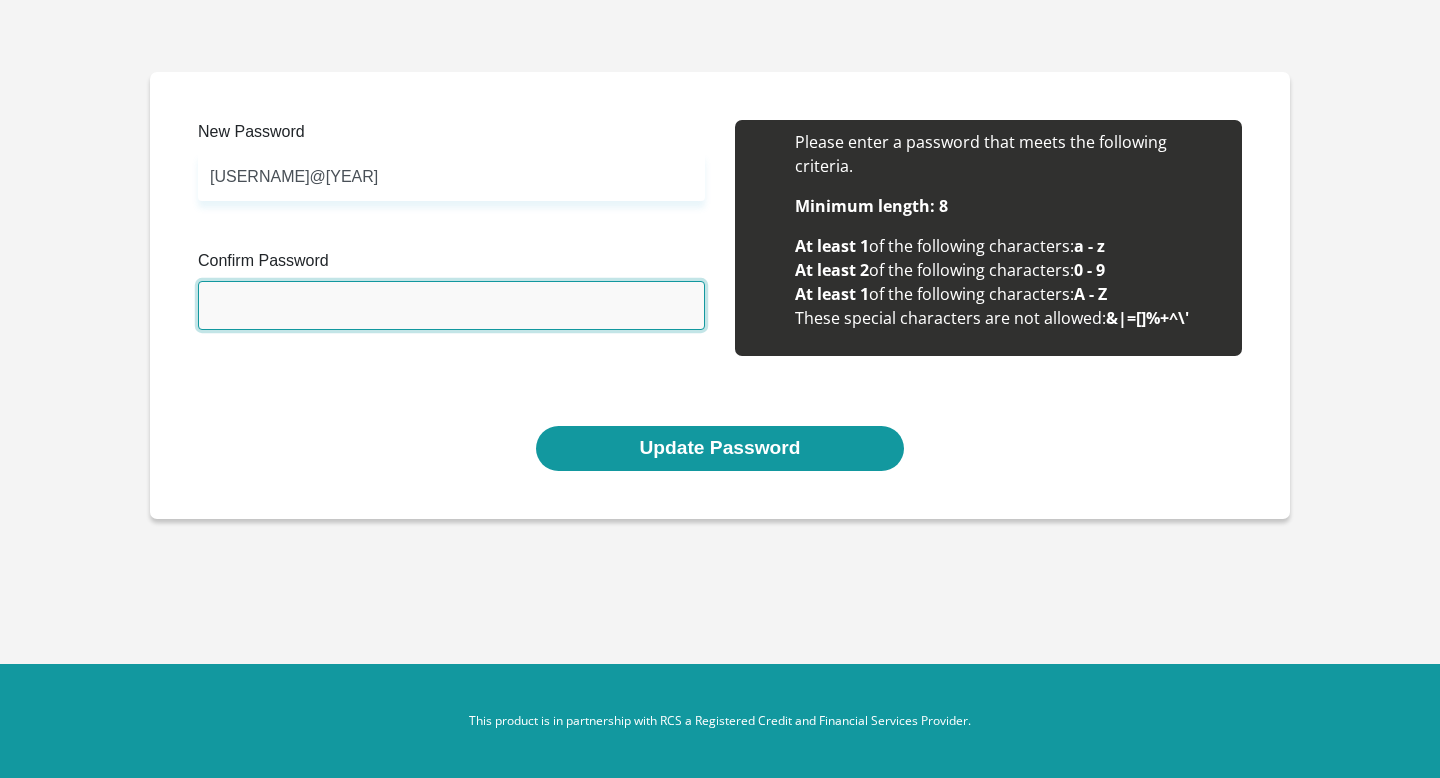 click on "Confirm Password" at bounding box center [451, 305] 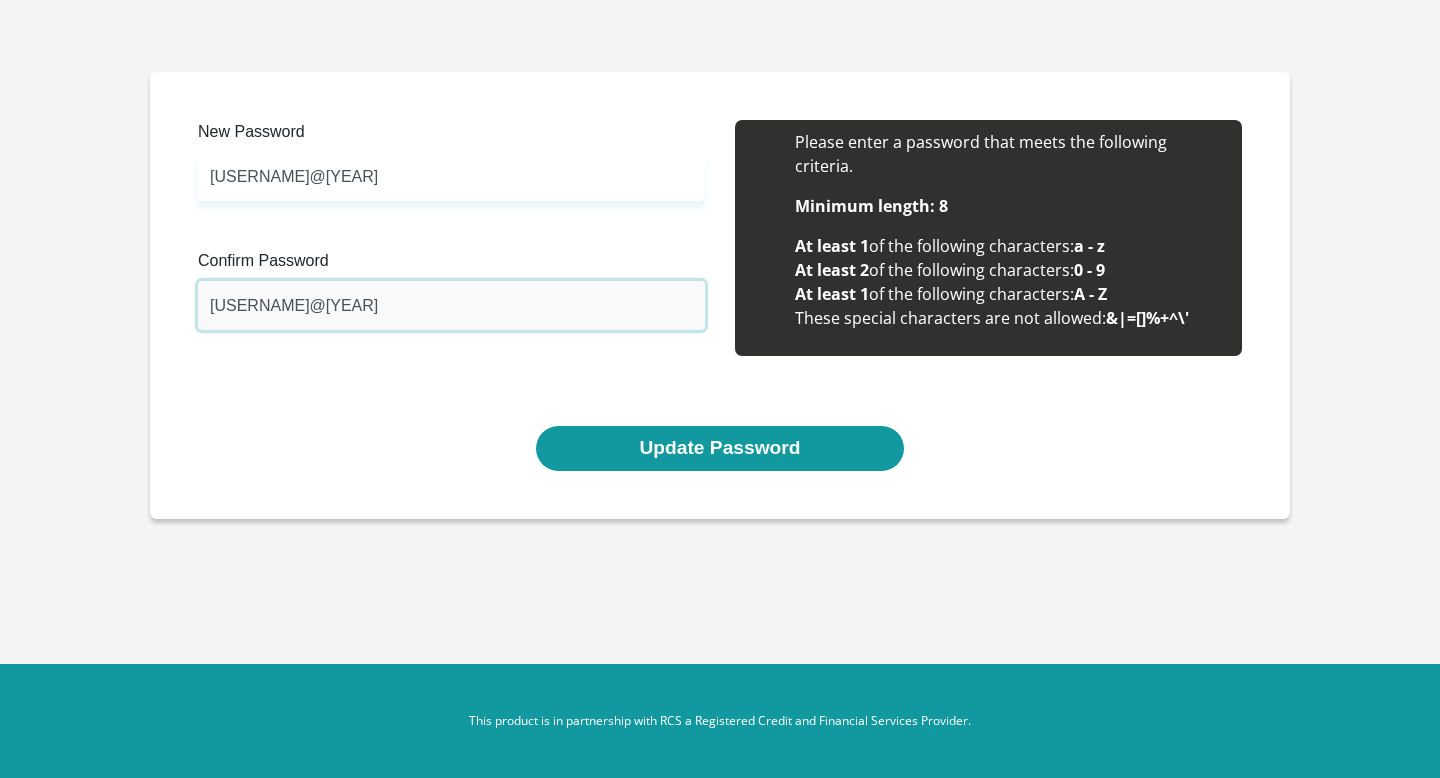 type on "[USERNAME]@[YEAR]" 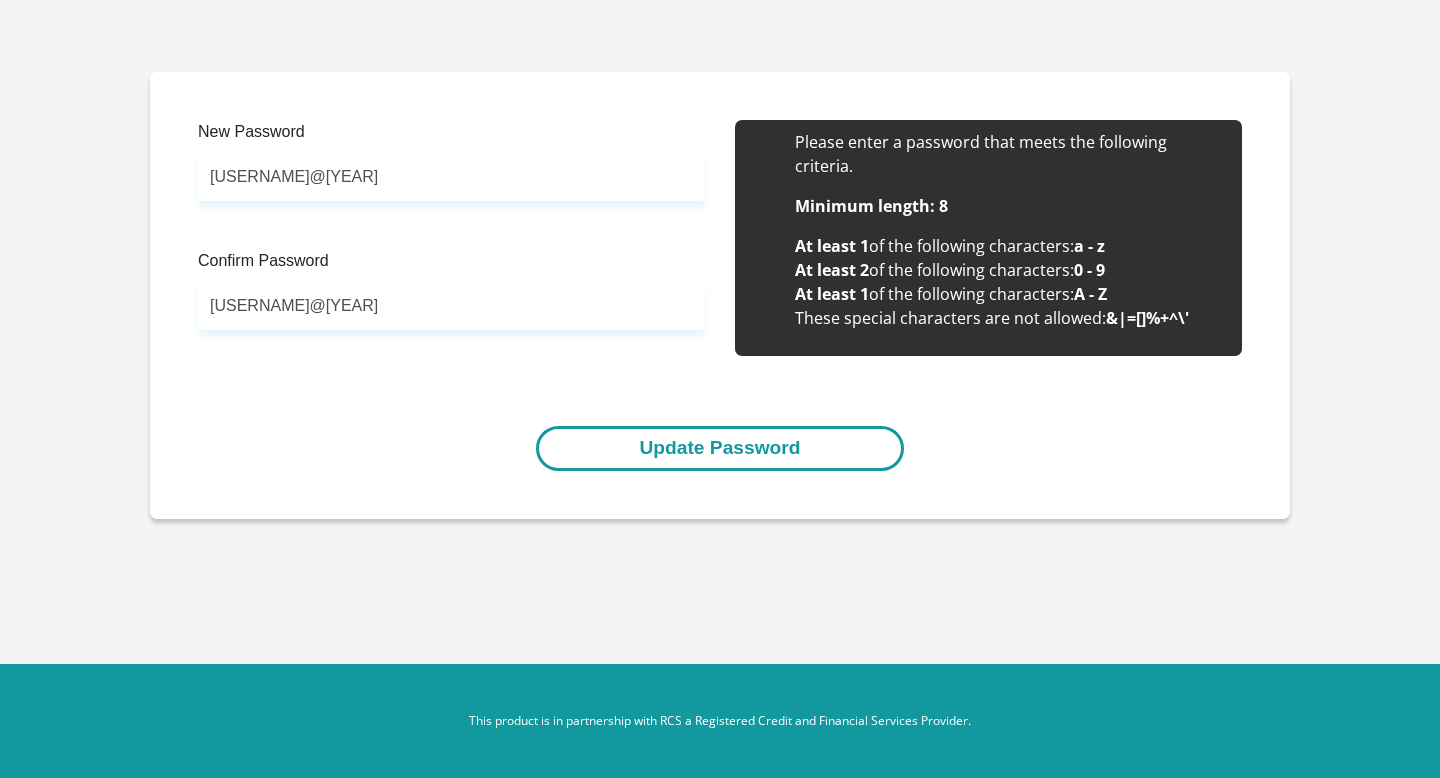 click on "Update Password" at bounding box center (719, 448) 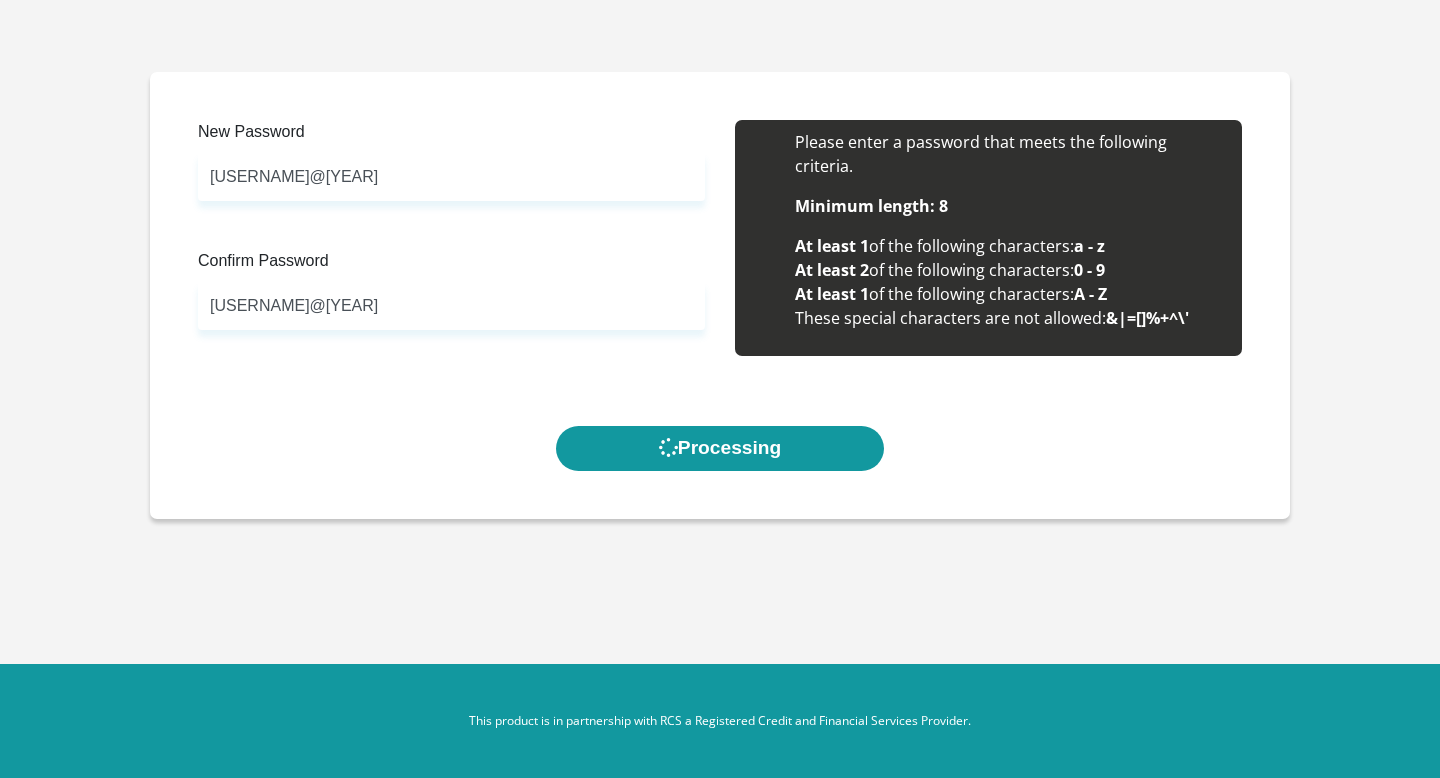 scroll, scrollTop: 0, scrollLeft: 0, axis: both 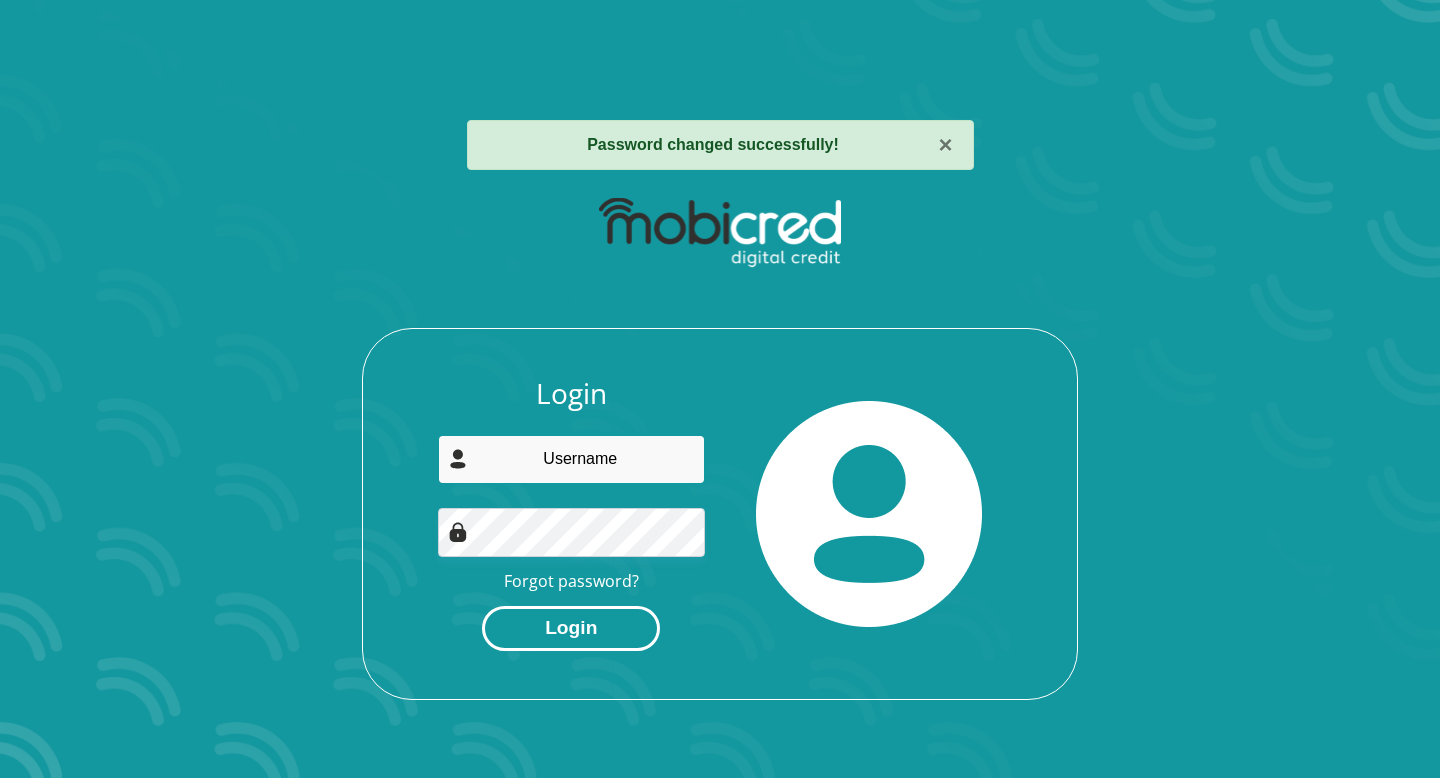 type on "[USERNAME]@example.com" 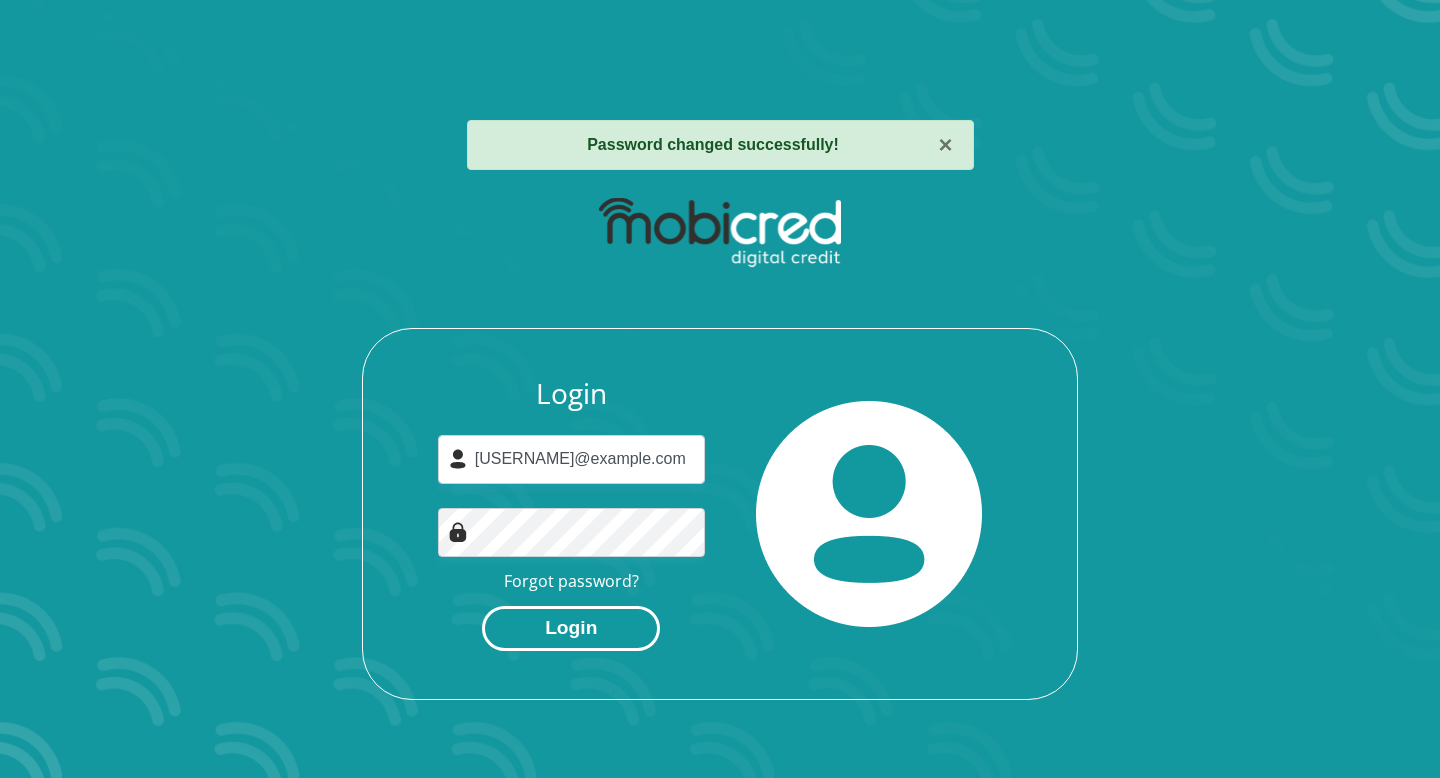 click on "Login" at bounding box center [571, 628] 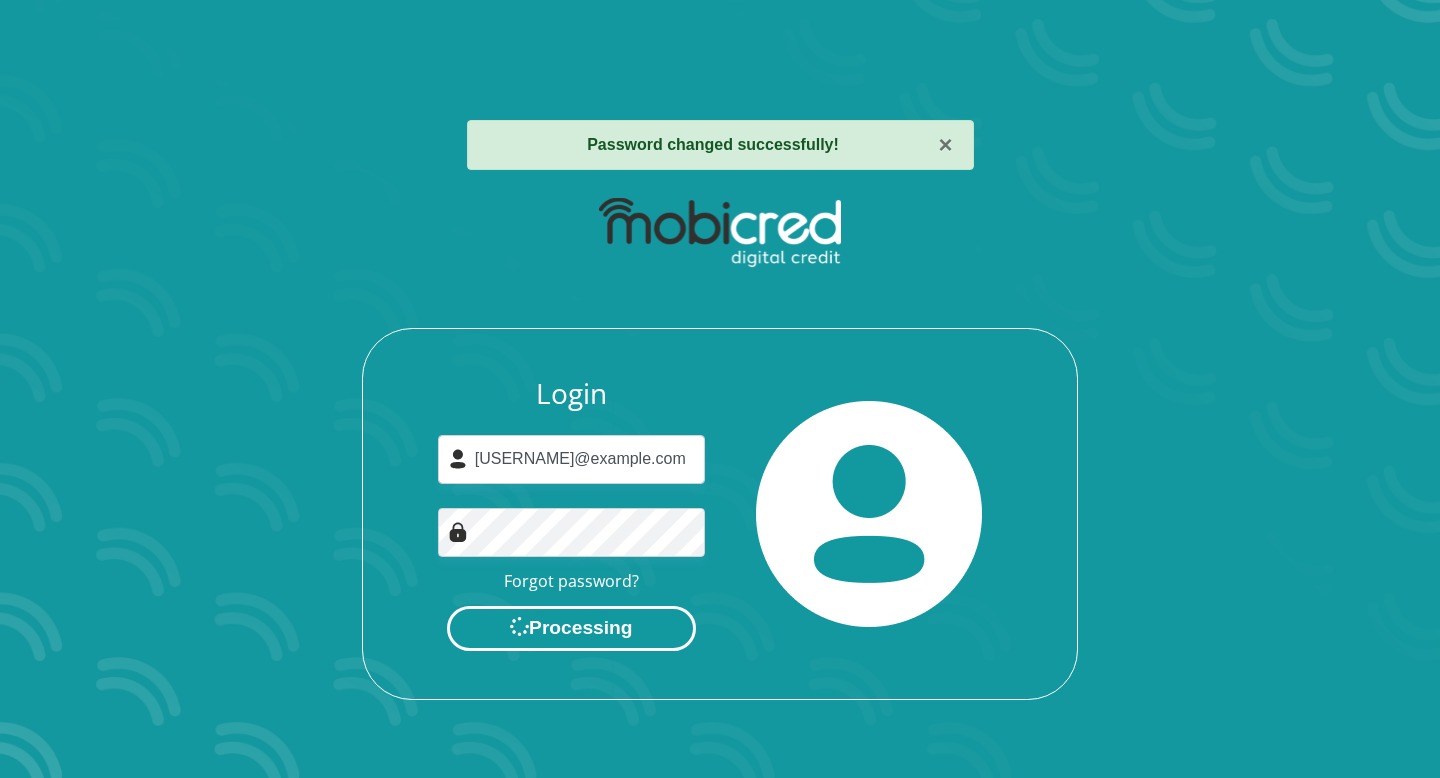 scroll, scrollTop: 0, scrollLeft: 0, axis: both 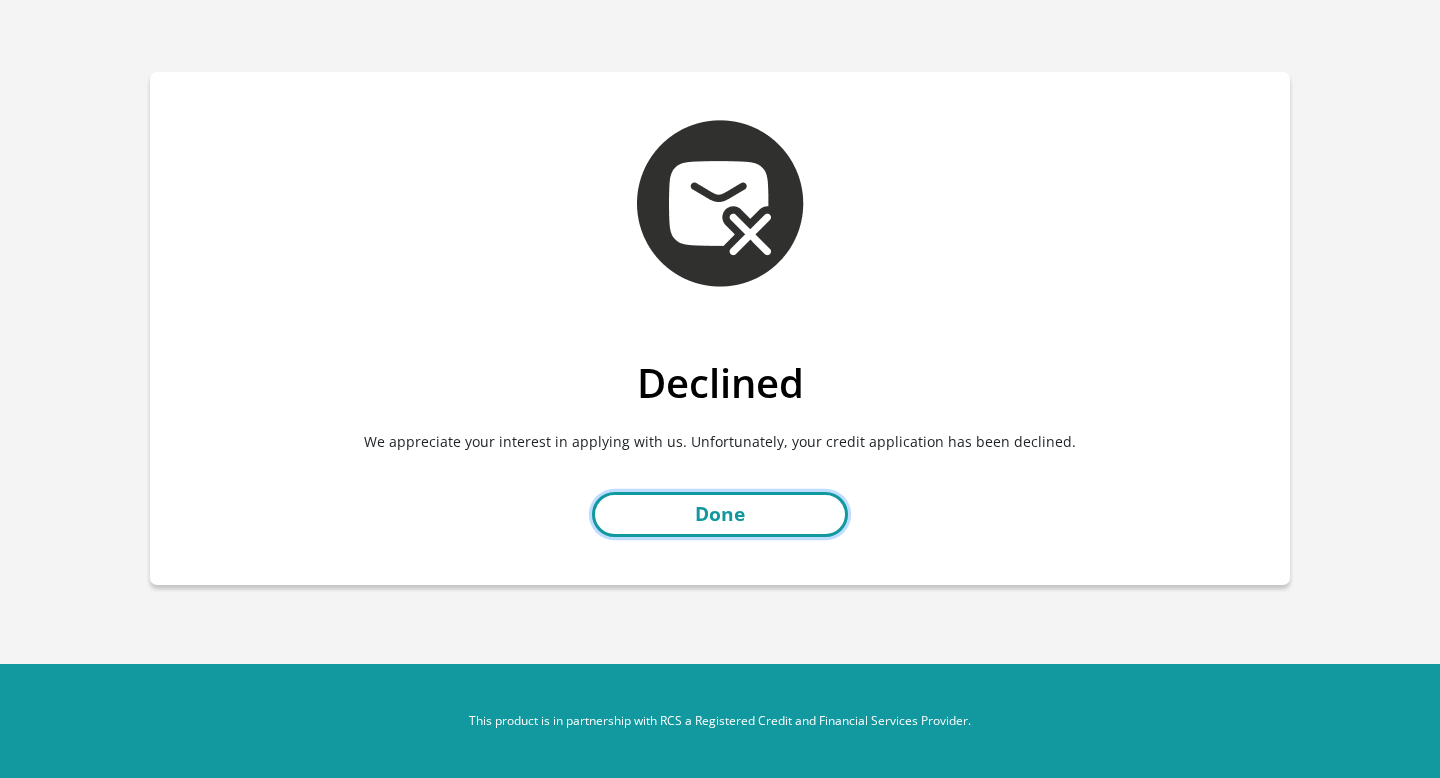 click on "Done" at bounding box center [720, 514] 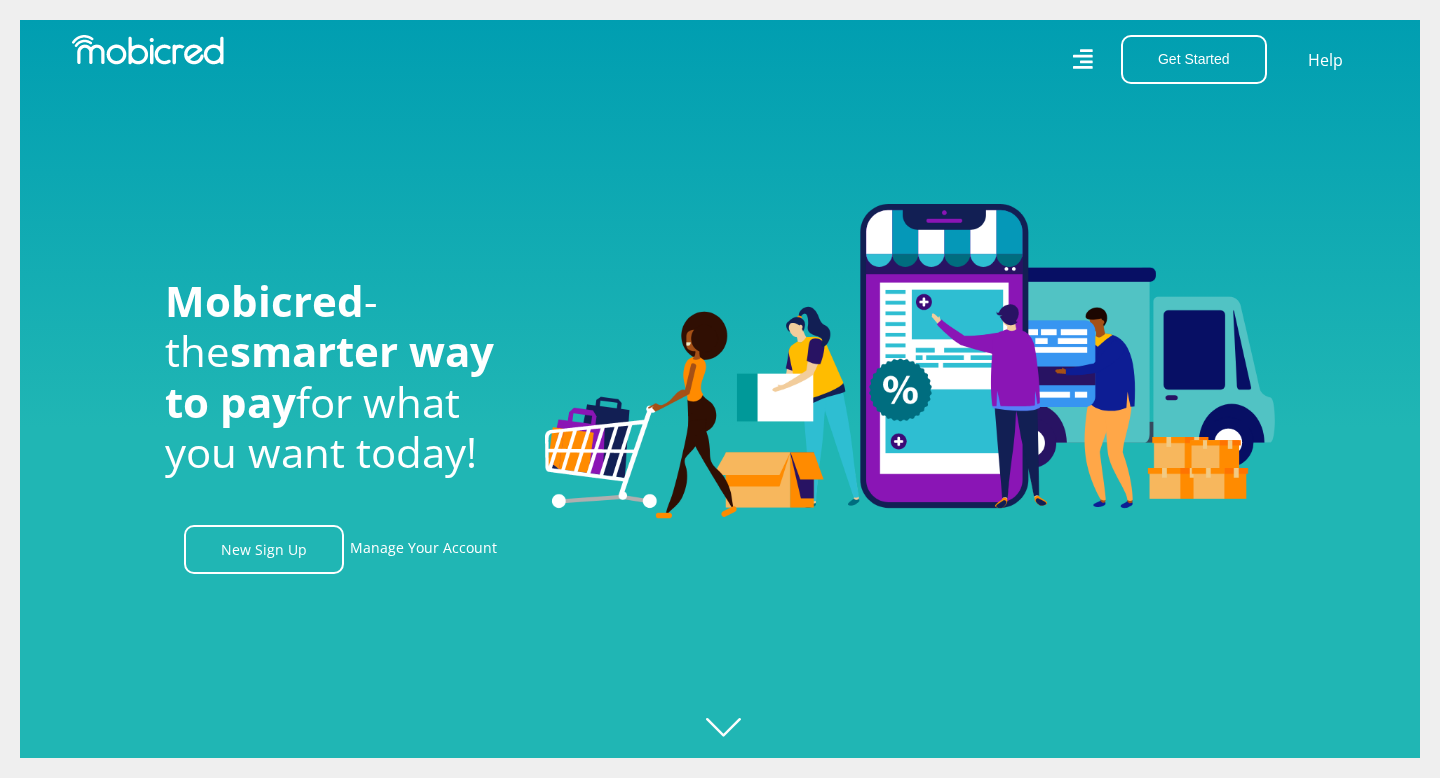 scroll, scrollTop: 0, scrollLeft: 0, axis: both 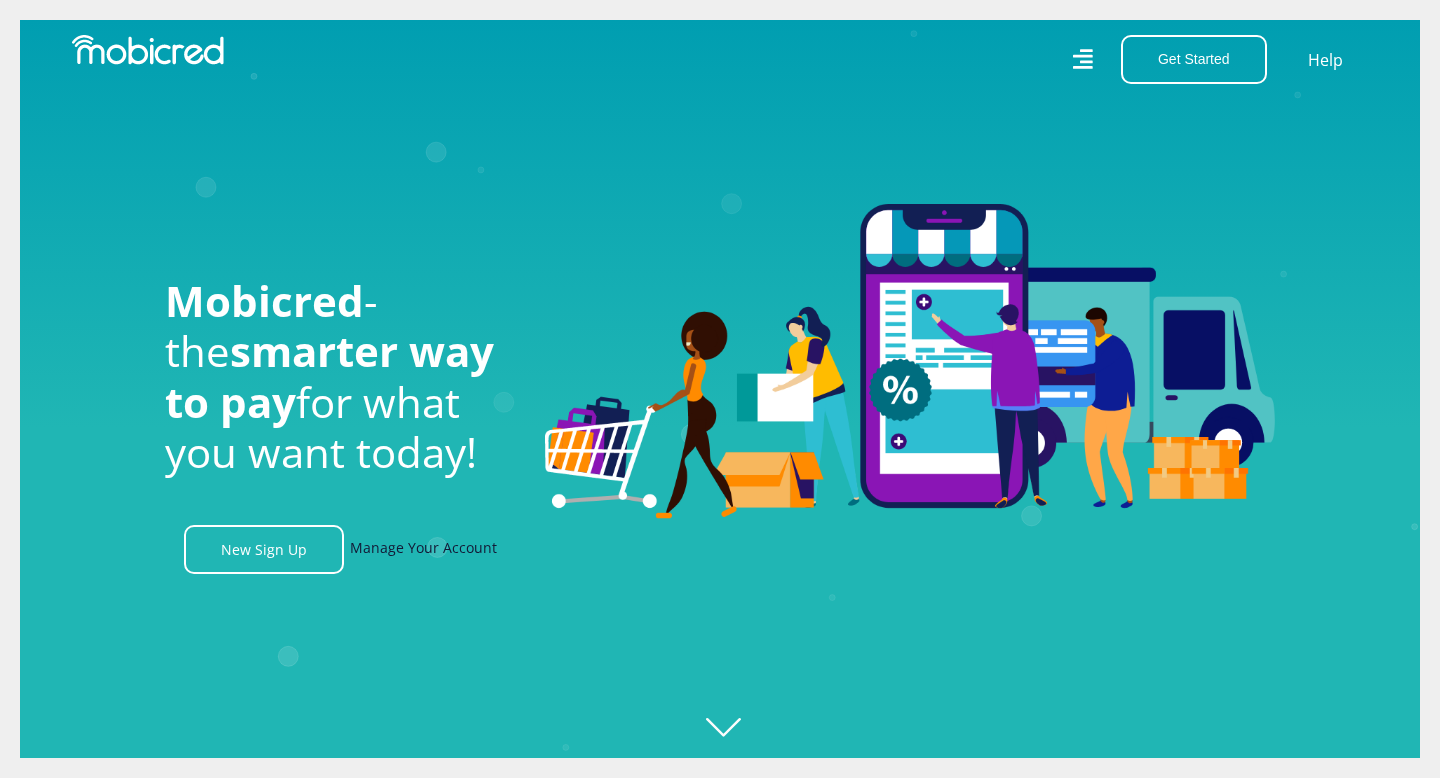 click on "Manage Your Account" at bounding box center (423, 549) 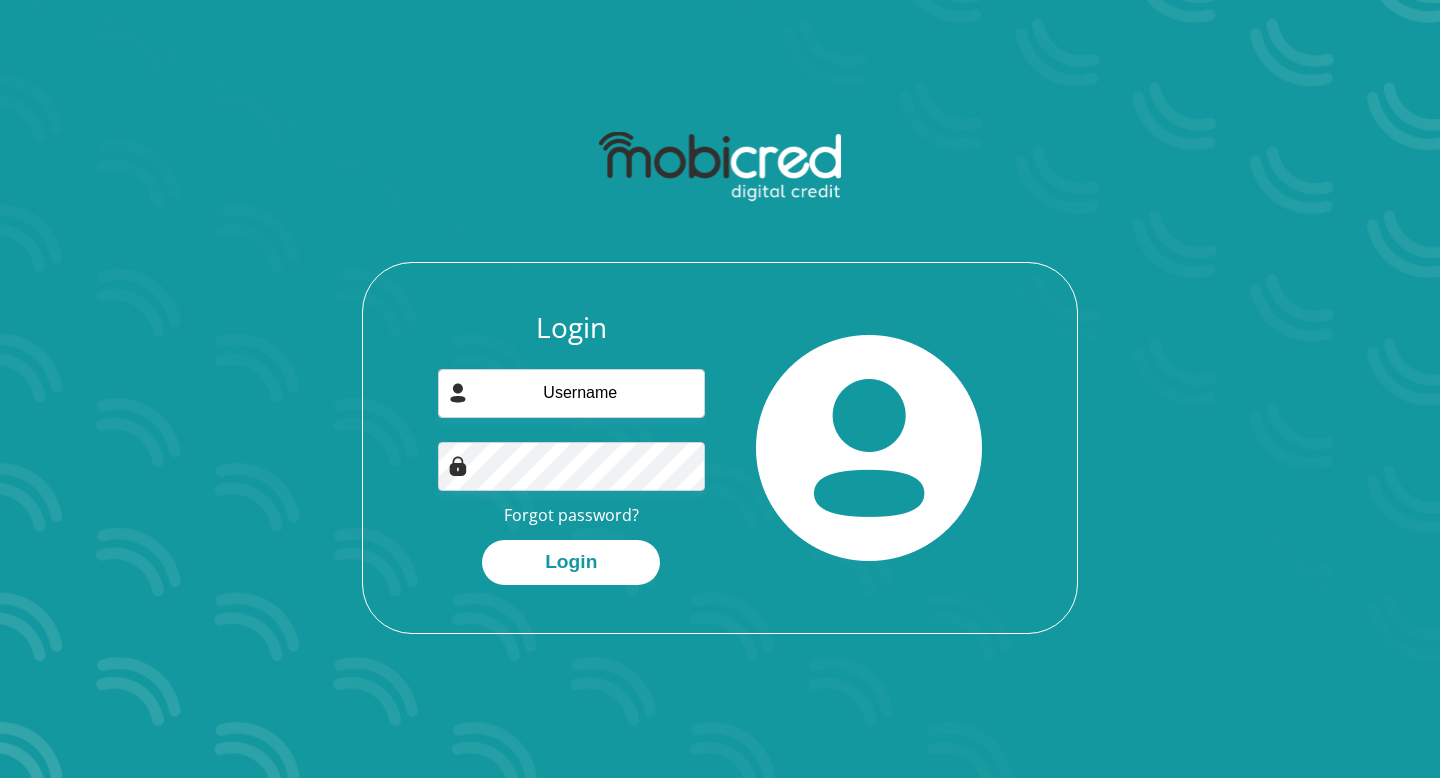 scroll, scrollTop: 0, scrollLeft: 0, axis: both 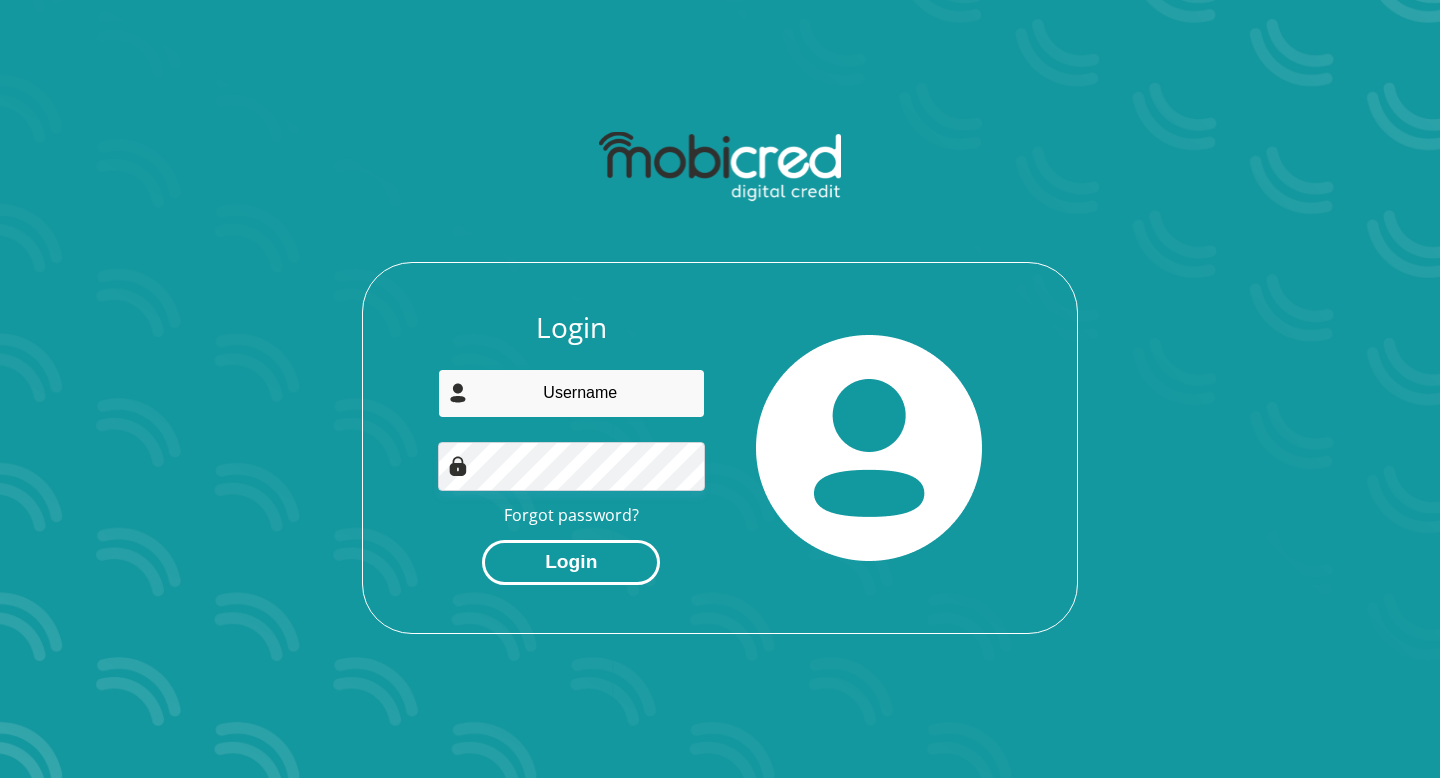 type on "[USERNAME]@example.com" 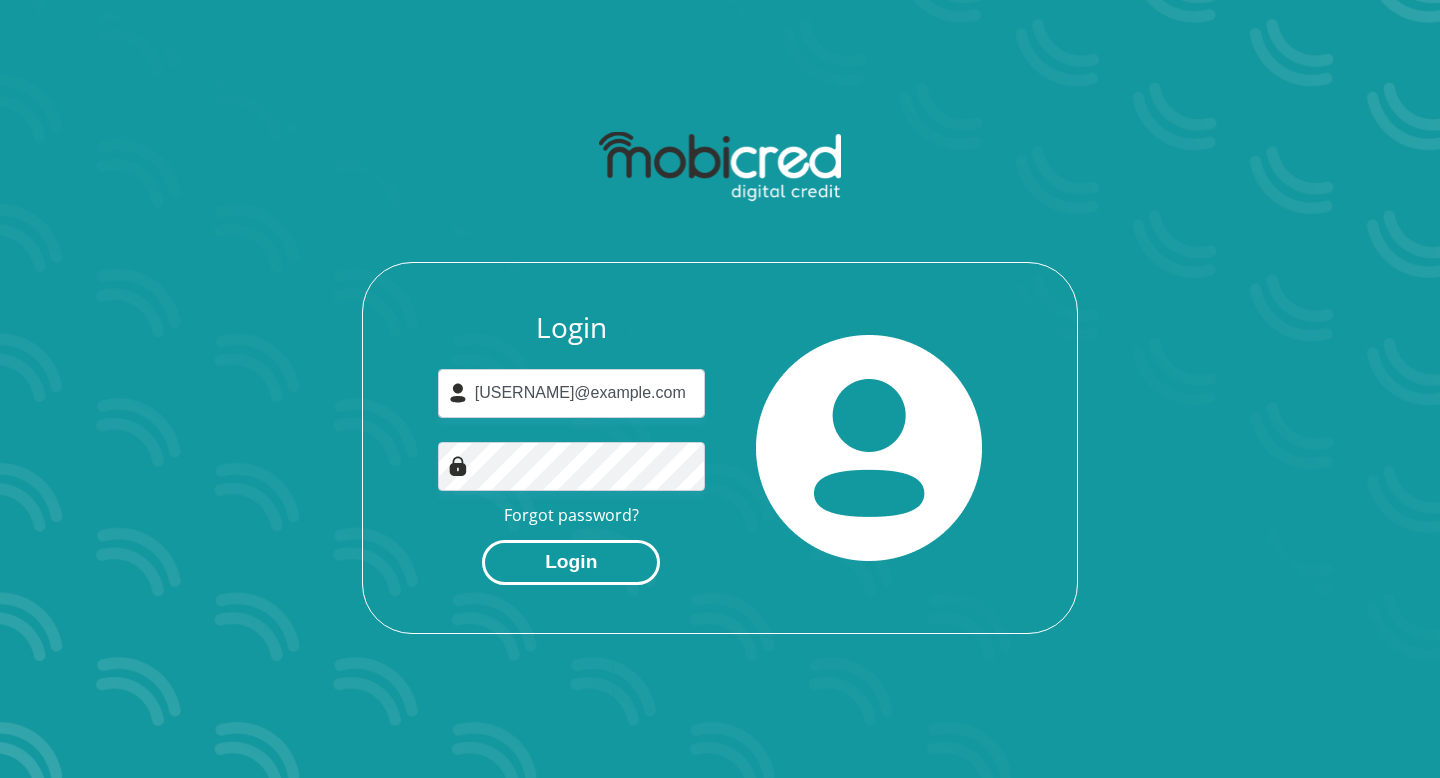 click on "Login" at bounding box center (571, 562) 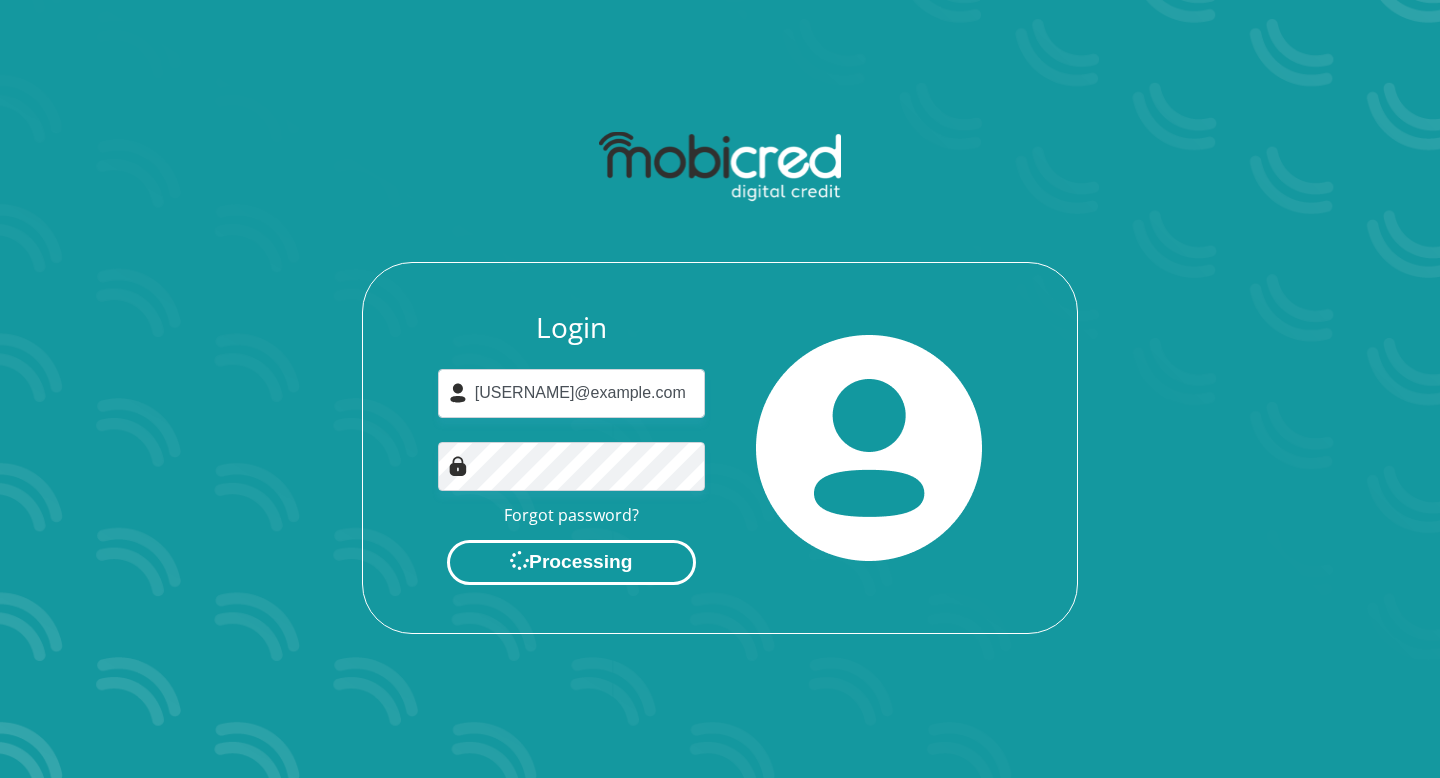 scroll, scrollTop: 0, scrollLeft: 0, axis: both 